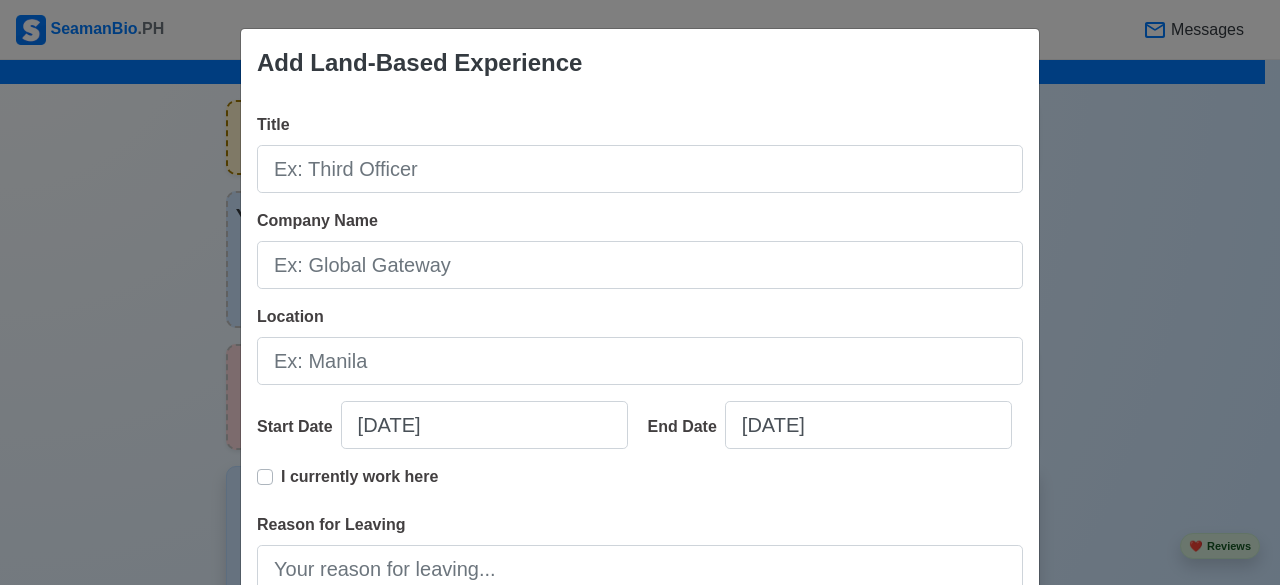 scroll, scrollTop: 2978, scrollLeft: 0, axis: vertical 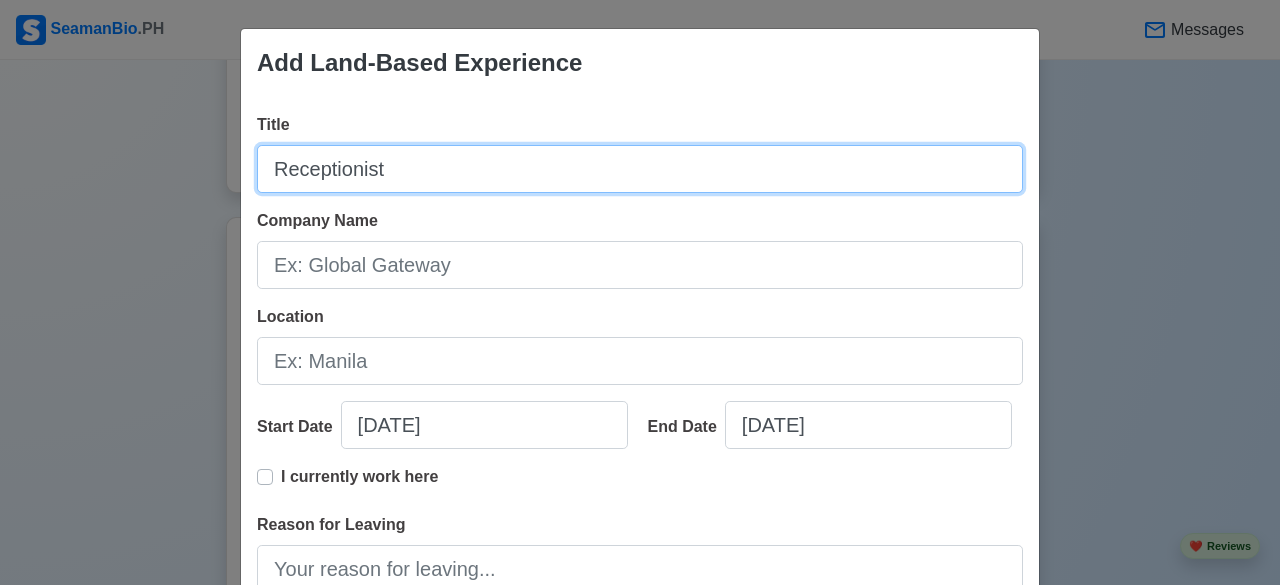 type on "Receptionist" 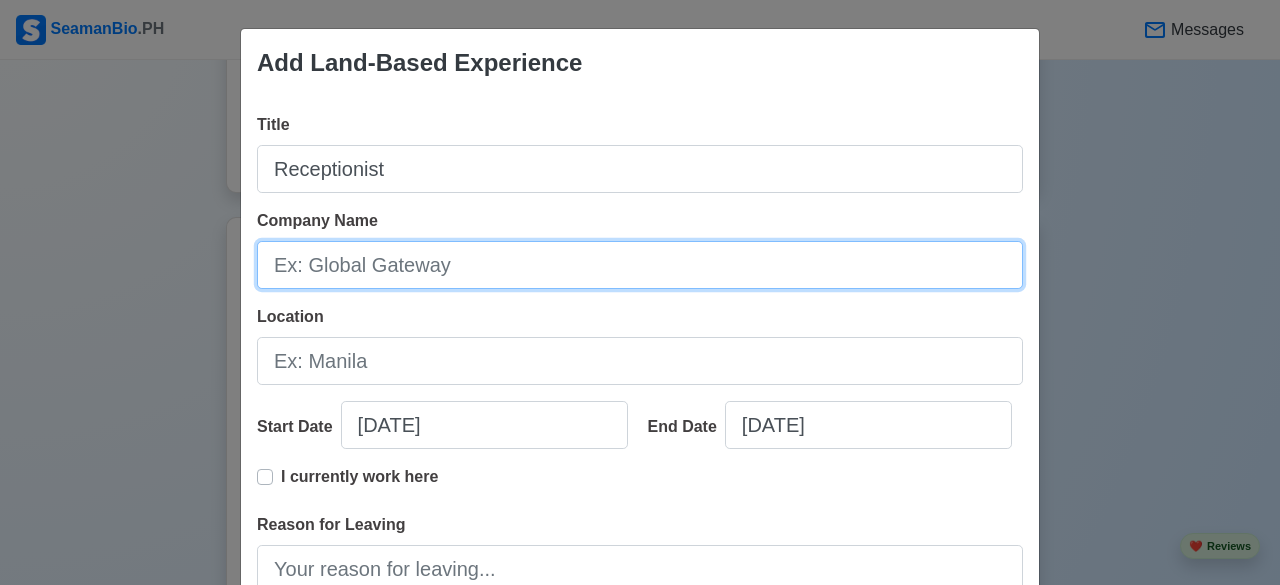 click on "Company Name" at bounding box center [640, 265] 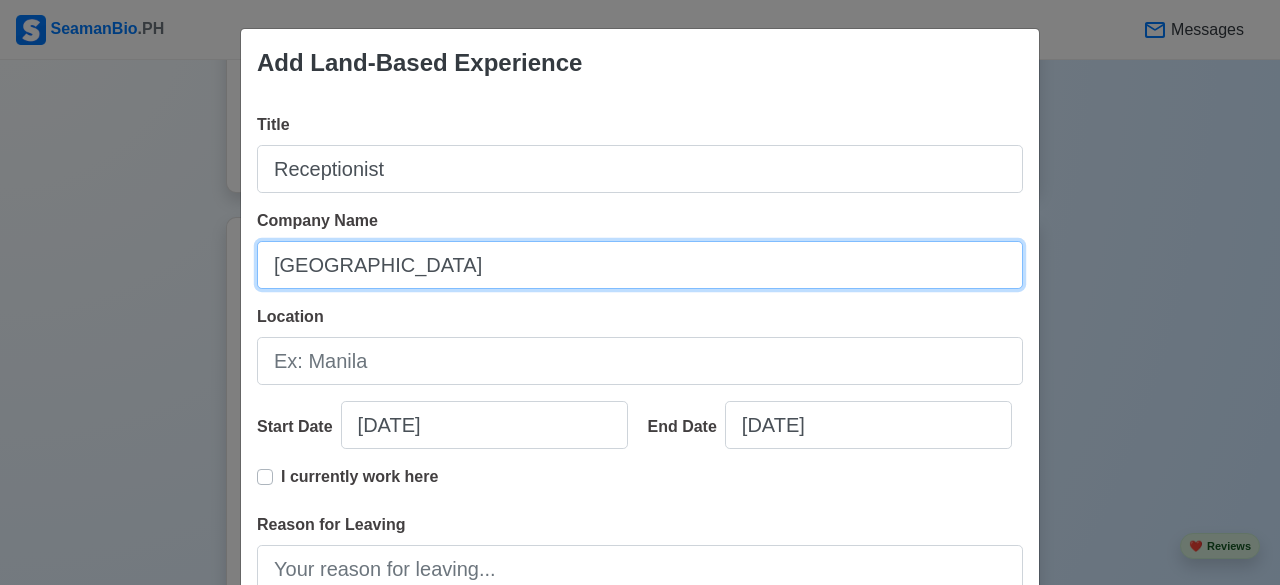 type on "[GEOGRAPHIC_DATA]" 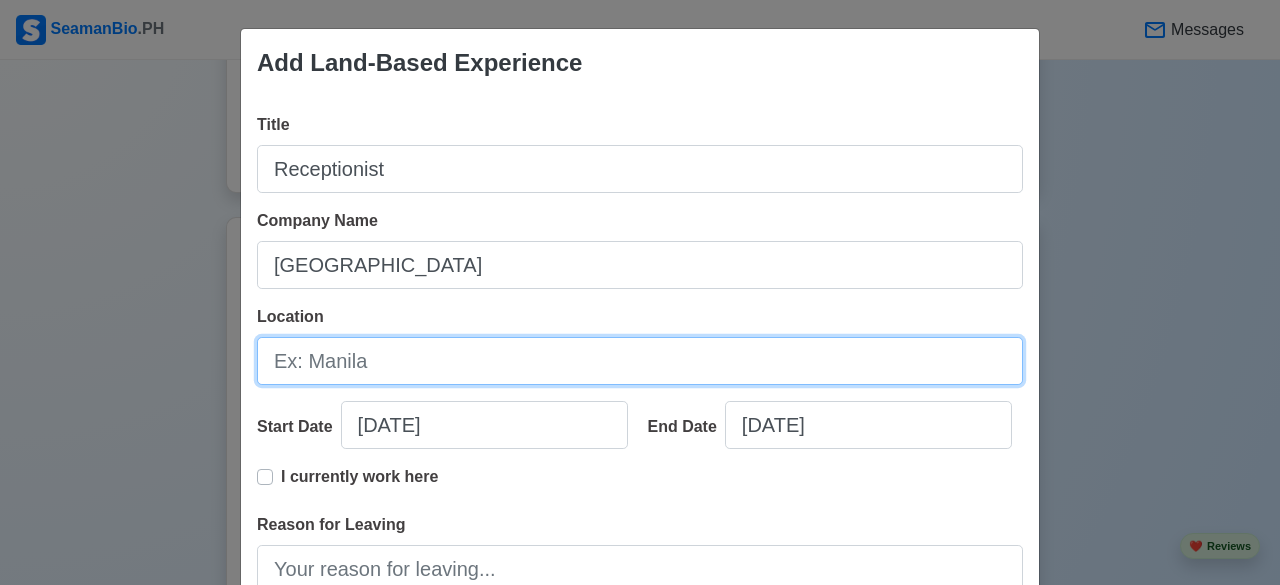 click on "Location" at bounding box center [640, 361] 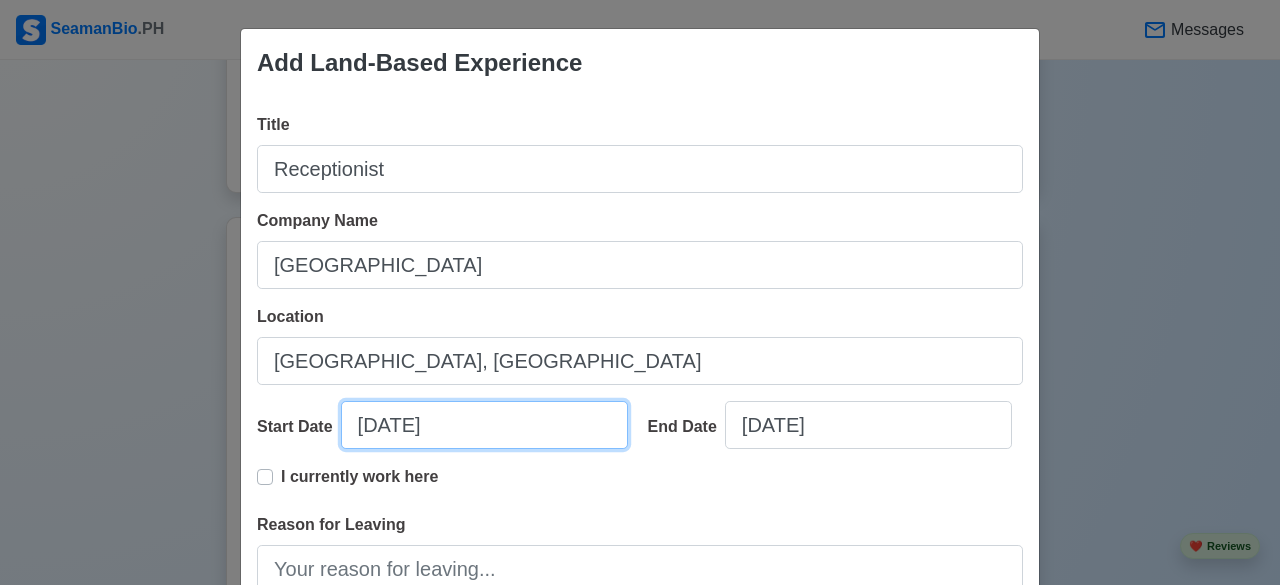 select on "****" 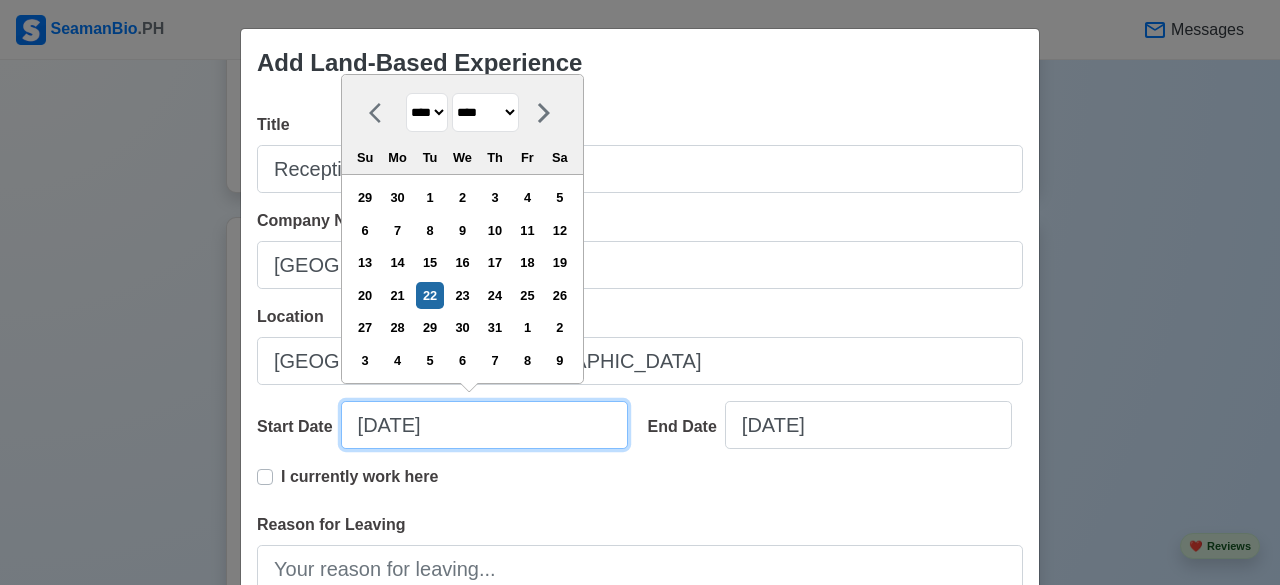 click on "[DATE]" at bounding box center (484, 425) 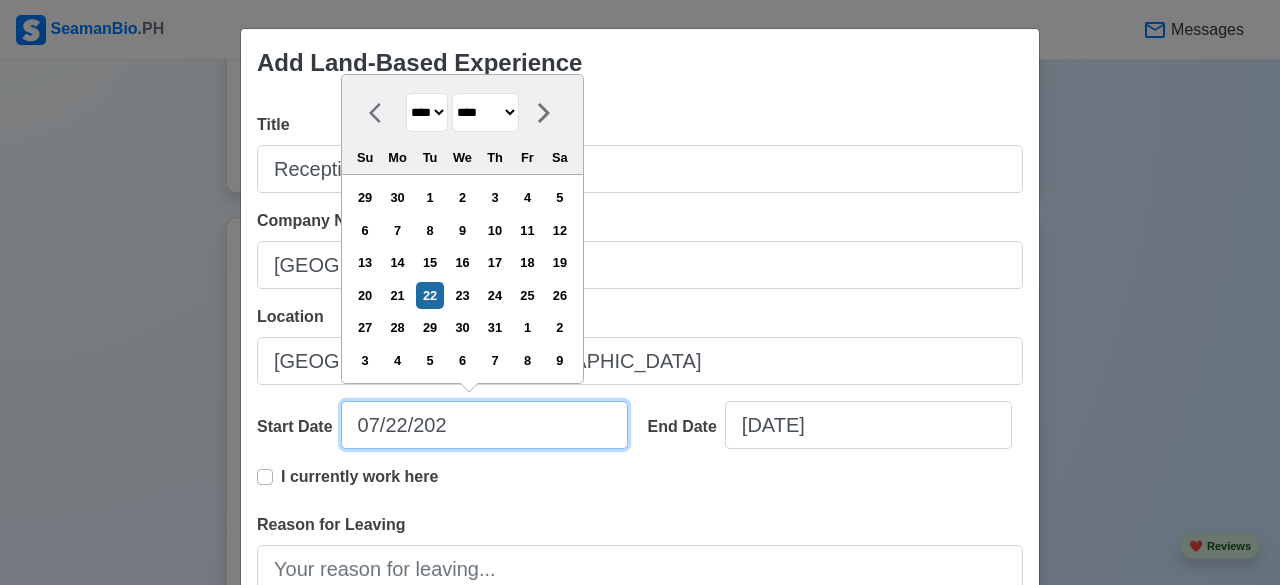 type on "[DATE]" 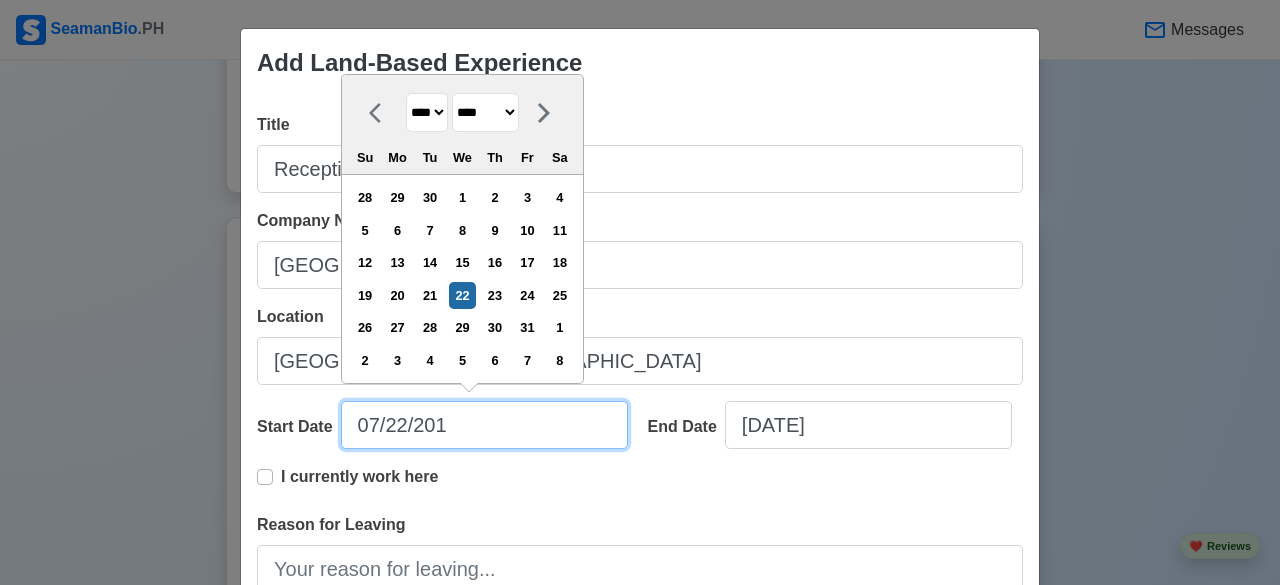 type on "[DATE]" 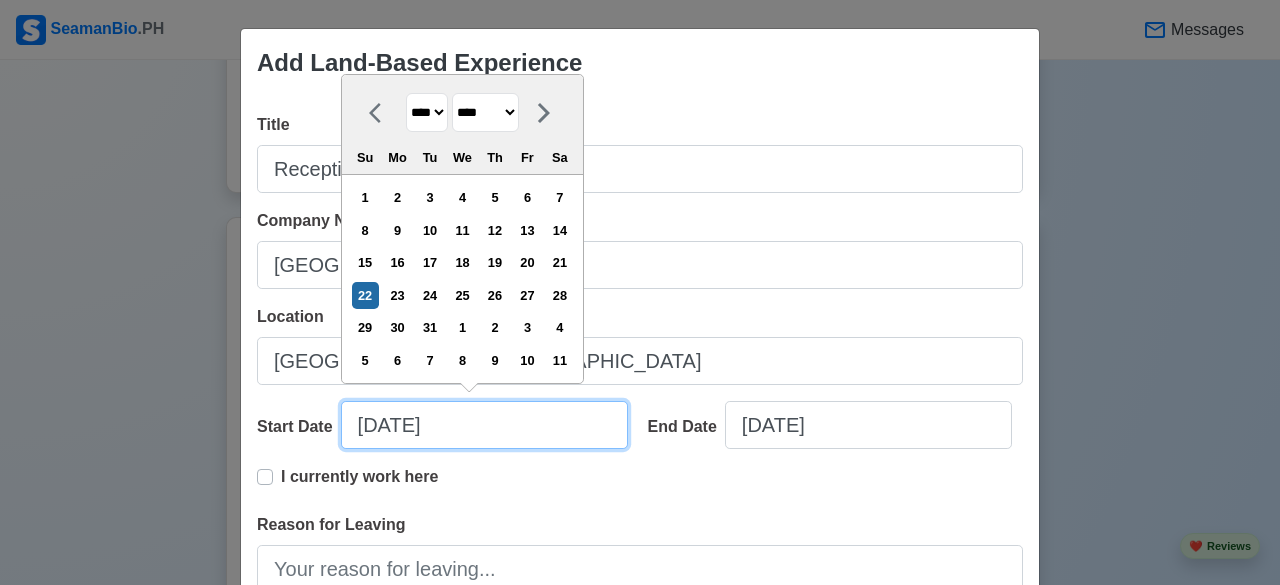 type on "[DATE]" 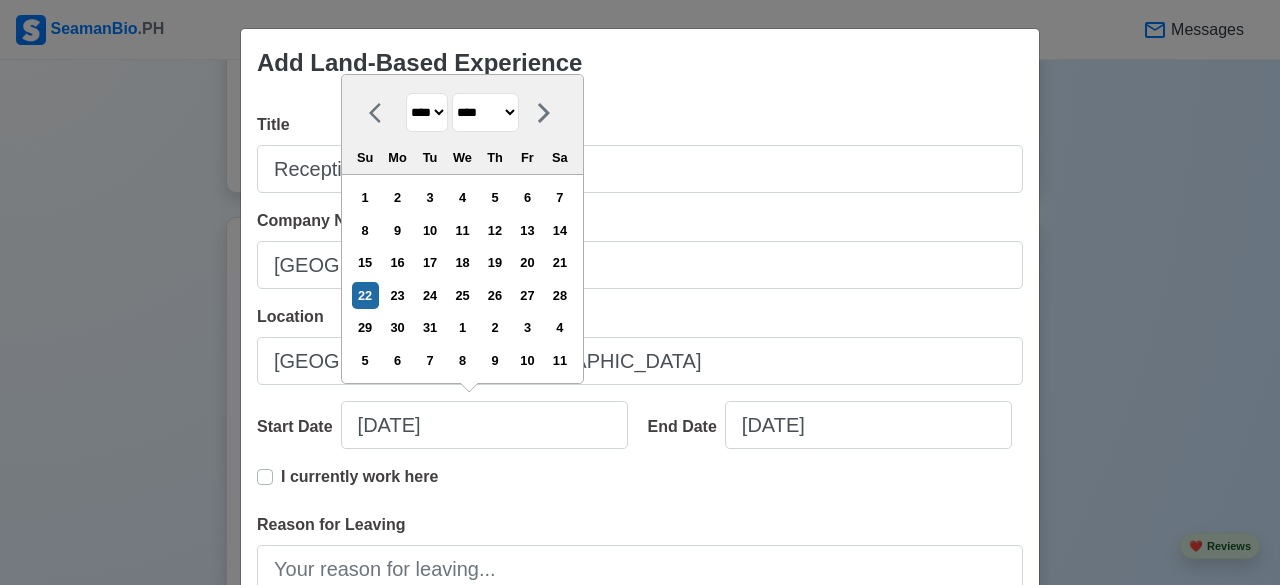 click on "I currently work here" at bounding box center [640, 489] 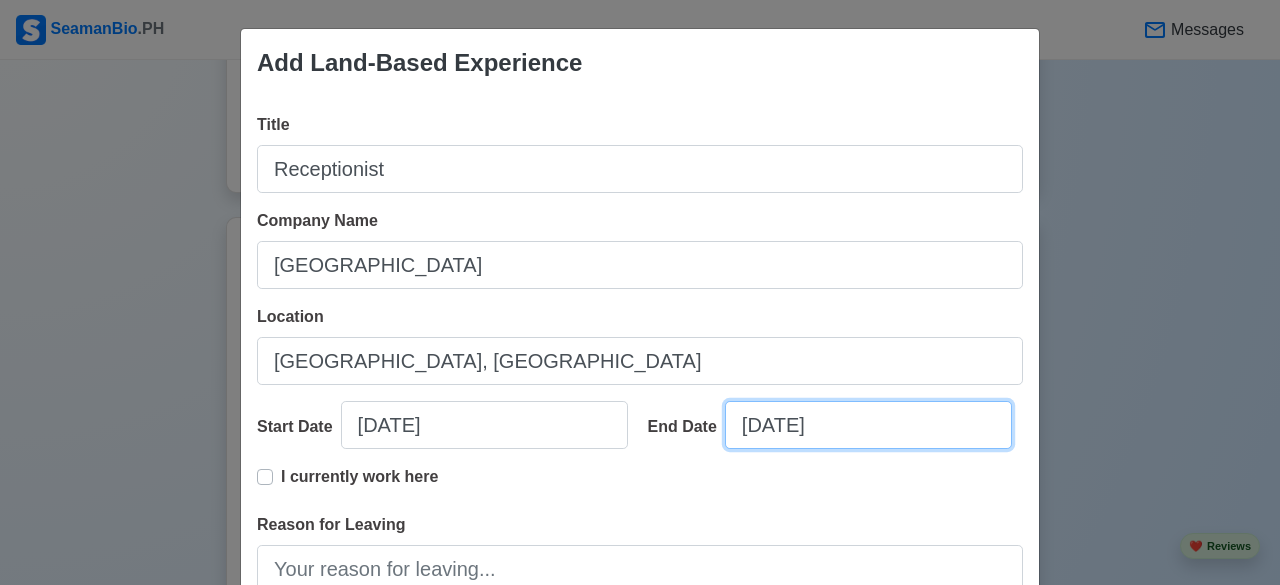 click on "[DATE]" at bounding box center [868, 425] 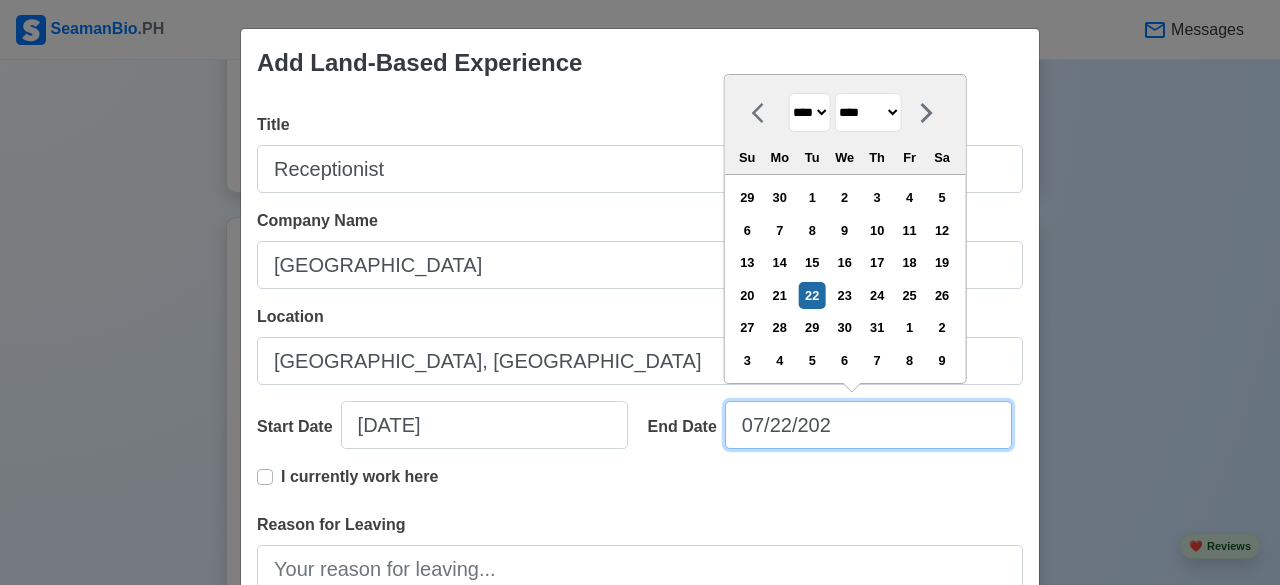type on "[DATE]" 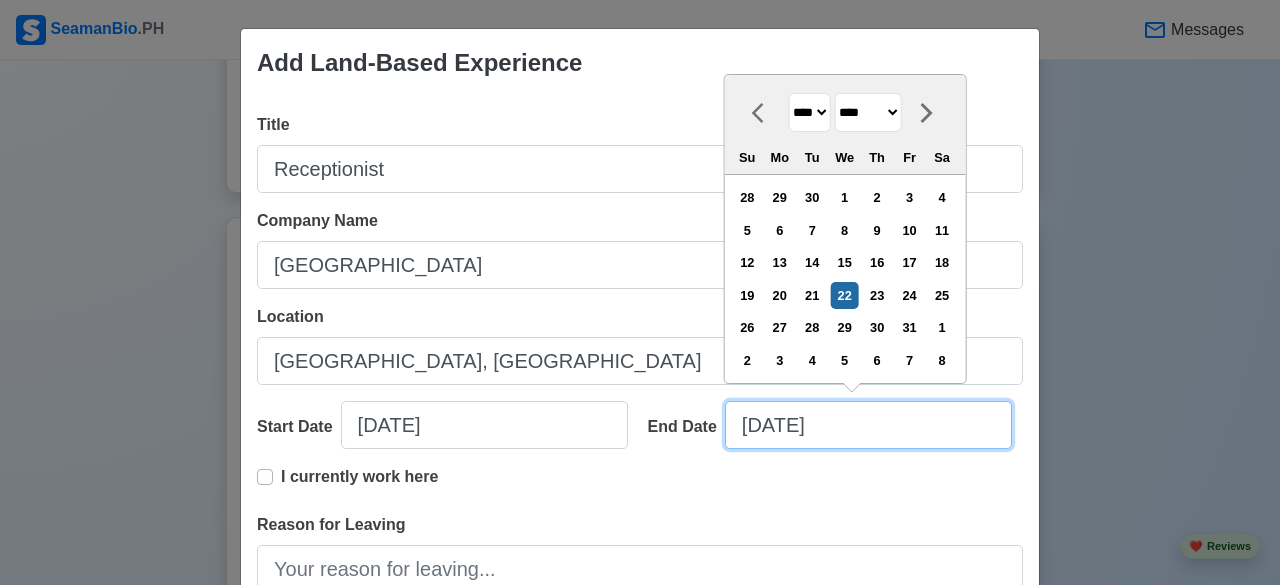 type on "[DATE]" 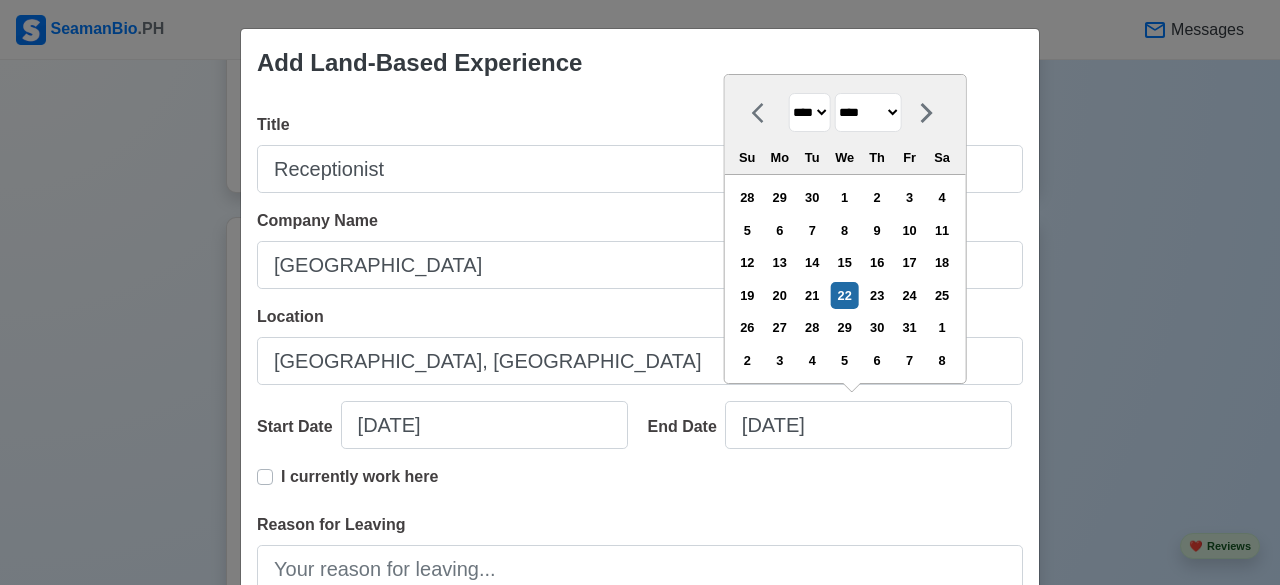 click on "I currently work here" at bounding box center [640, 489] 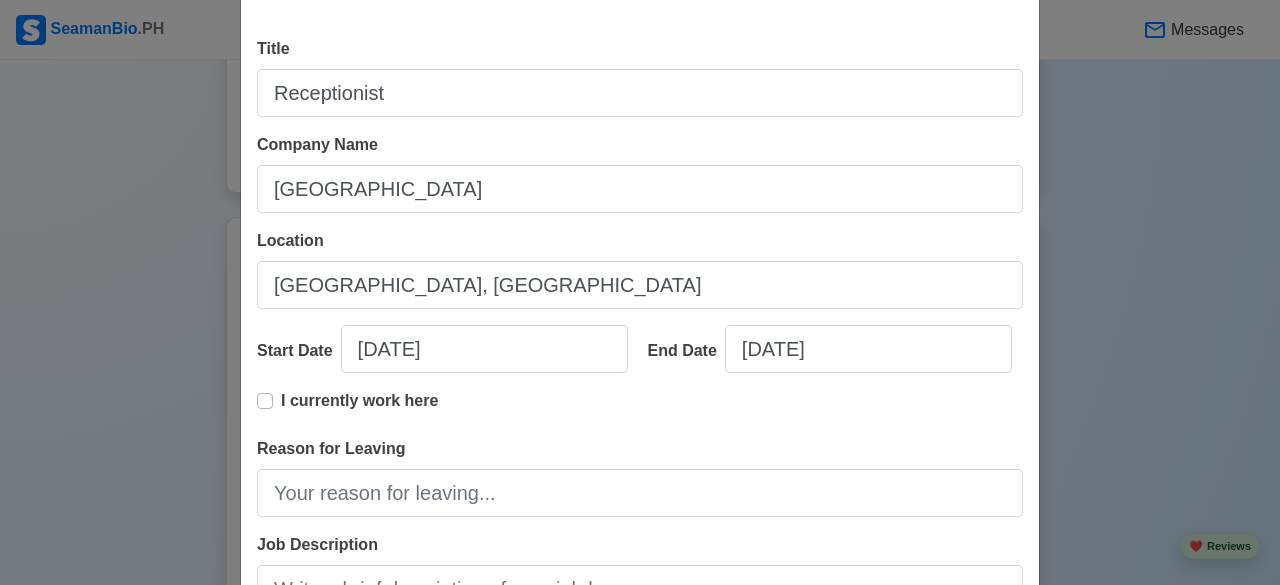 scroll, scrollTop: 200, scrollLeft: 0, axis: vertical 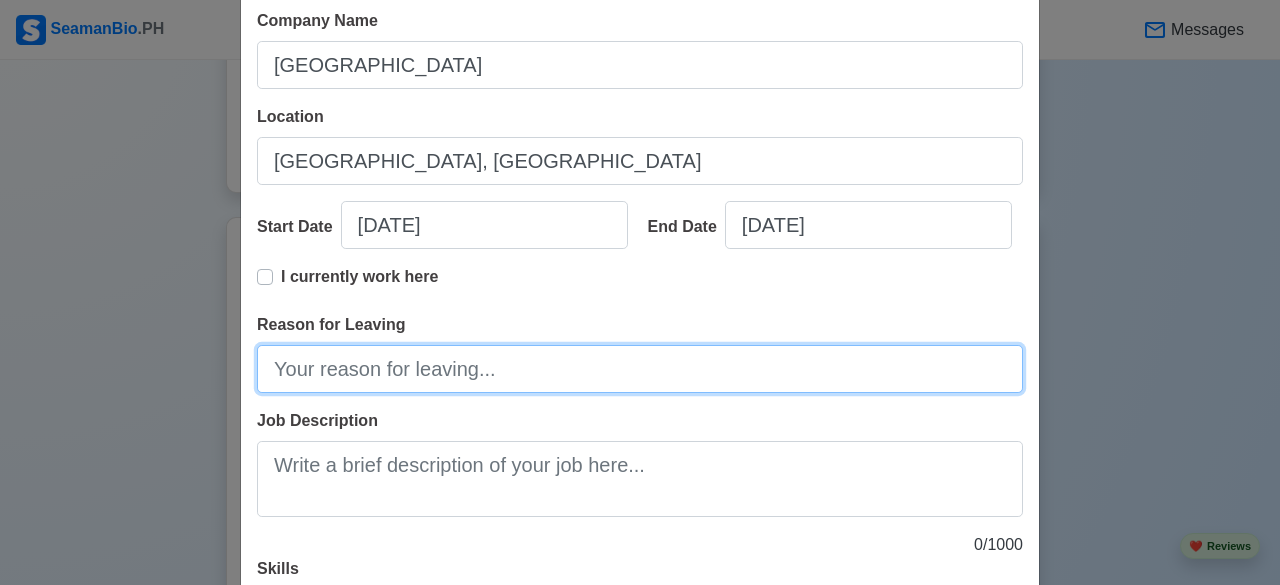 click on "Reason for Leaving" at bounding box center [640, 369] 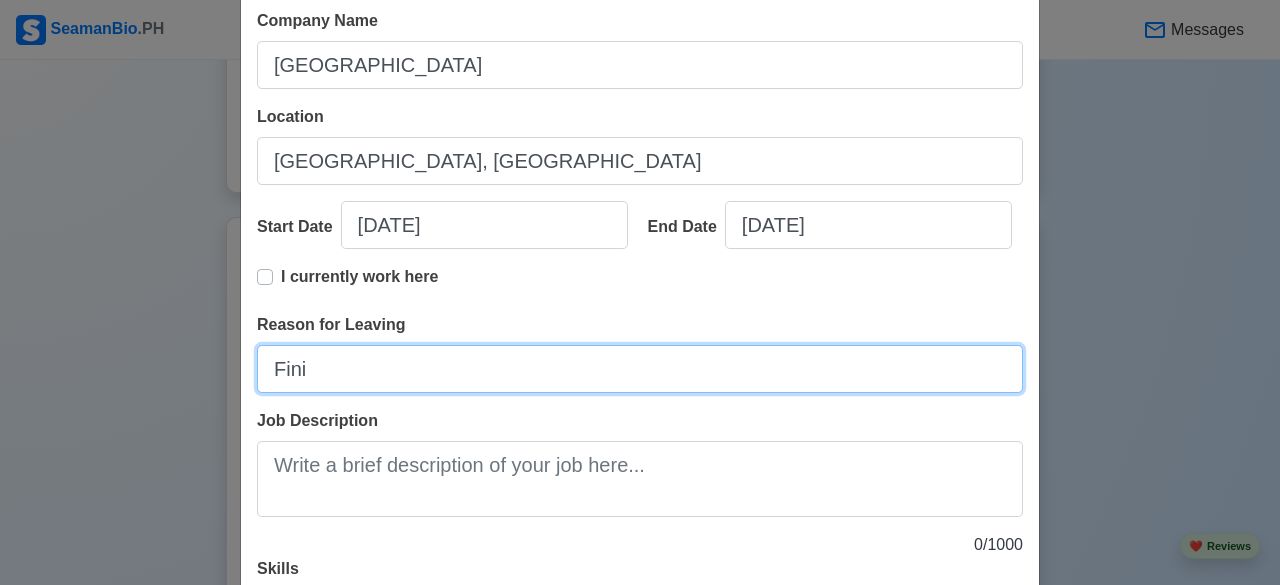 type on "Finished Contract" 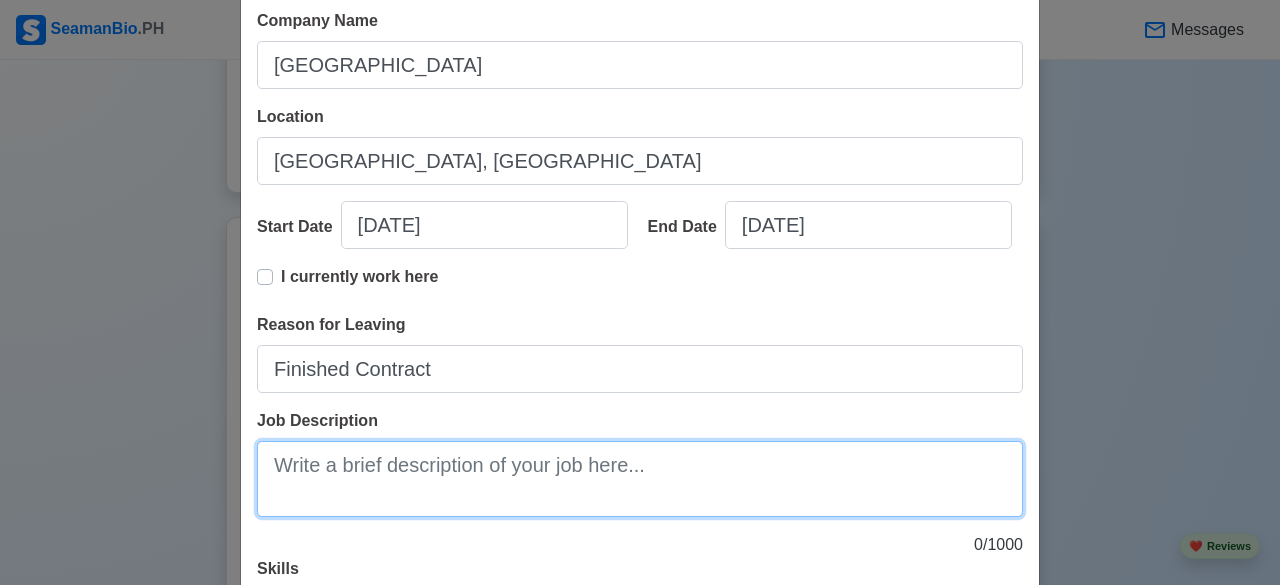 click on "Job Description" at bounding box center [640, 479] 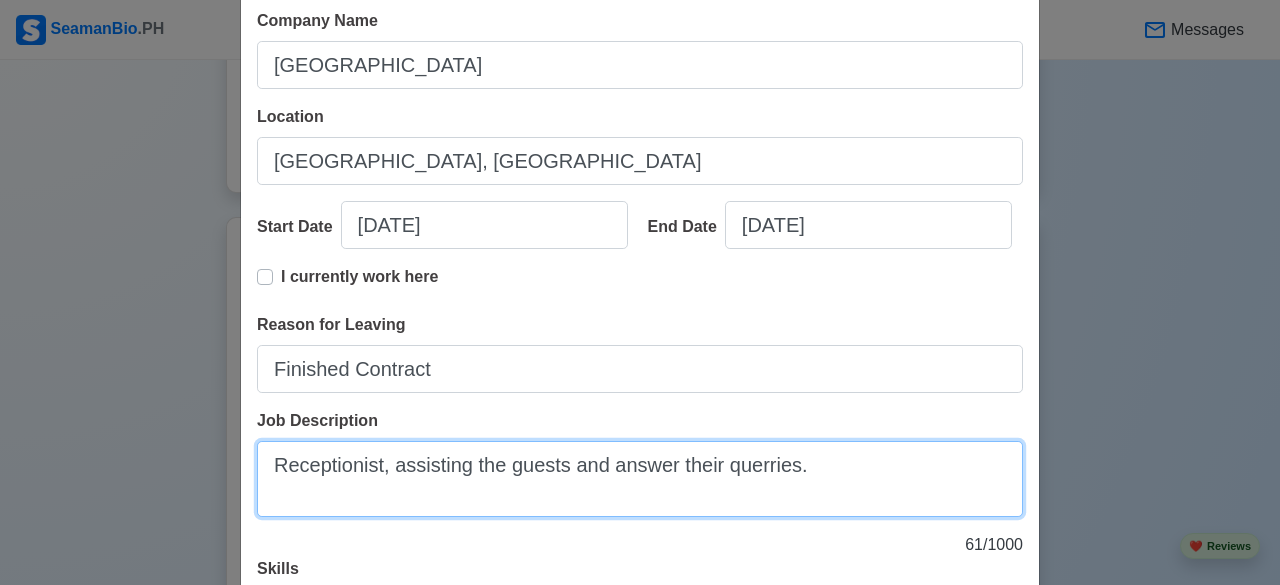 click on "Receptionist, assisting the guests and answer their querries." at bounding box center [640, 479] 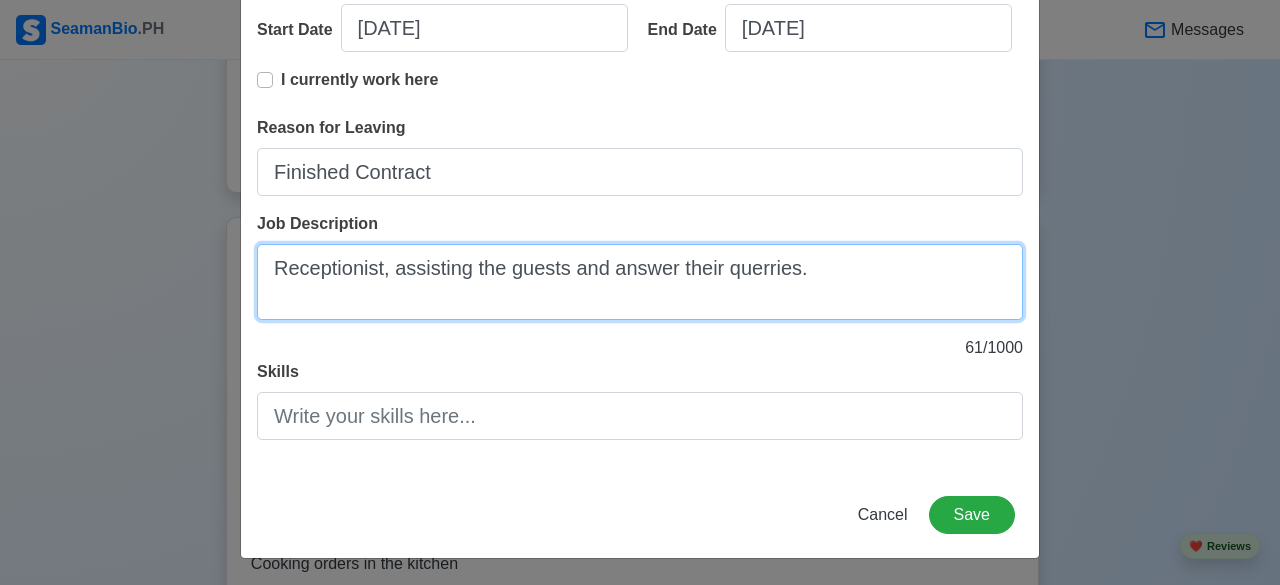 type on "Receptionist, assisting the guests and answer their querries." 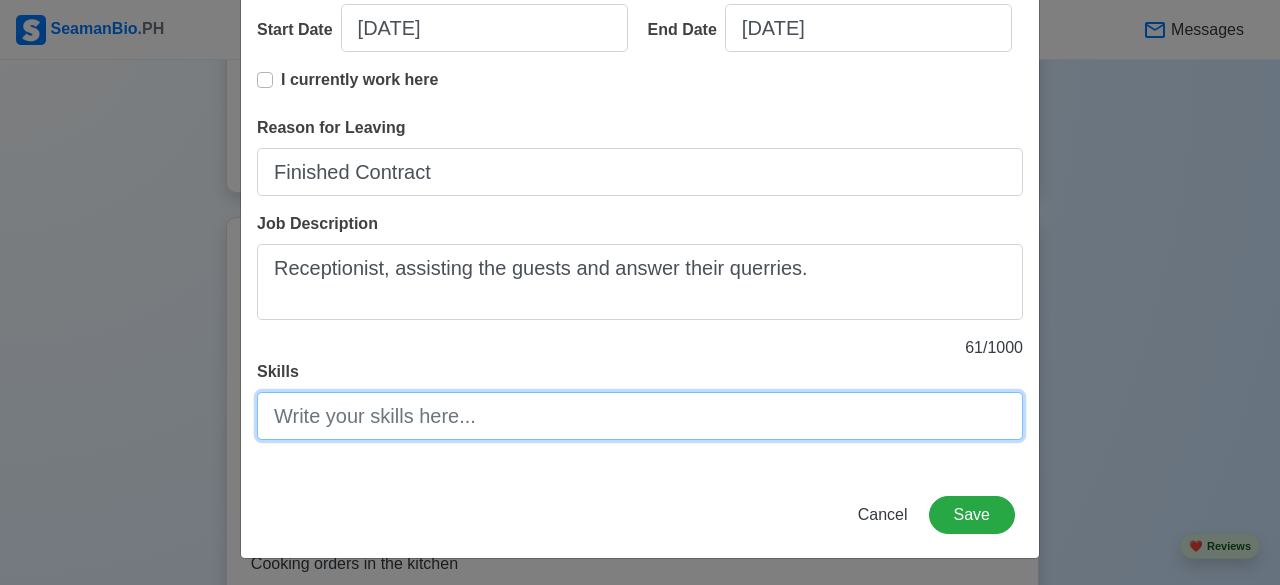 click on "Skills" at bounding box center [640, 416] 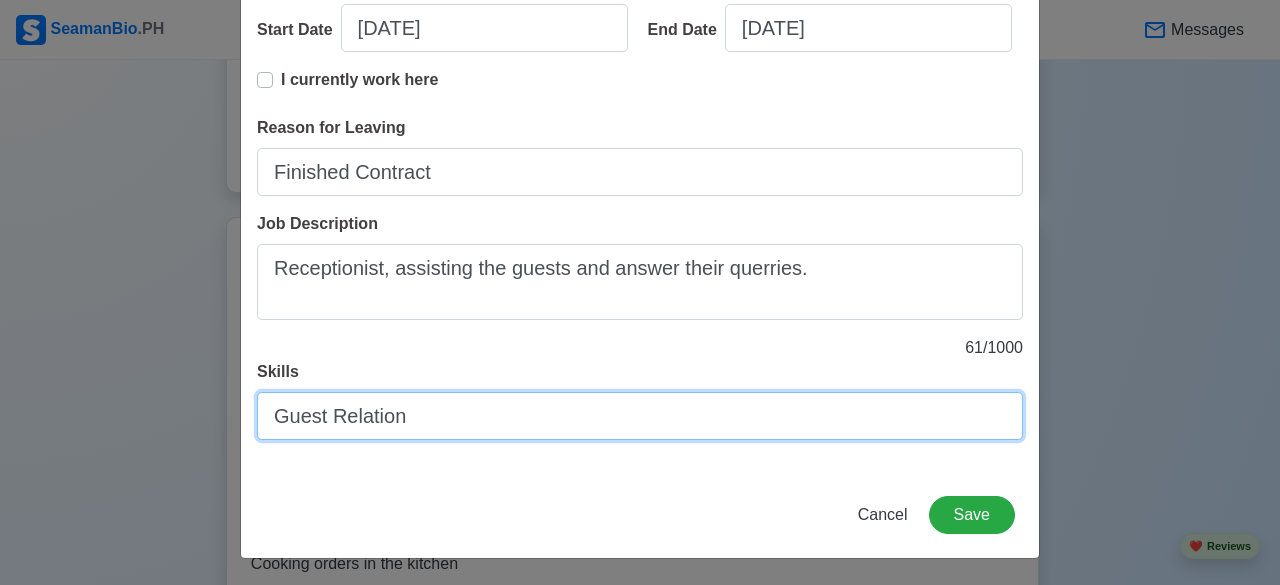 type on "Guest Relation" 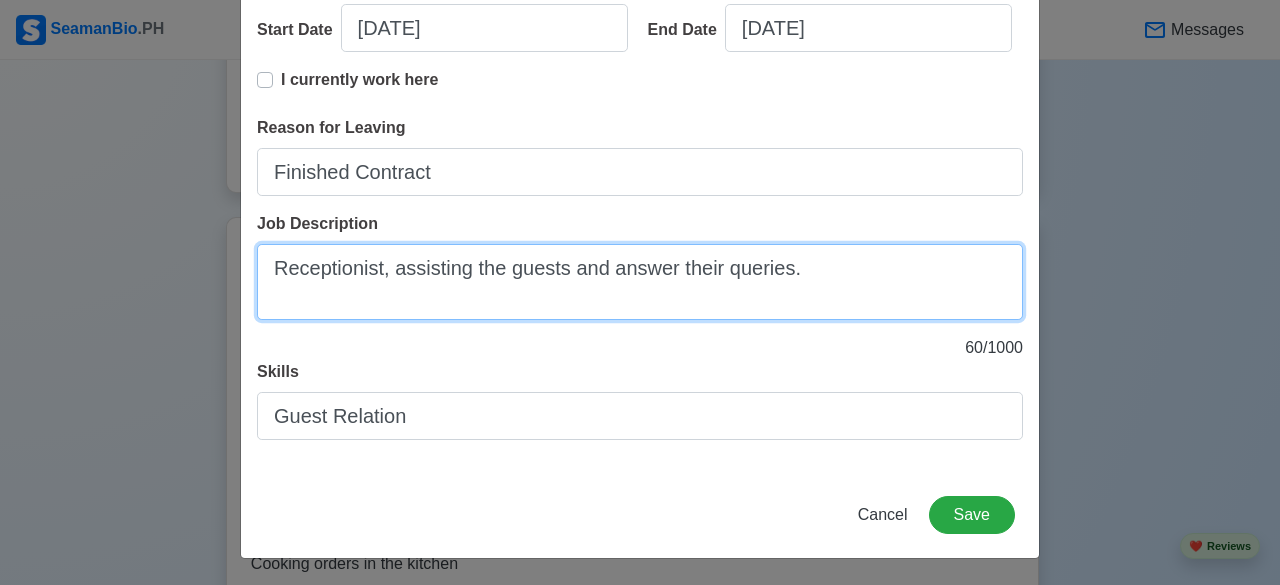 type on "Receptionist, assisting the guests and answer their queries." 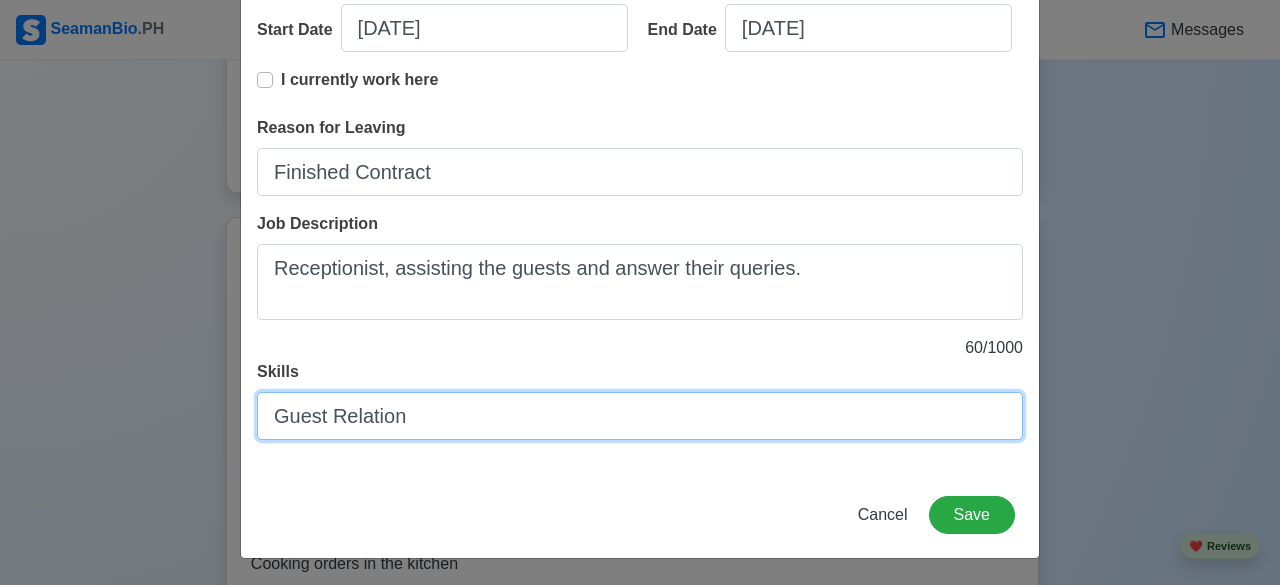 click on "Guest Relation" at bounding box center (640, 416) 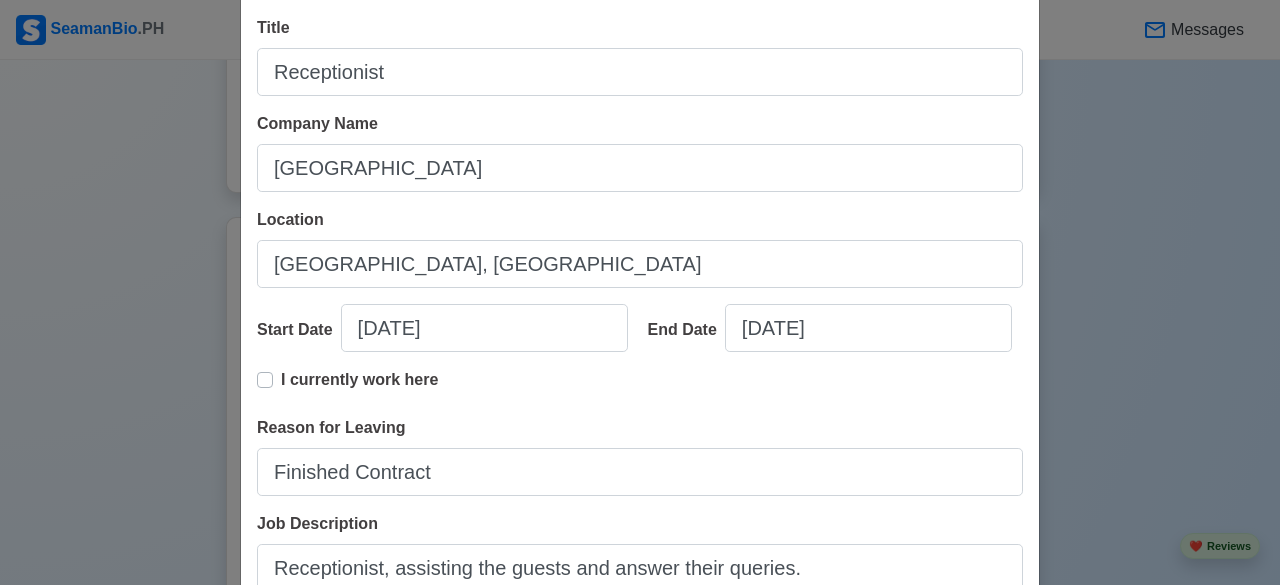 scroll, scrollTop: 0, scrollLeft: 0, axis: both 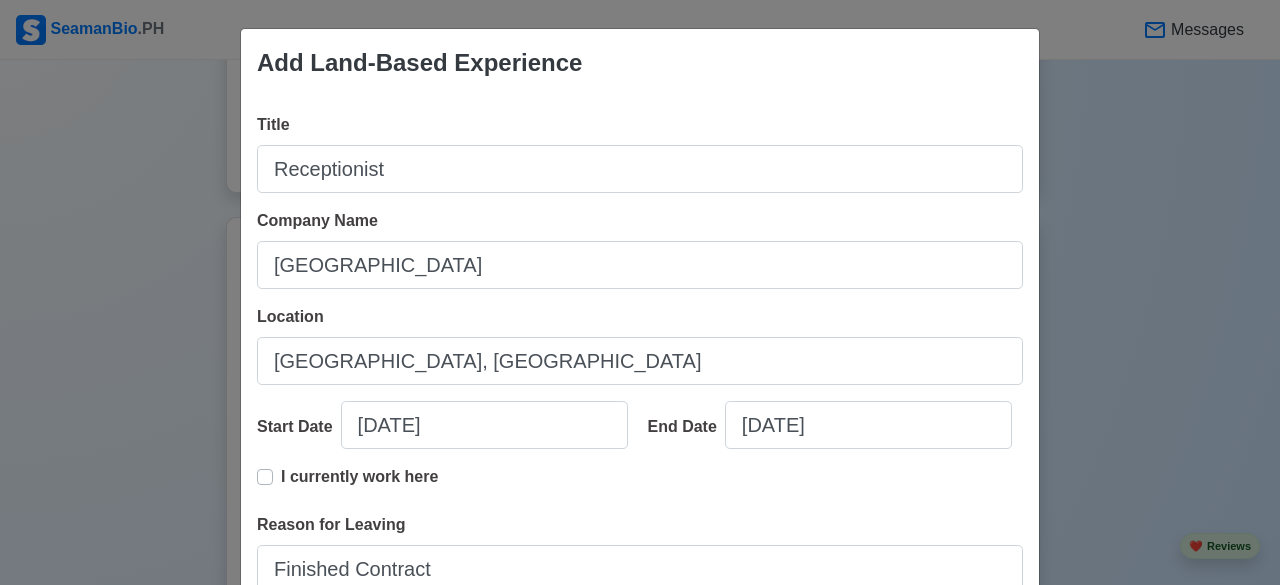 type on "Guest Relation and hospitality" 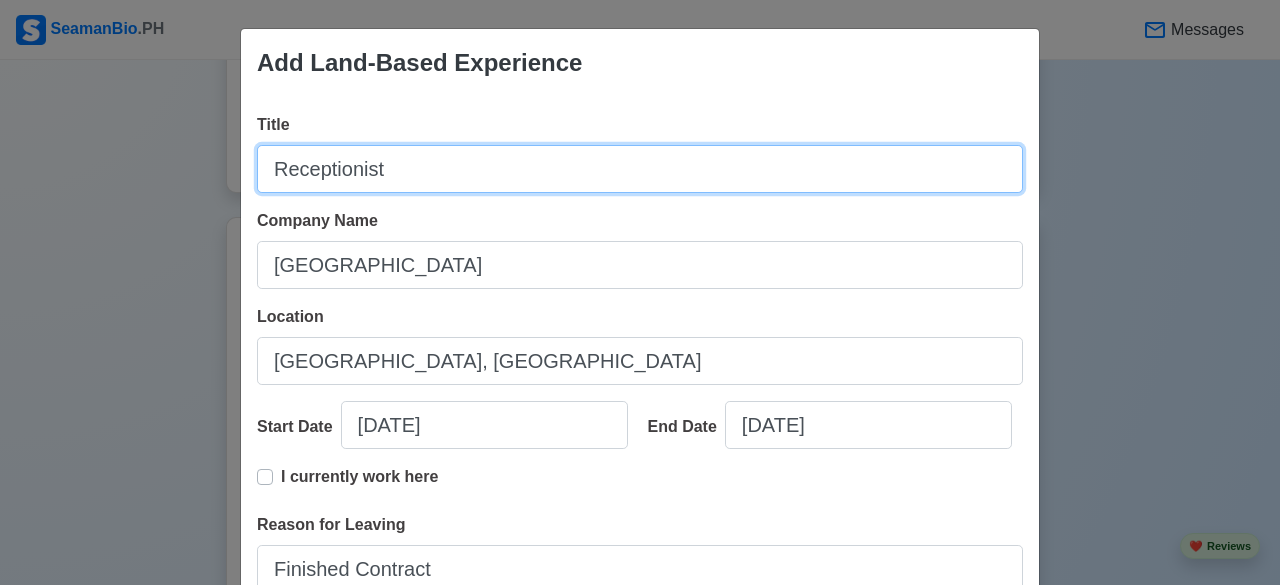 click on "Receptionist" at bounding box center [640, 169] 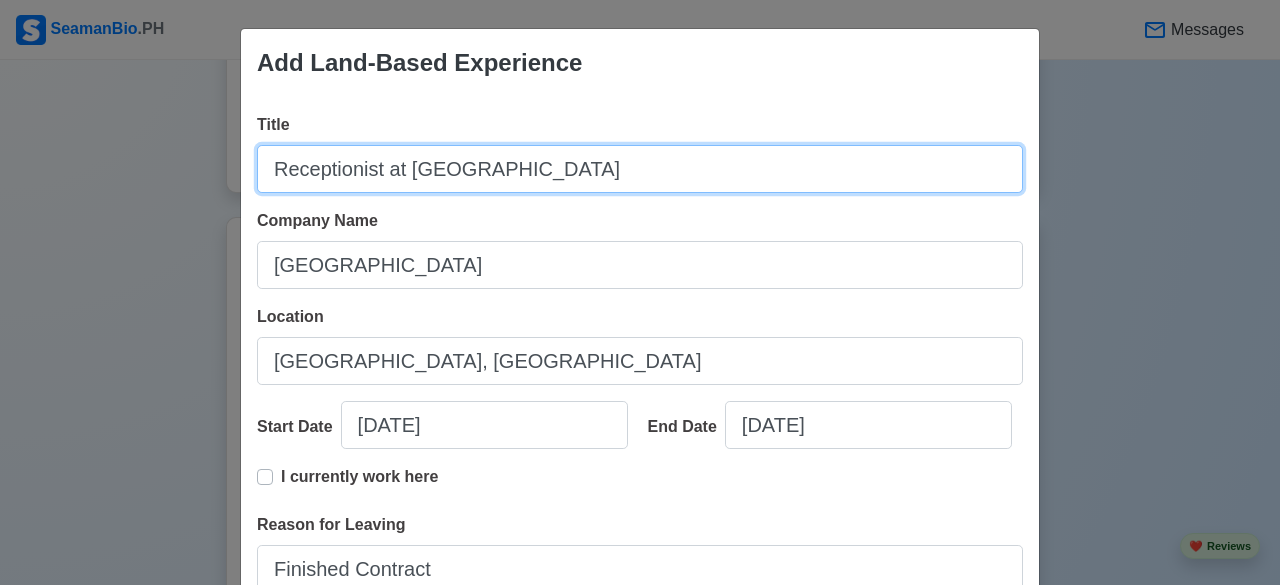 type on "Receptionist at [GEOGRAPHIC_DATA]" 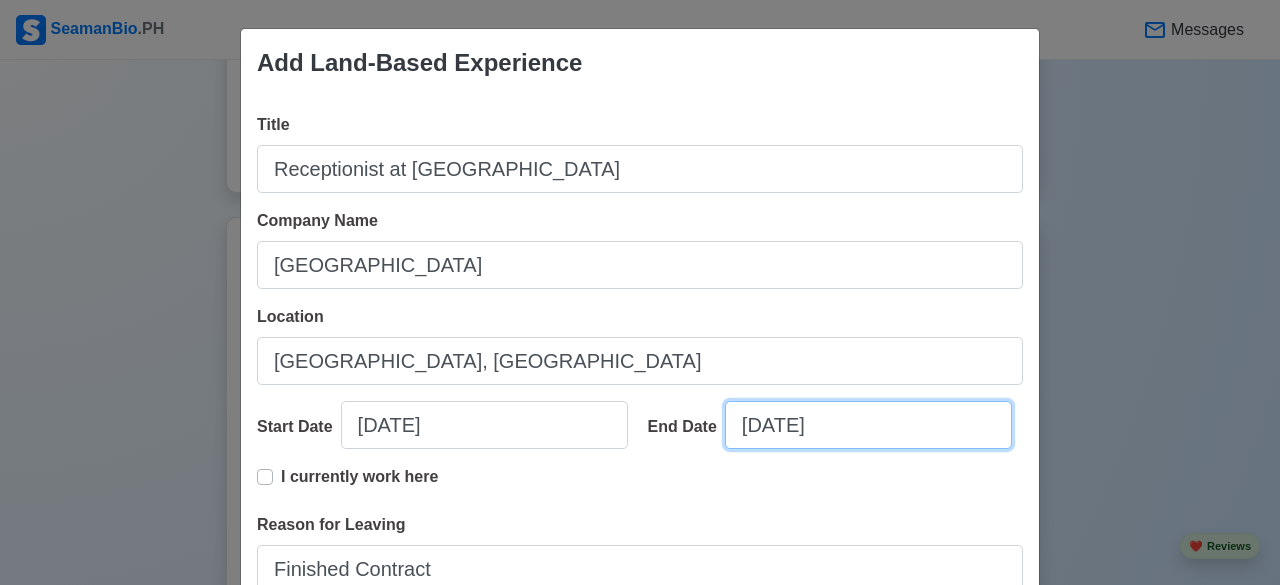 select on "****" 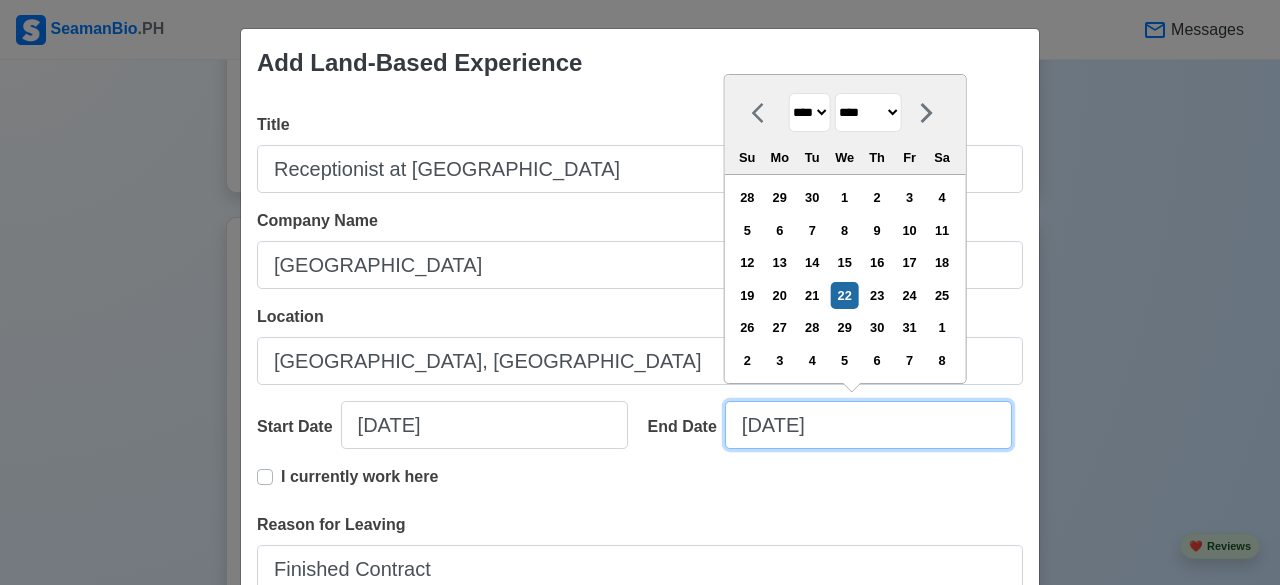 click on "[DATE]" at bounding box center (868, 425) 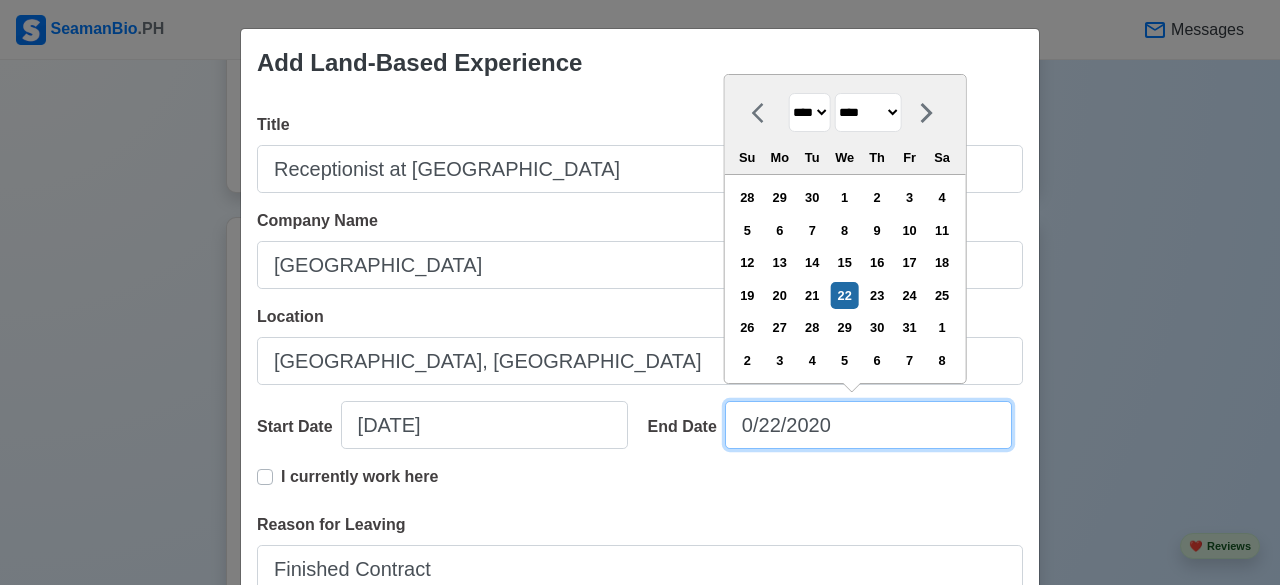 type on "[DATE]" 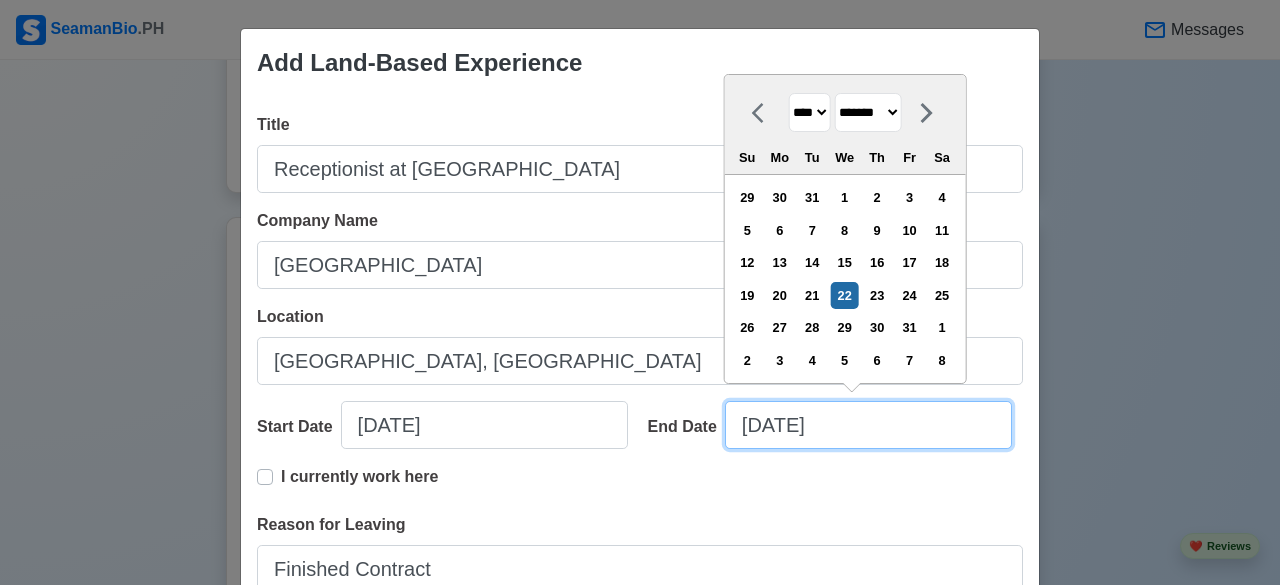 click on "[DATE]" at bounding box center [868, 425] 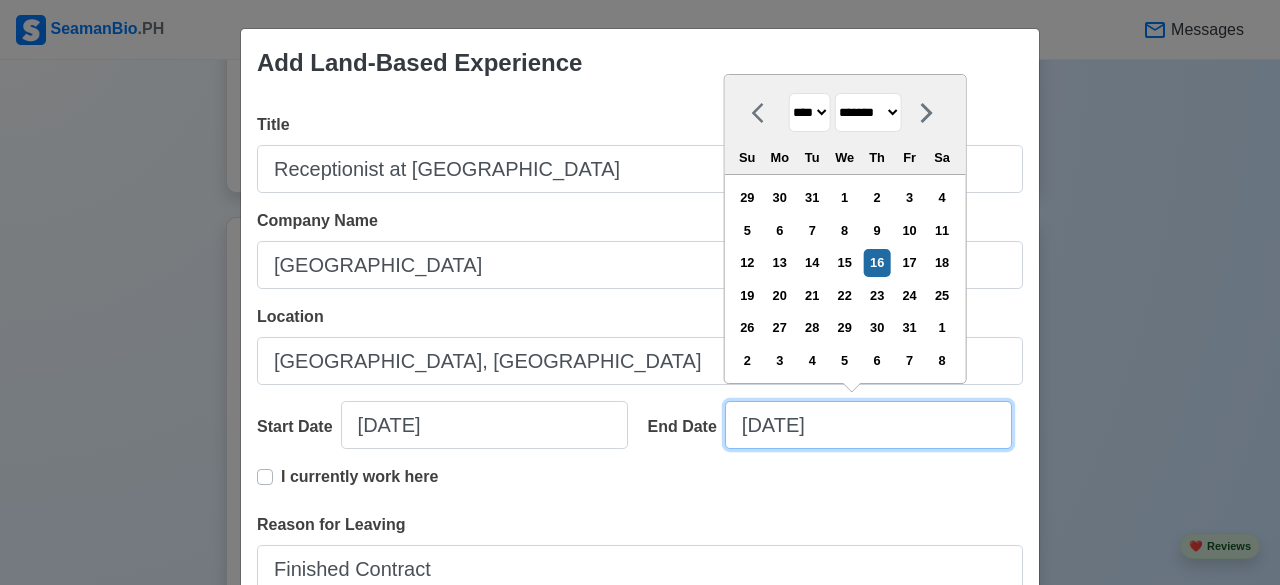 type on "[DATE]" 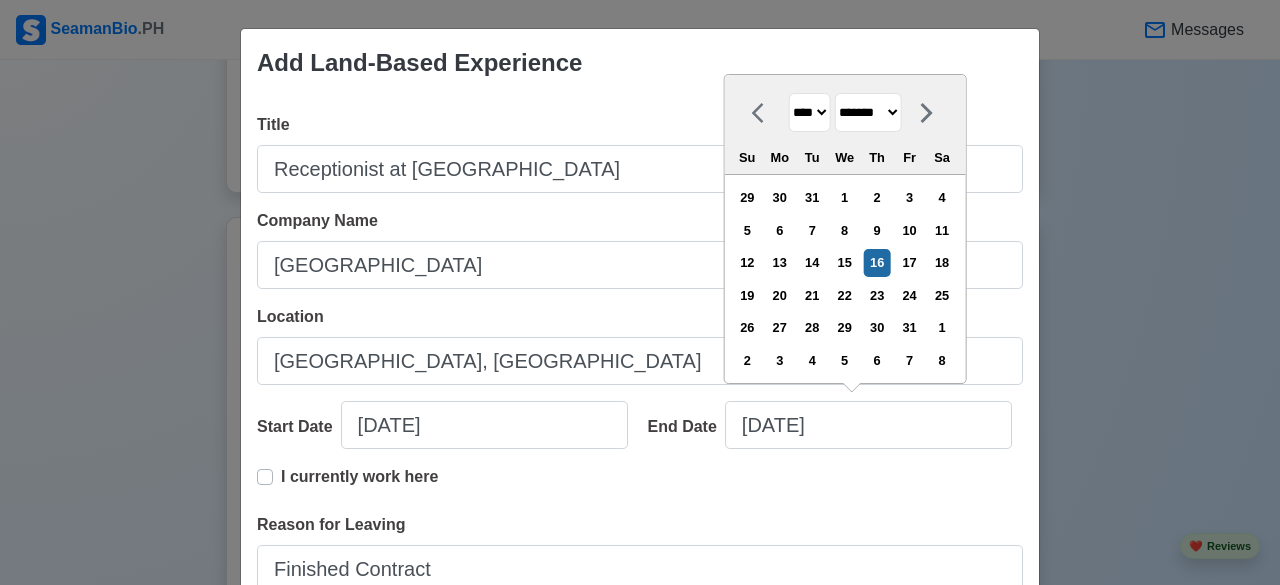 click on "I currently work here" at bounding box center [640, 489] 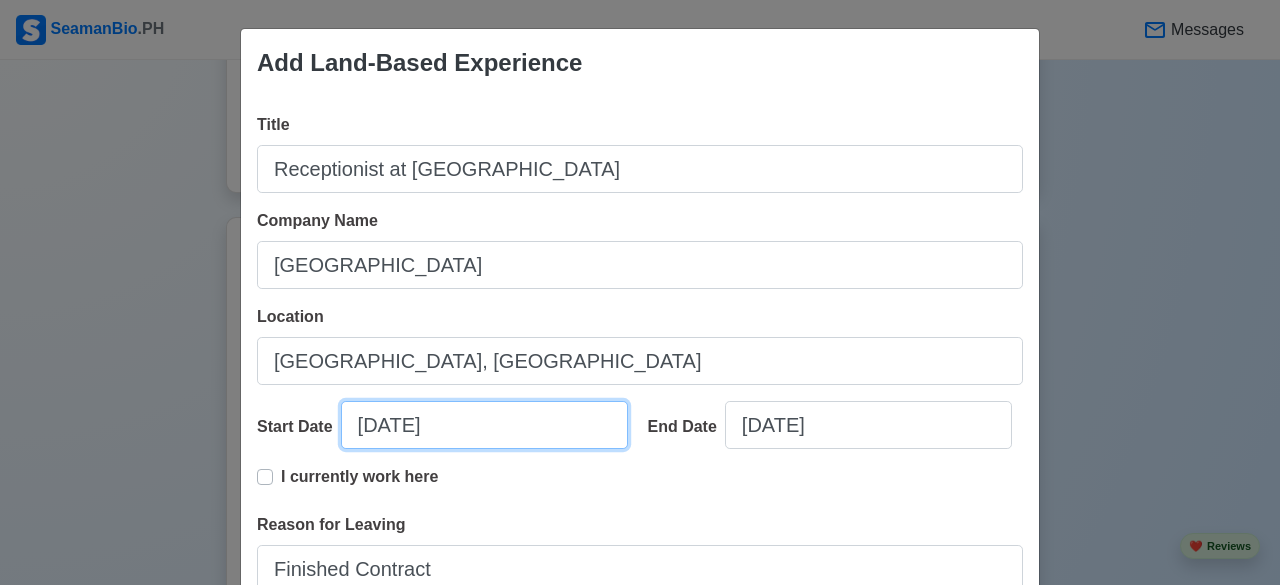 select on "****" 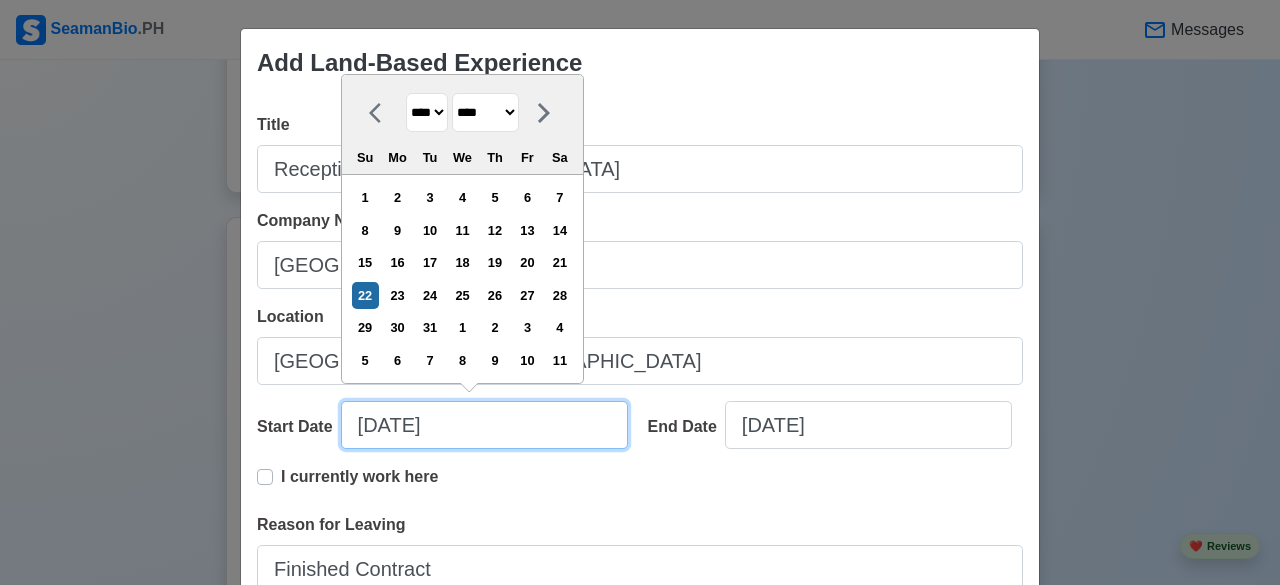 click on "[DATE]" at bounding box center [484, 425] 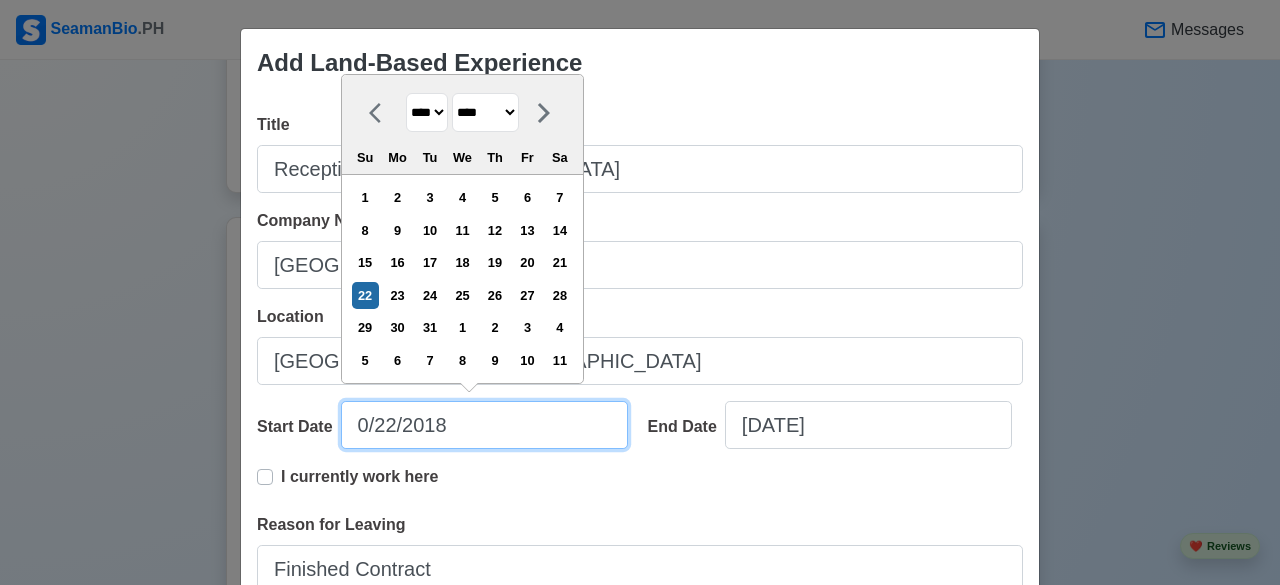 type on "[DATE]" 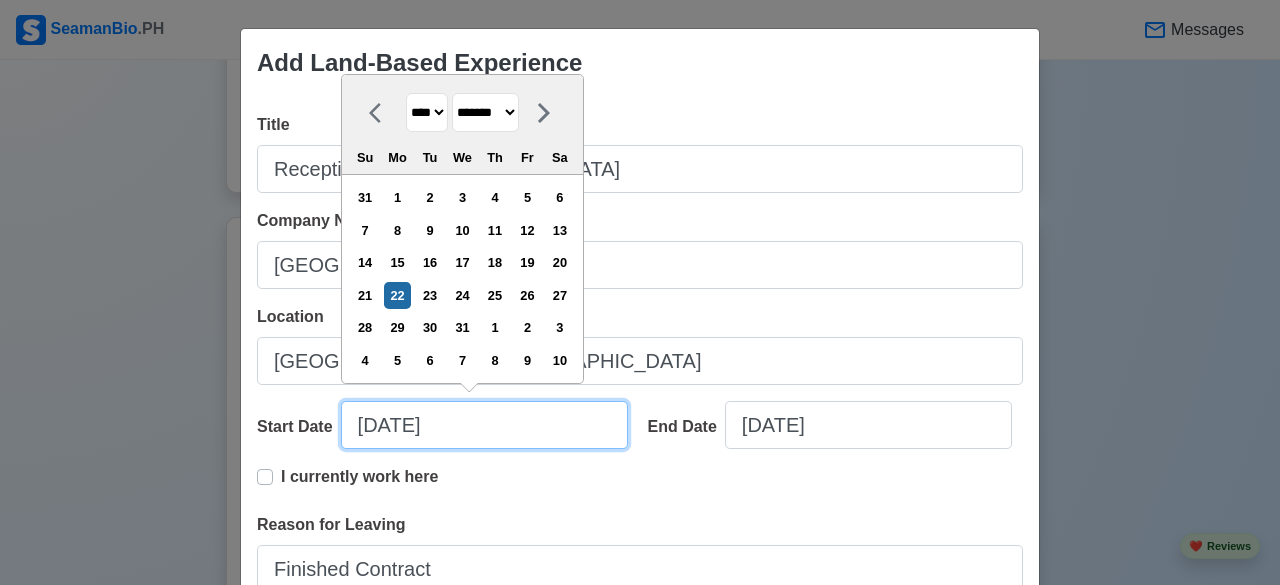 click on "[DATE]" at bounding box center (484, 425) 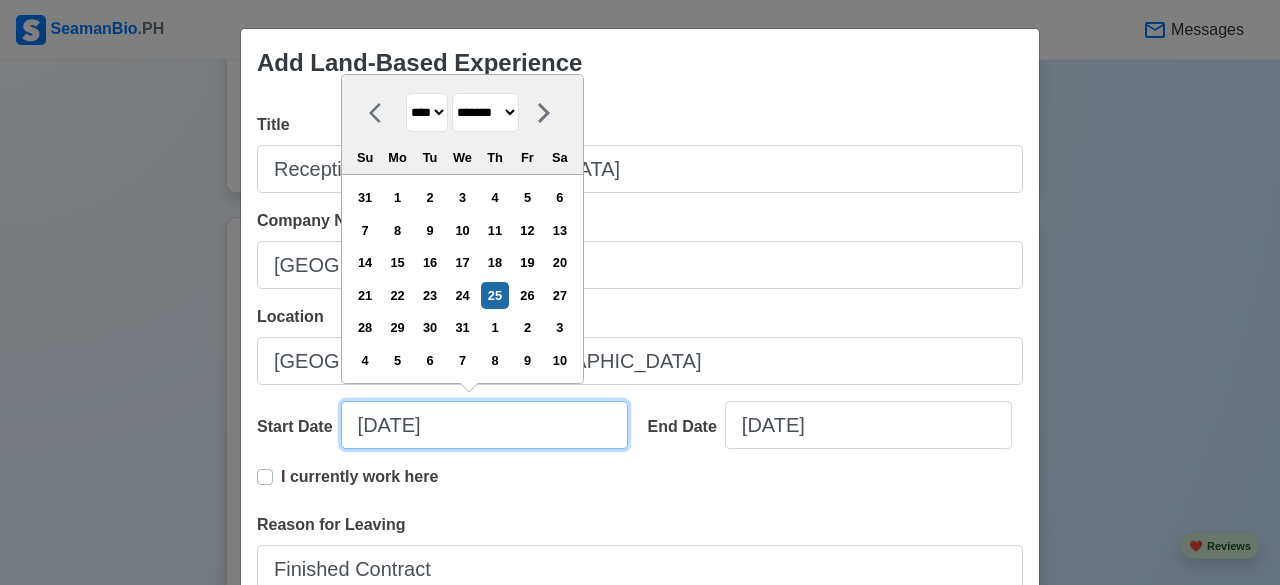 type on "[DATE]" 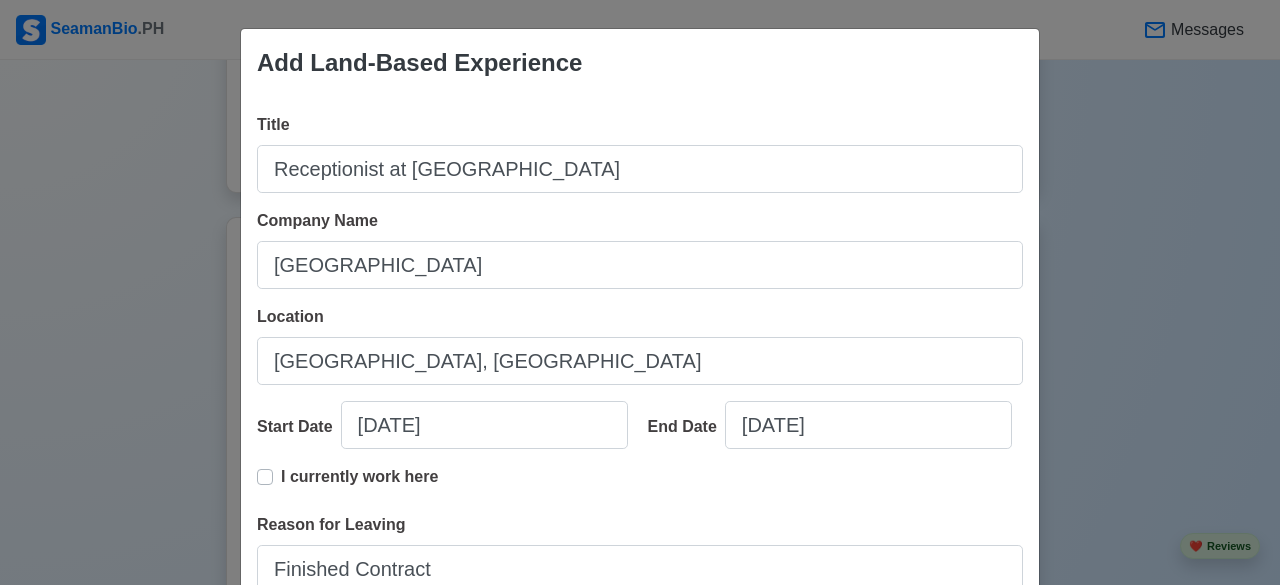 click on "I currently work here" at bounding box center (640, 489) 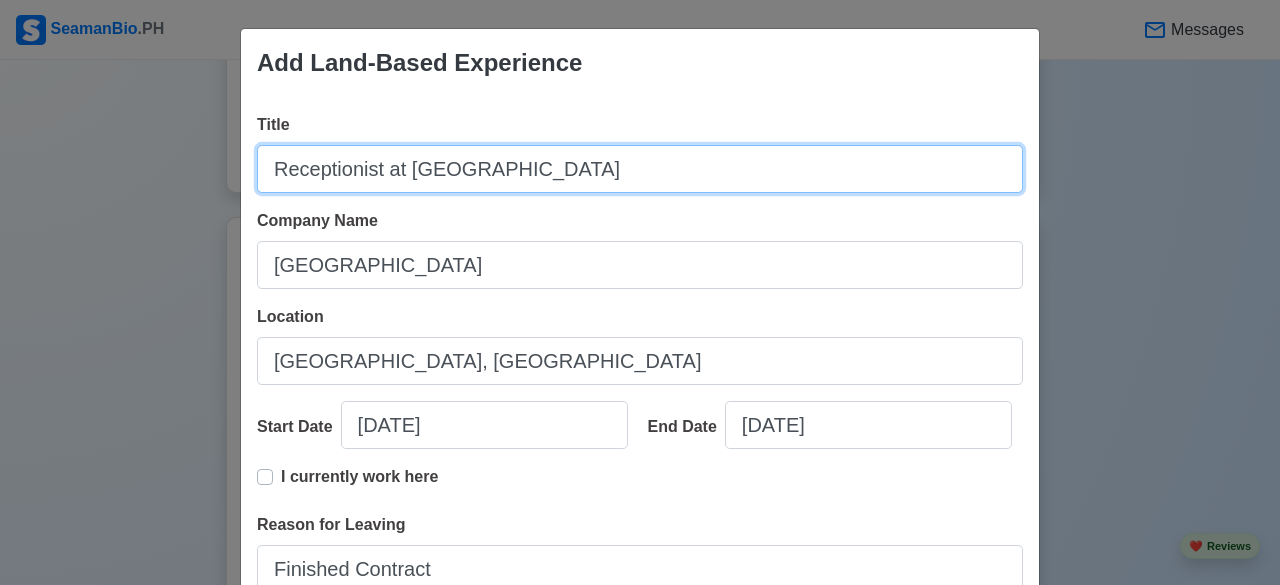 click on "Receptionist at [GEOGRAPHIC_DATA]" at bounding box center (640, 169) 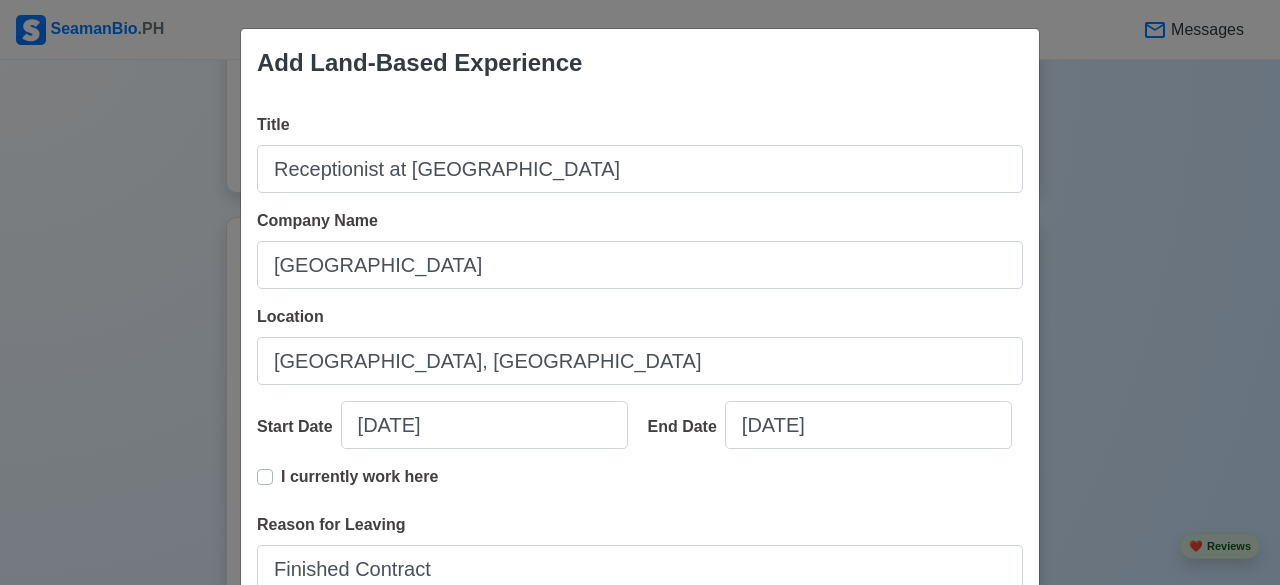 click on "I currently work here" at bounding box center [640, 489] 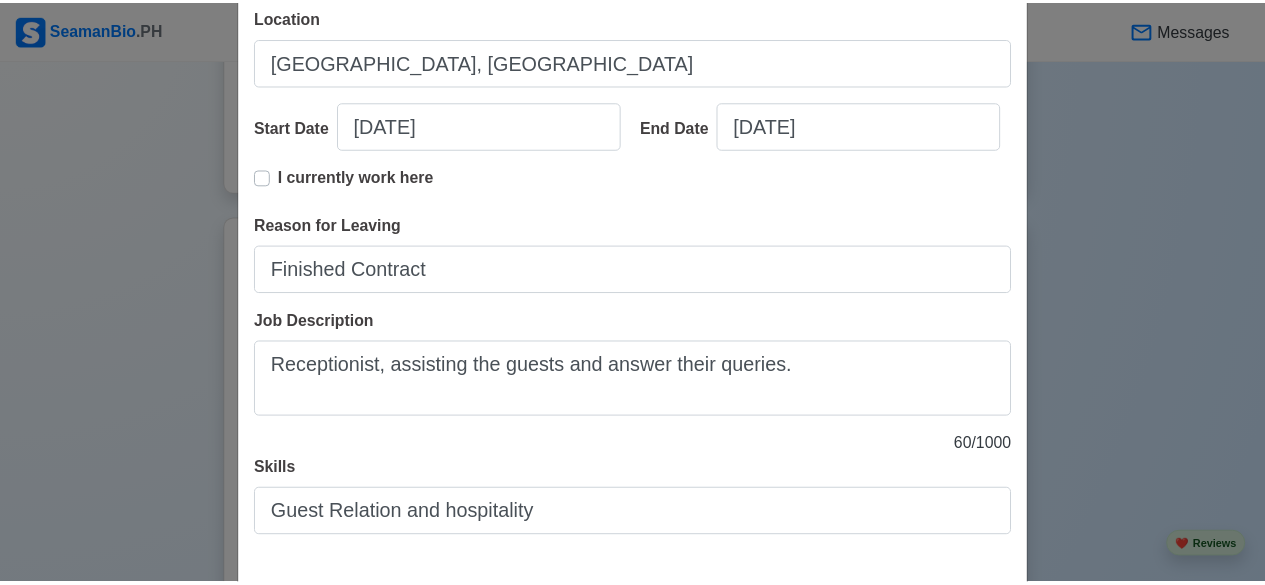 scroll, scrollTop: 397, scrollLeft: 0, axis: vertical 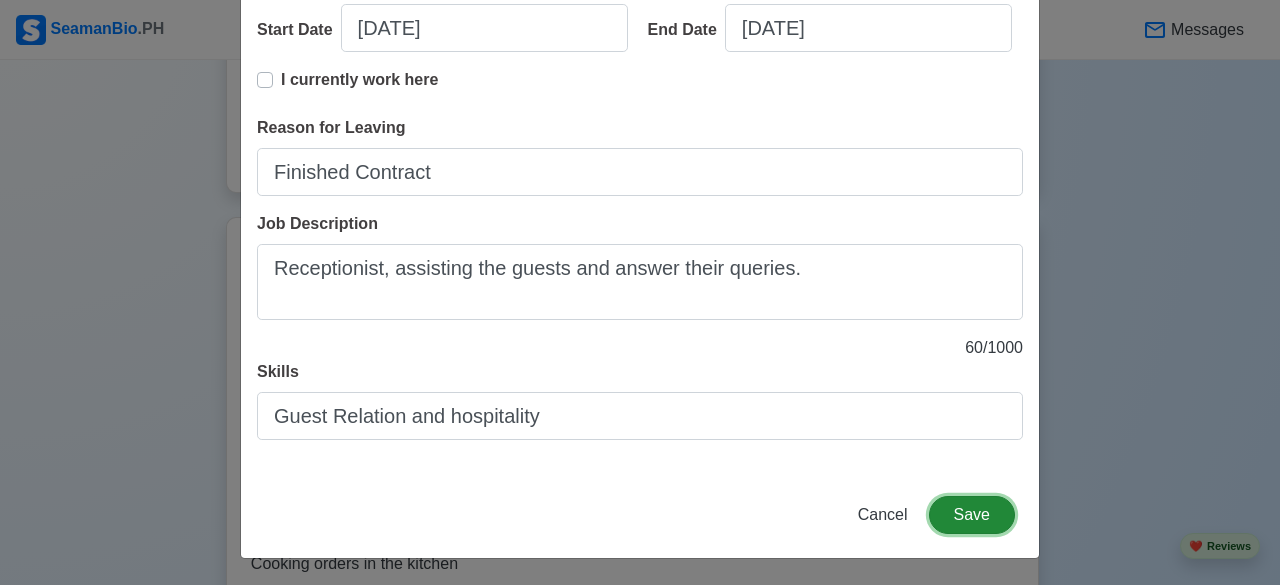 click on "Save" at bounding box center [972, 515] 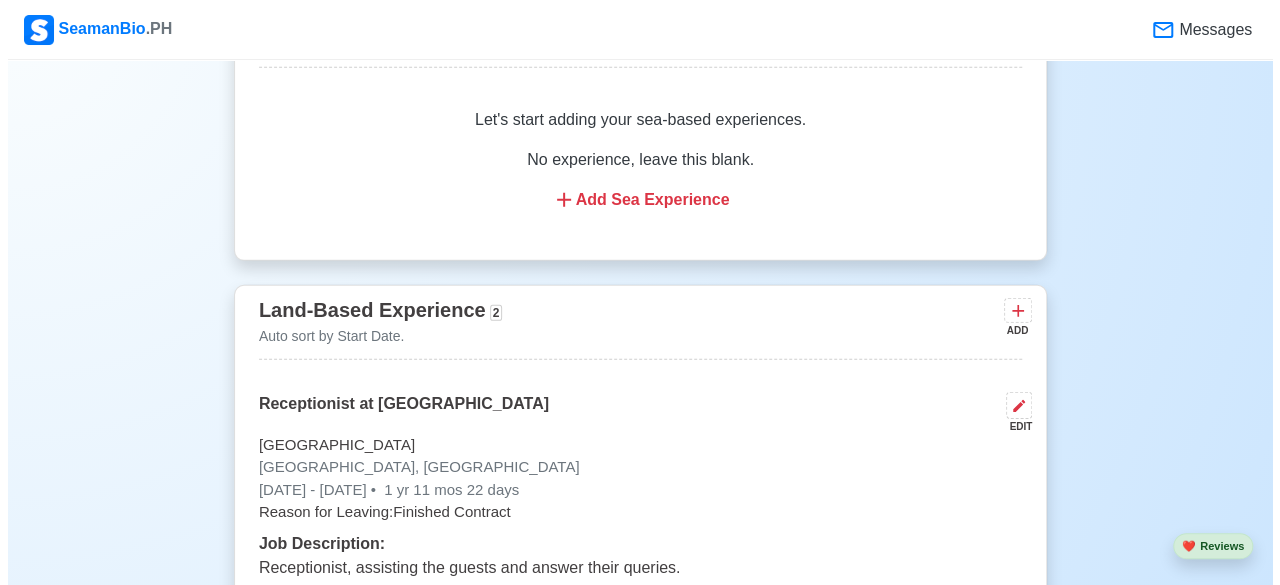 scroll, scrollTop: 2878, scrollLeft: 0, axis: vertical 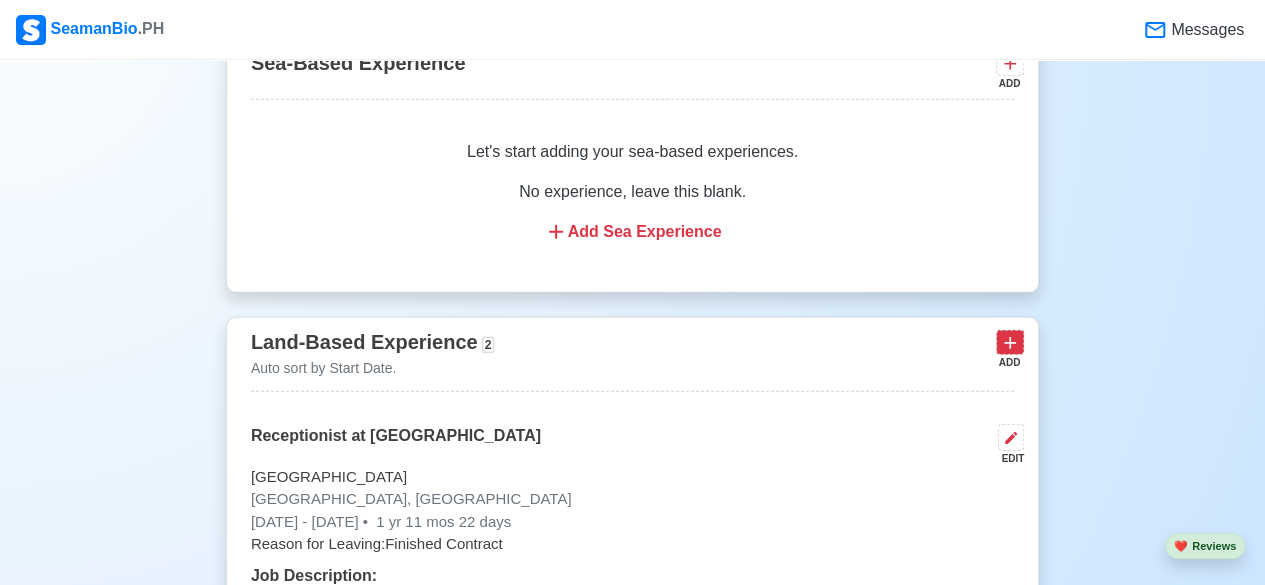 click 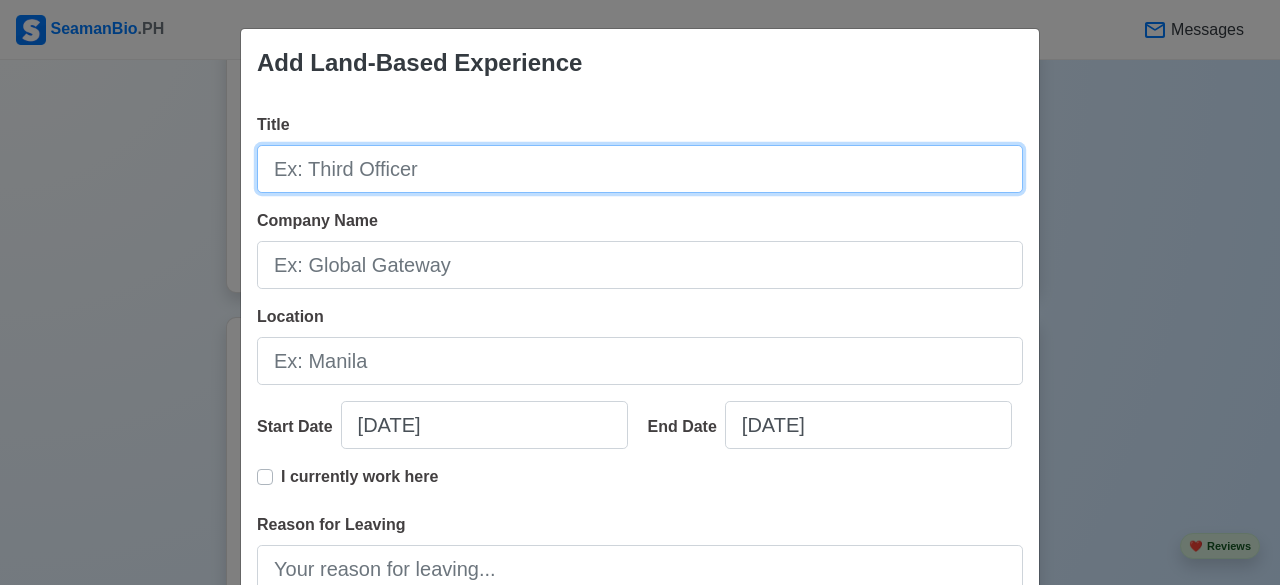 click on "Title" at bounding box center (640, 169) 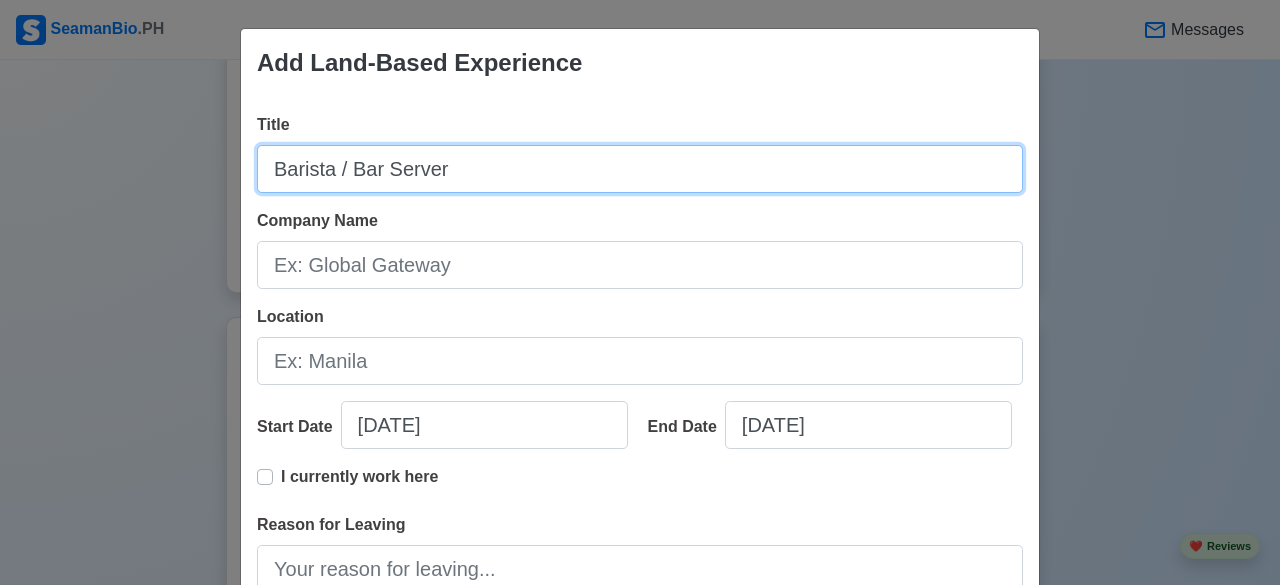 type on "Barista / Bar Server" 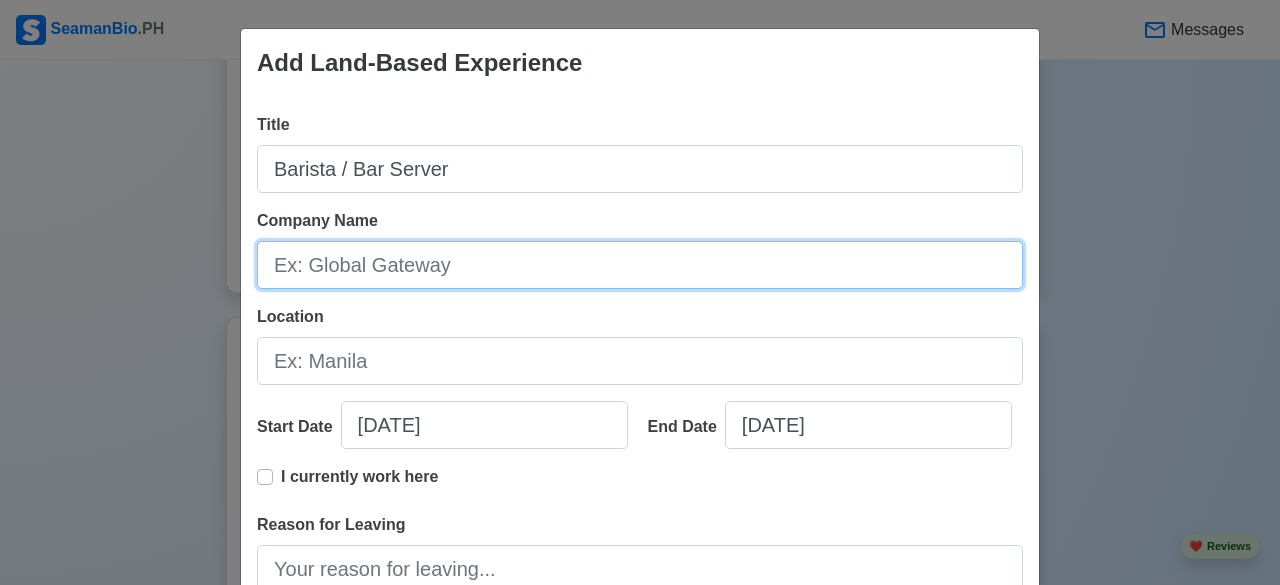 click on "Company Name" at bounding box center [640, 265] 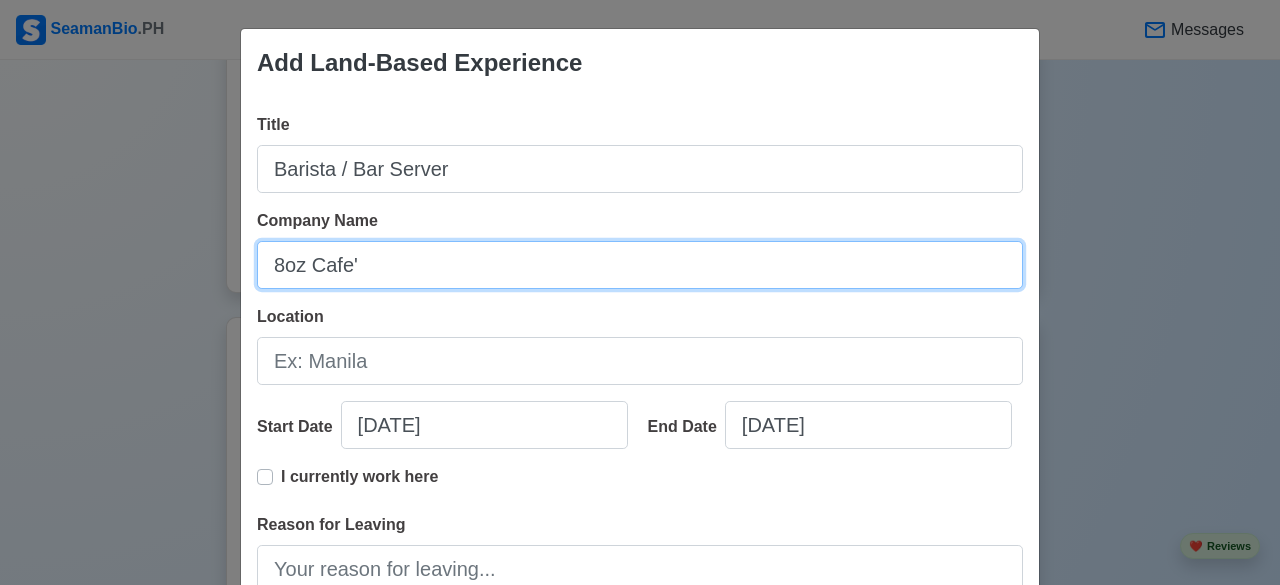 type on "8oz Cafe'" 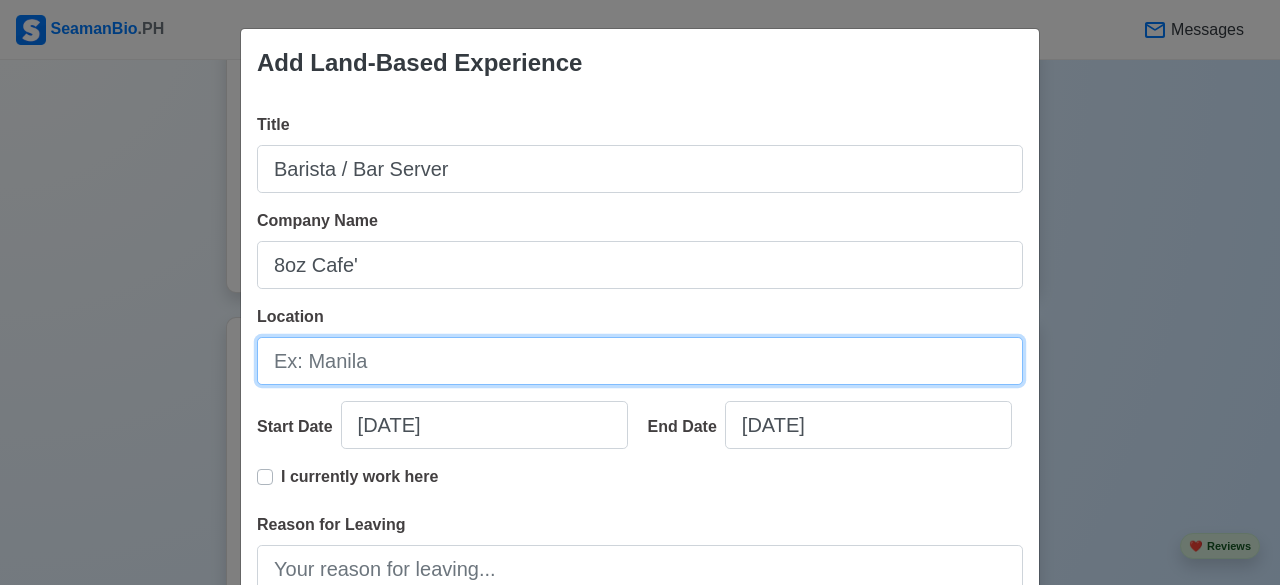 click on "Location" at bounding box center (640, 361) 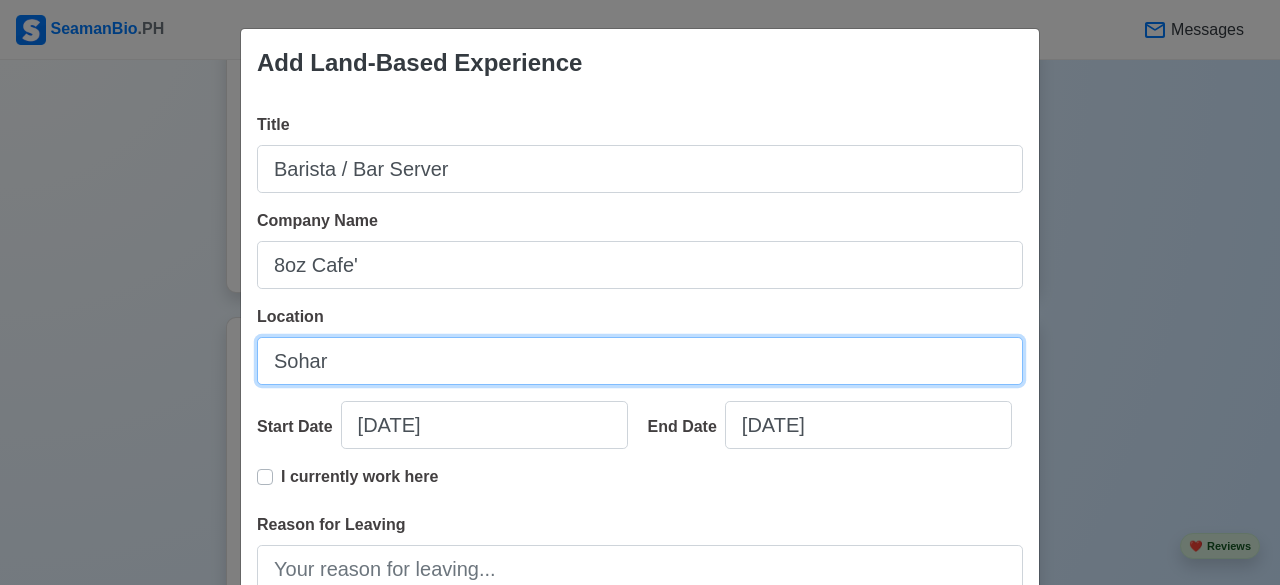 type on "Sohar [GEOGRAPHIC_DATA]" 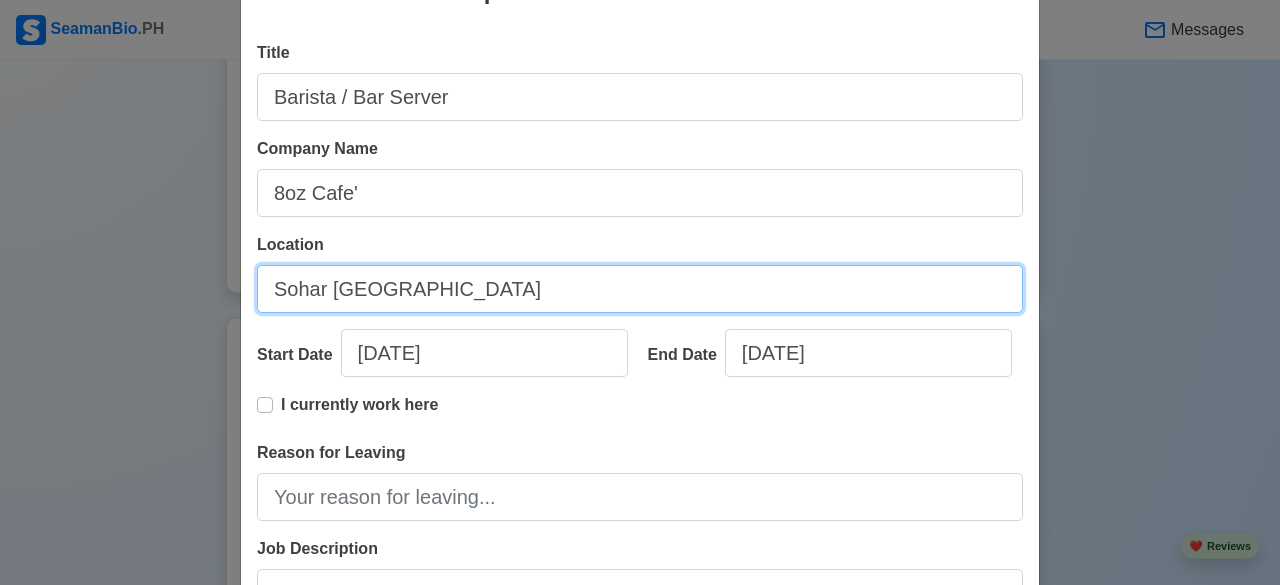 scroll, scrollTop: 100, scrollLeft: 0, axis: vertical 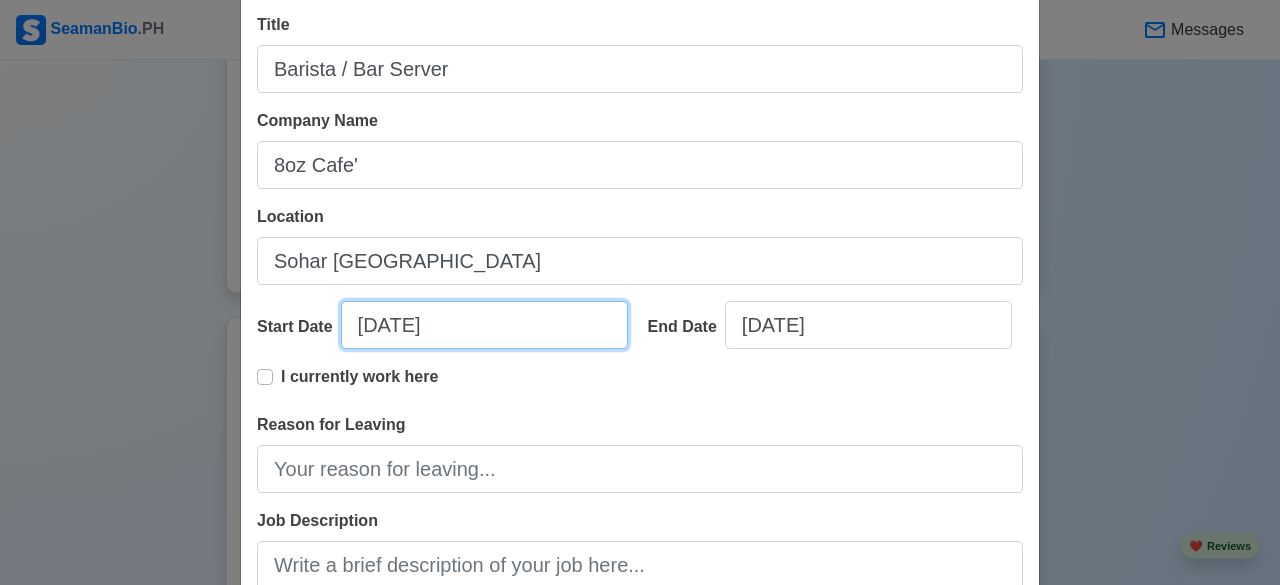 select on "****" 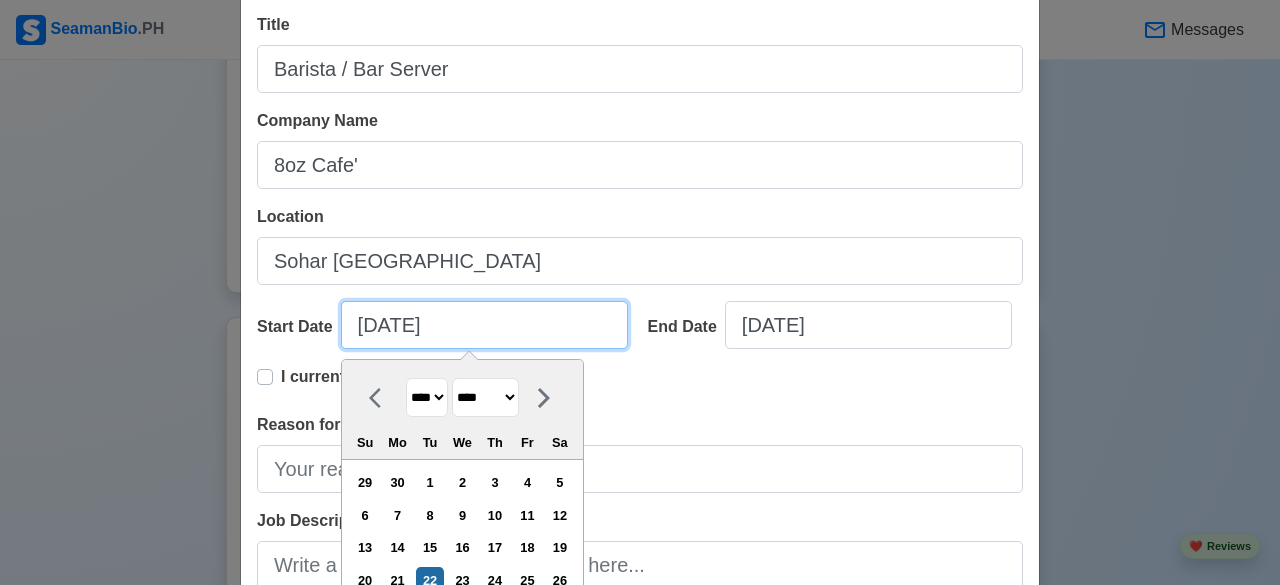 click on "[DATE]" at bounding box center [484, 325] 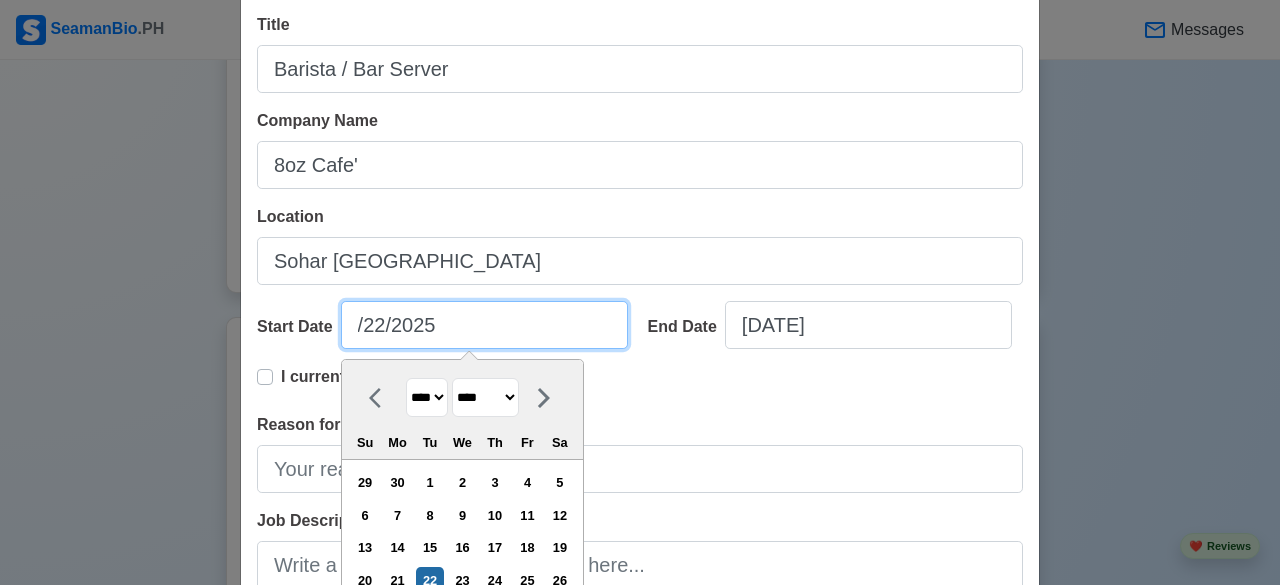 type on "[DATE]" 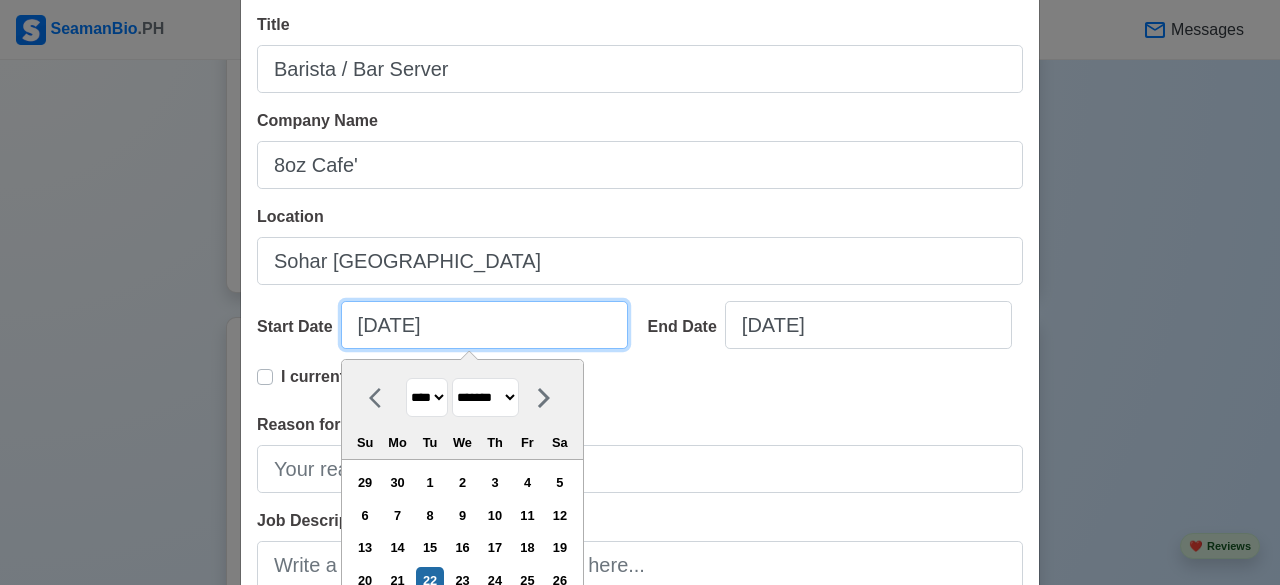 type on "[DATE]" 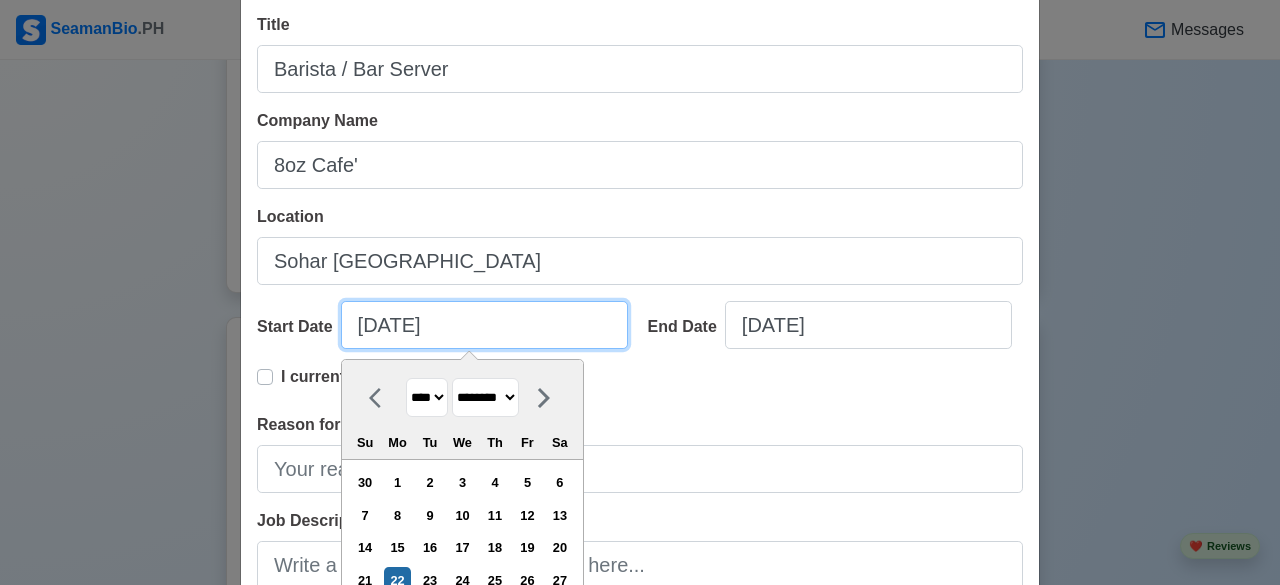 click on "[DATE]" at bounding box center [484, 325] 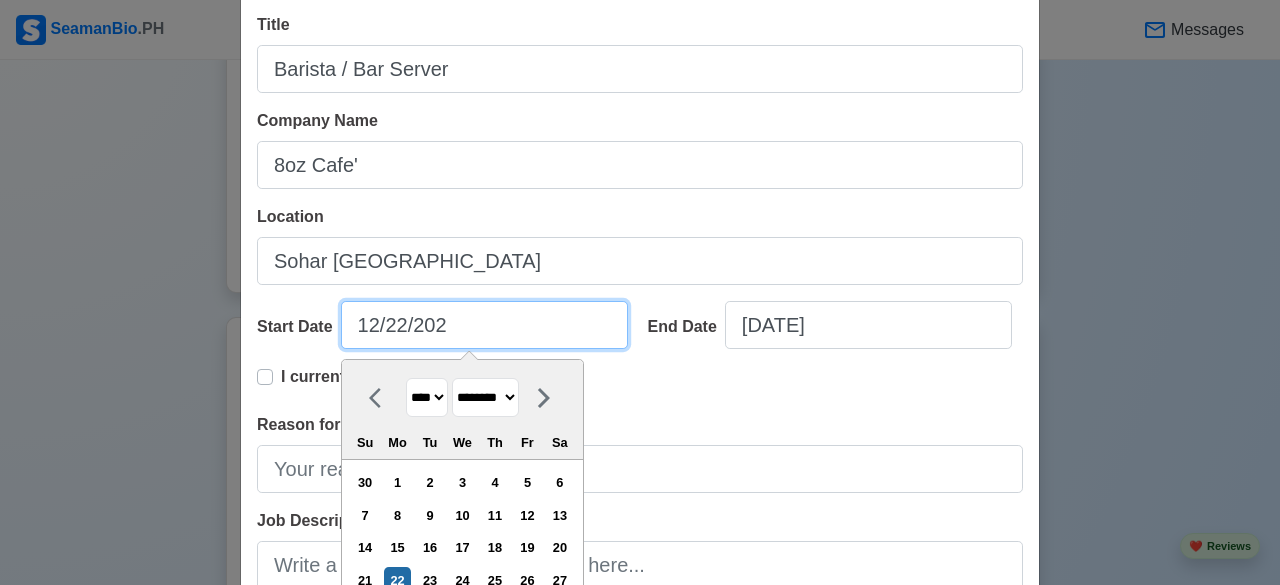 type on "[DATE]" 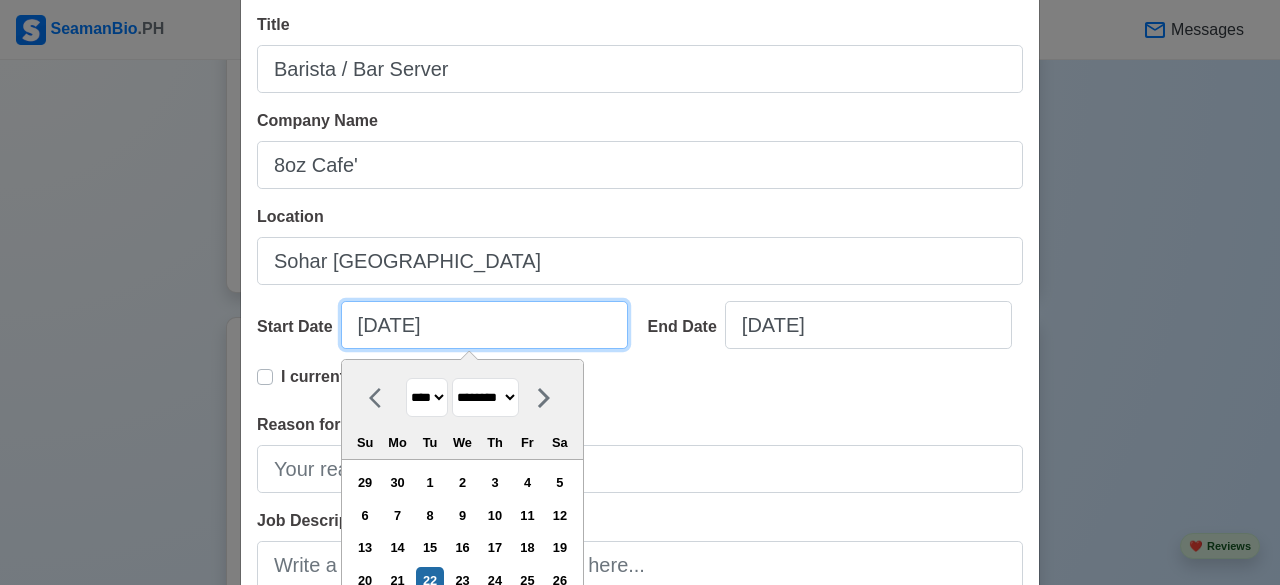 type on "[DATE]" 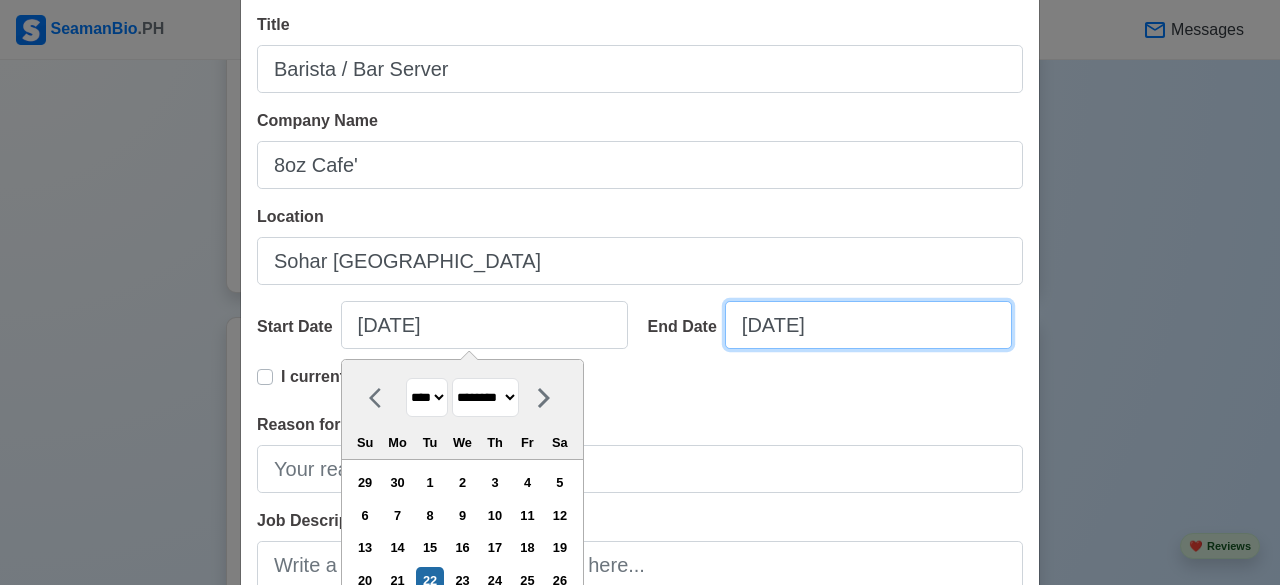 click on "[DATE]" at bounding box center [868, 325] 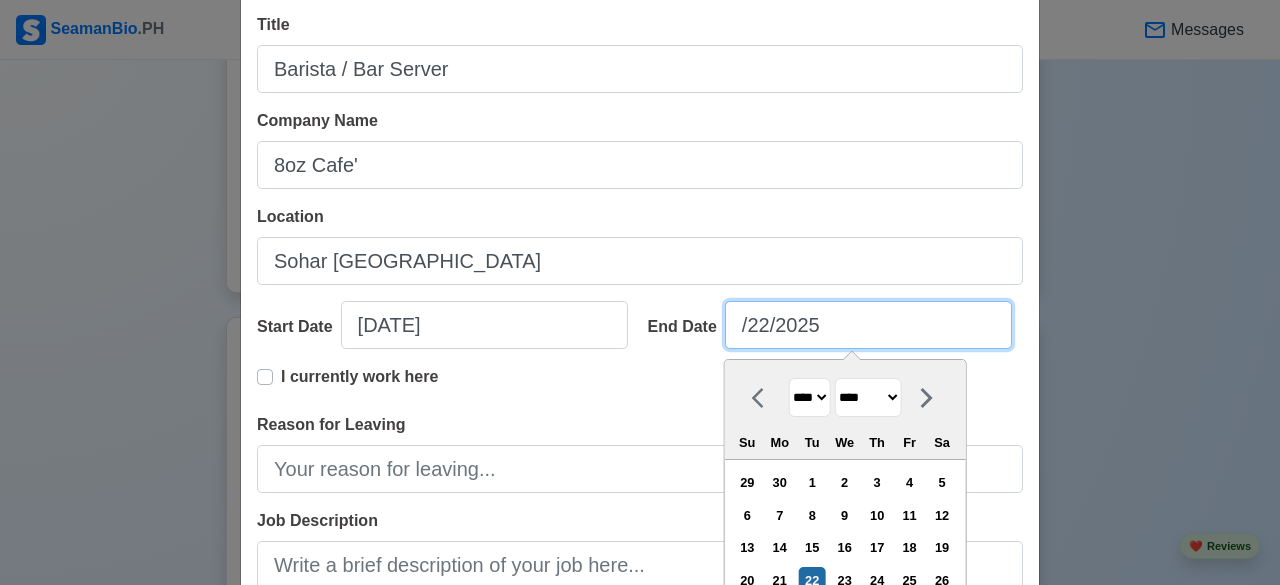 select on "*******" 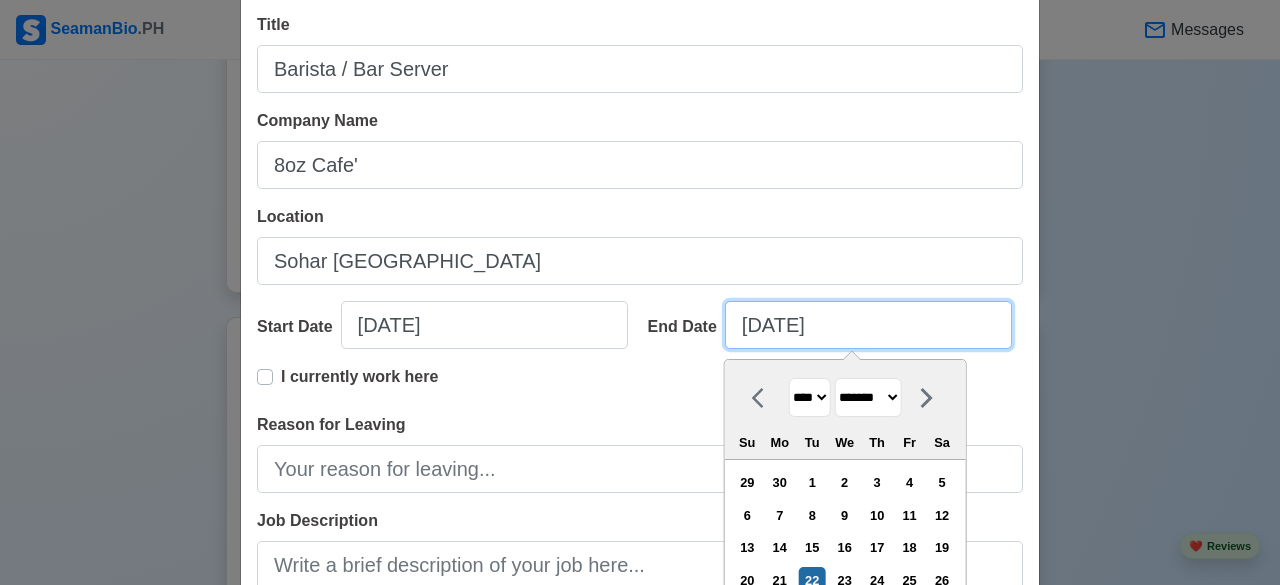 type on "[DATE]" 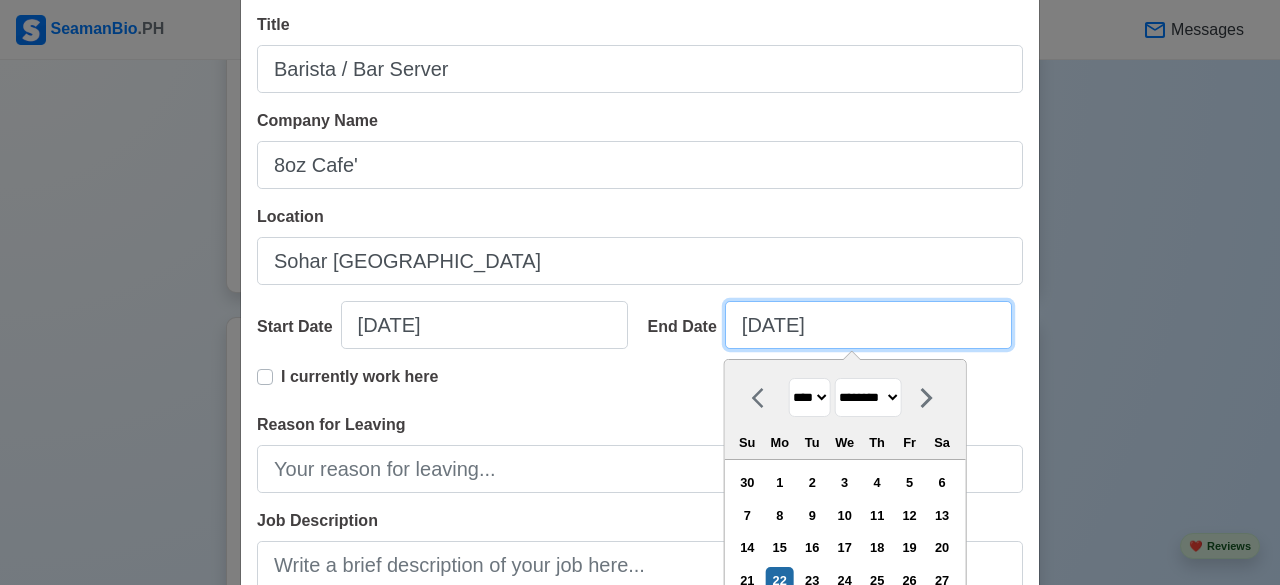 click on "[DATE]" at bounding box center (868, 325) 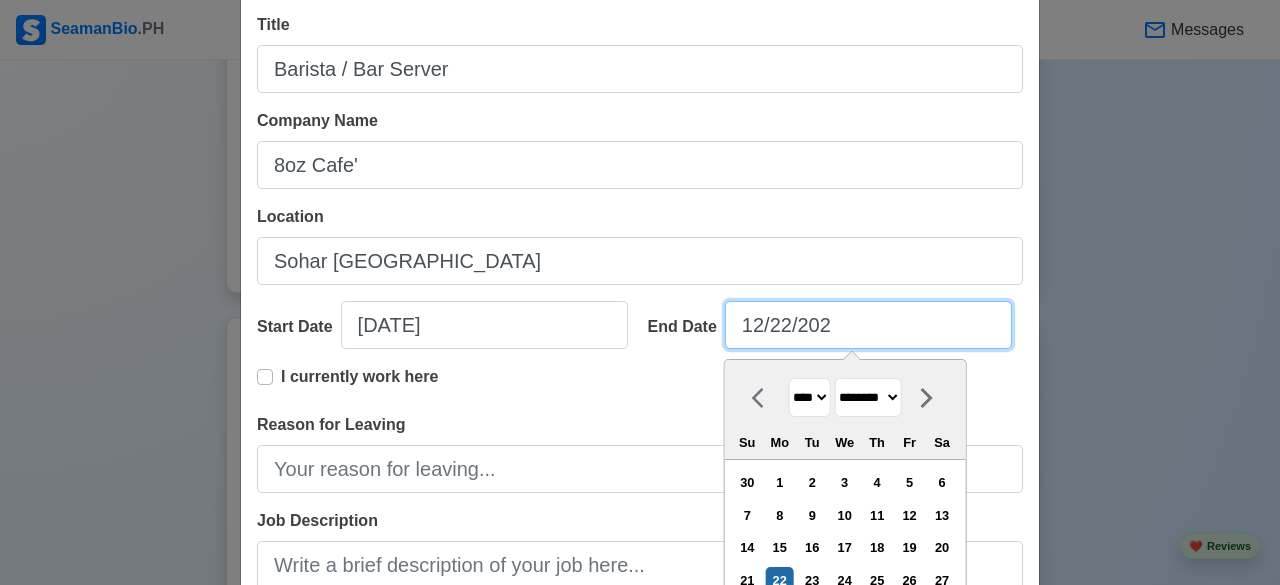 type on "[DATE]" 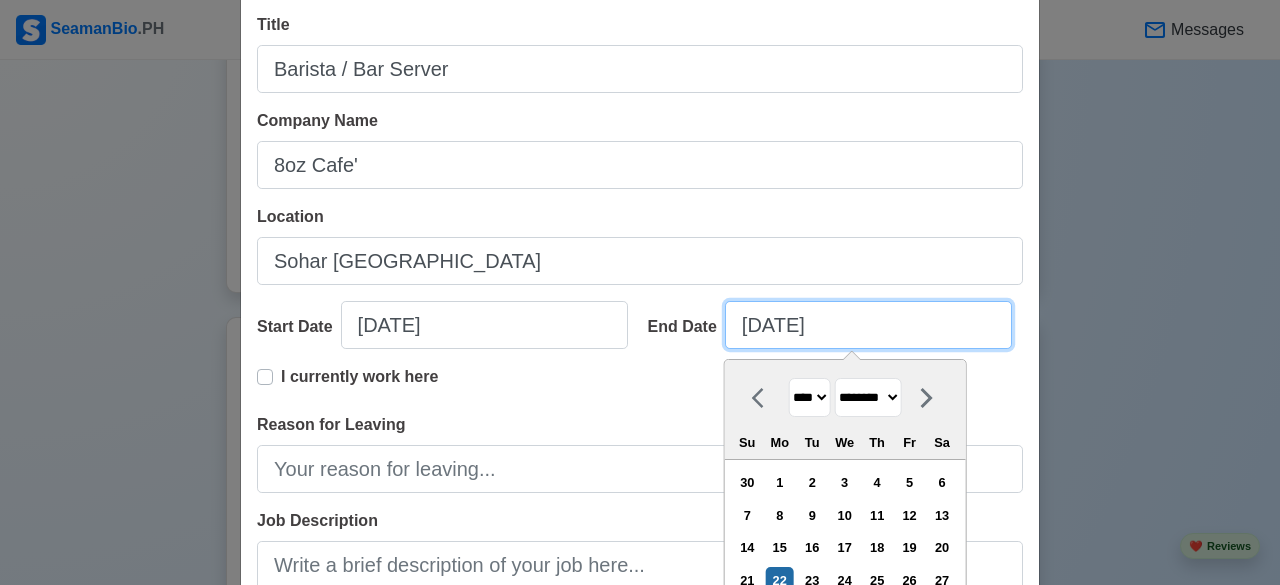 select on "****" 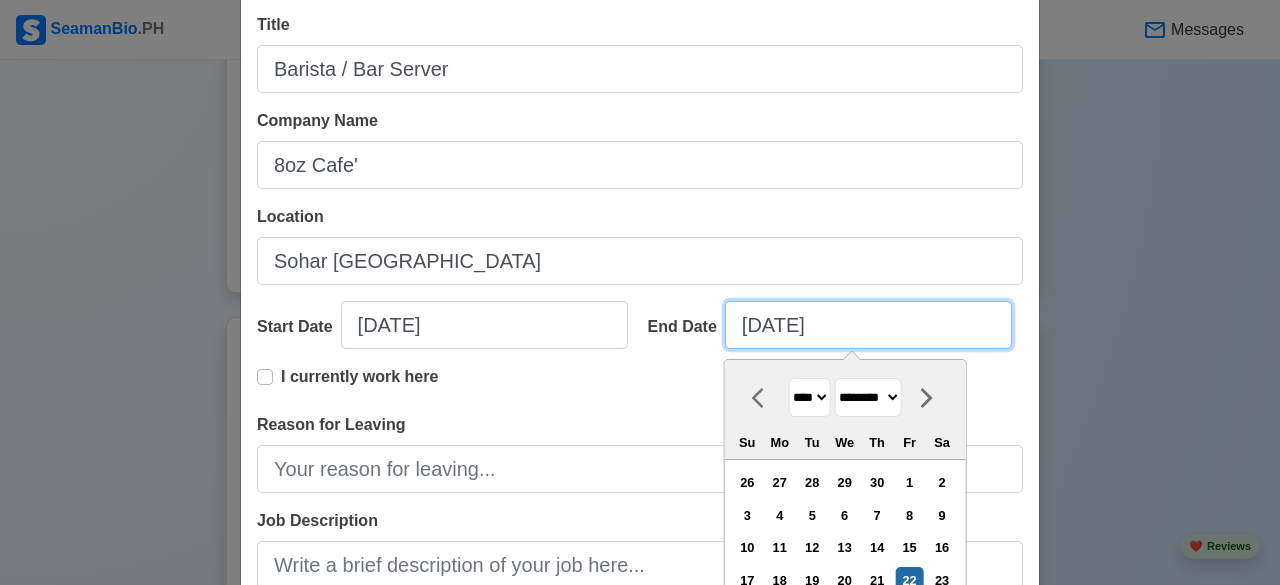 type on "[DATE]" 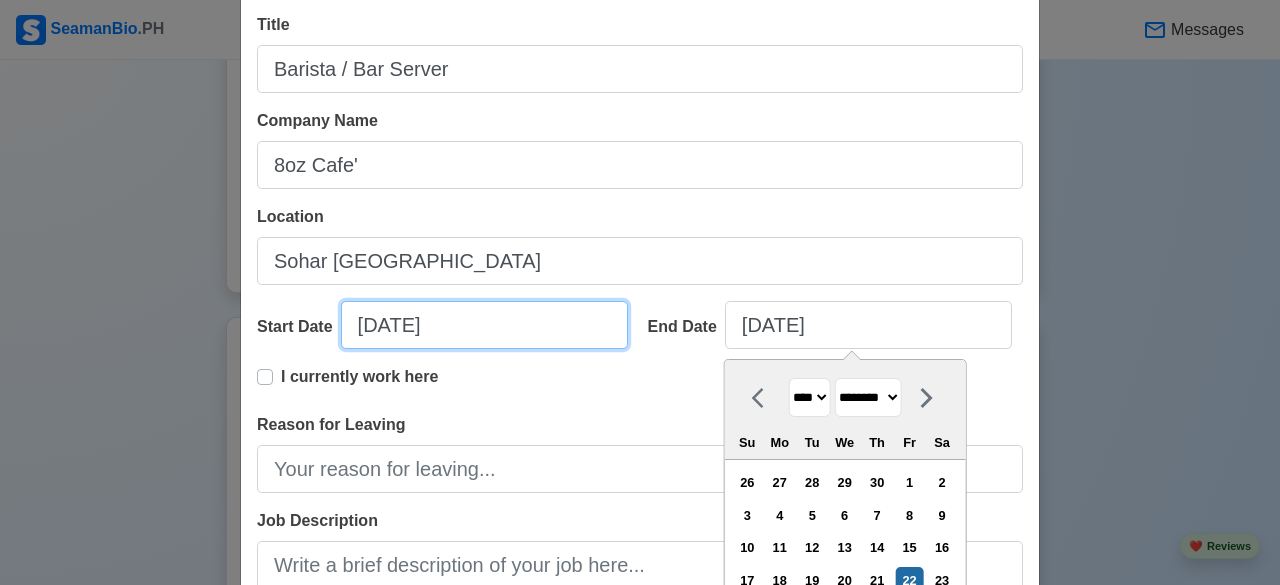 click on "[DATE]" at bounding box center (484, 325) 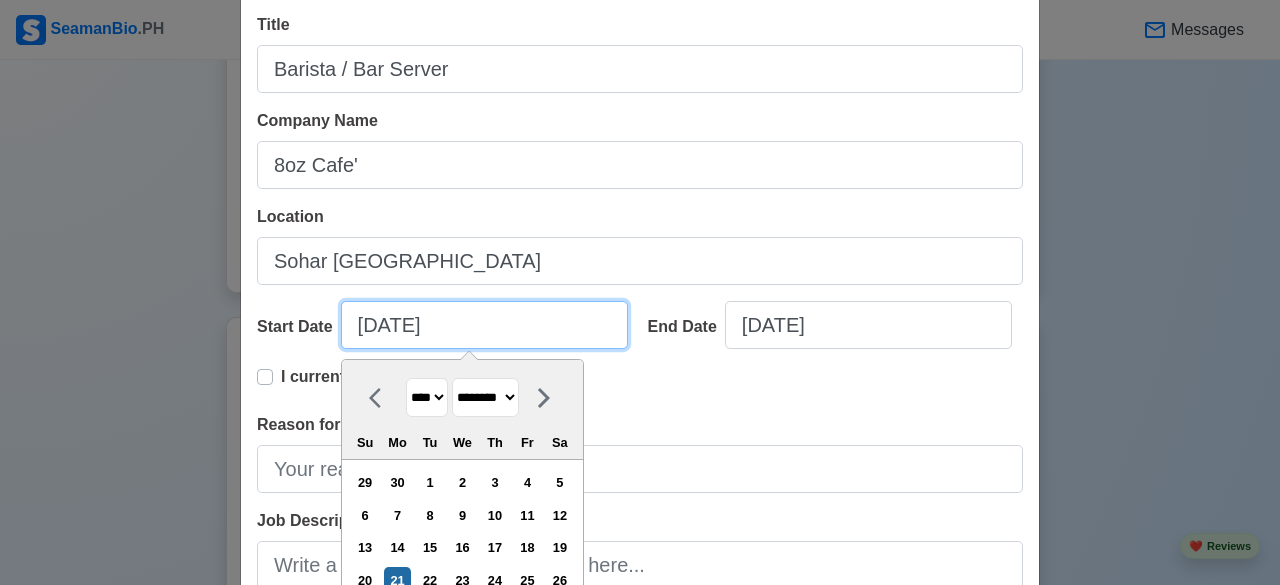 type on "[DATE]" 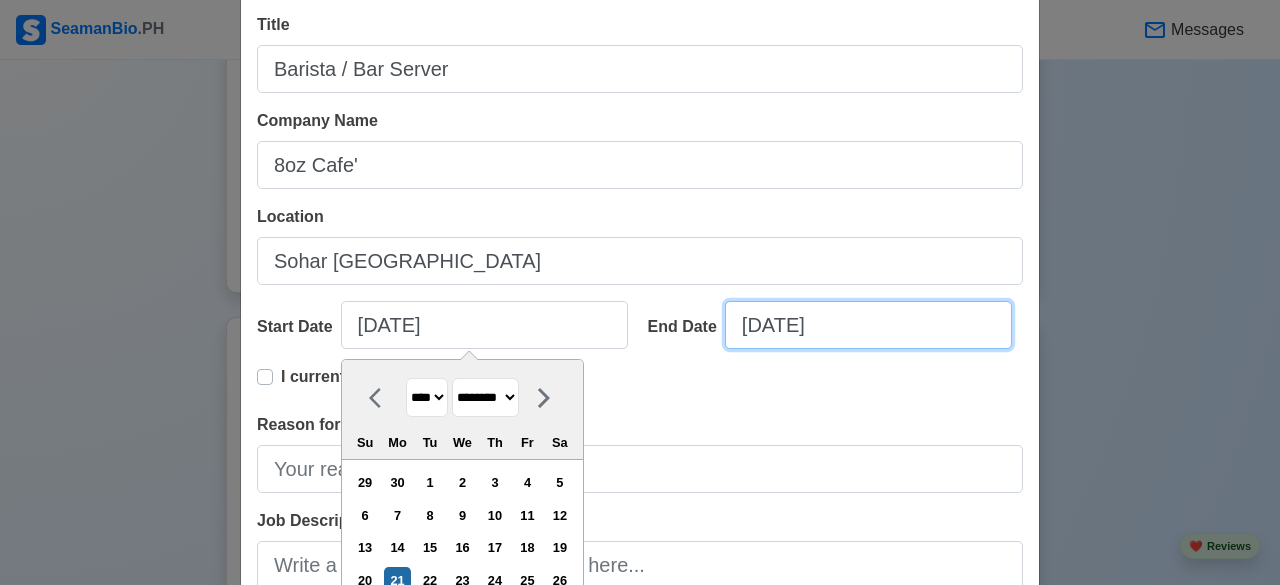 click on "[DATE]" at bounding box center (868, 325) 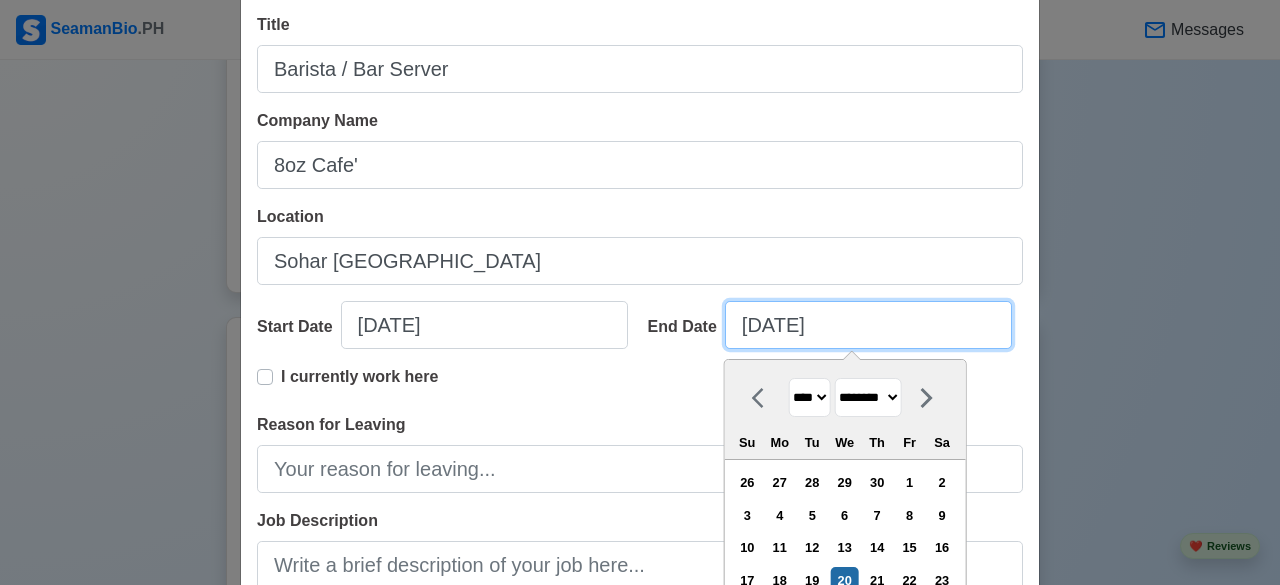 type on "[DATE]" 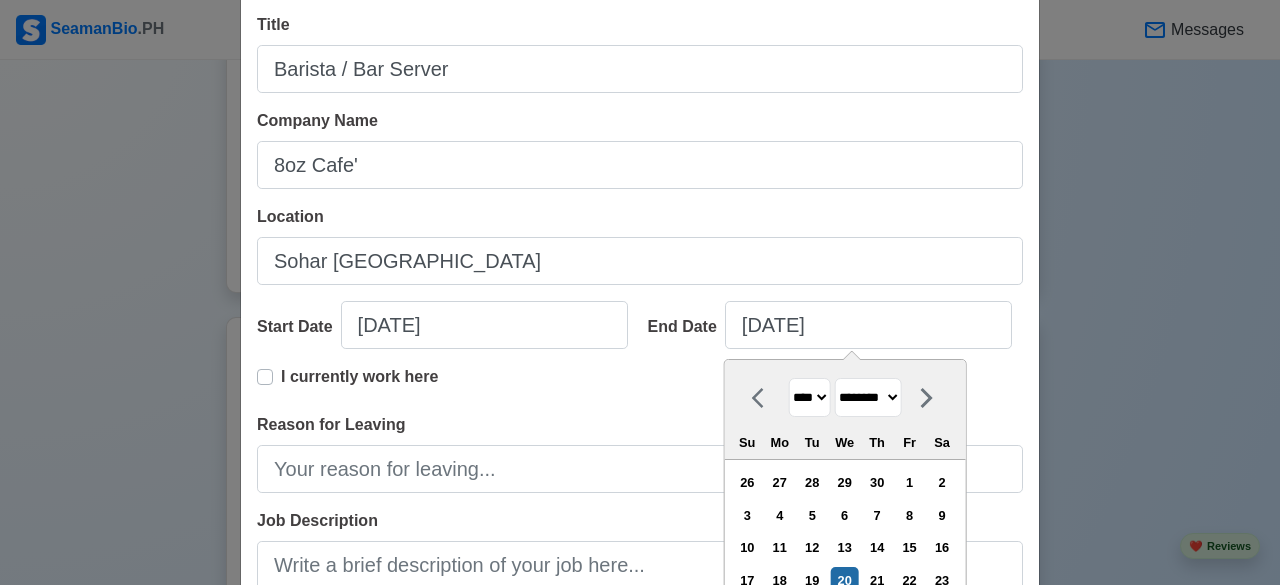 click on "I currently work here" at bounding box center [640, 389] 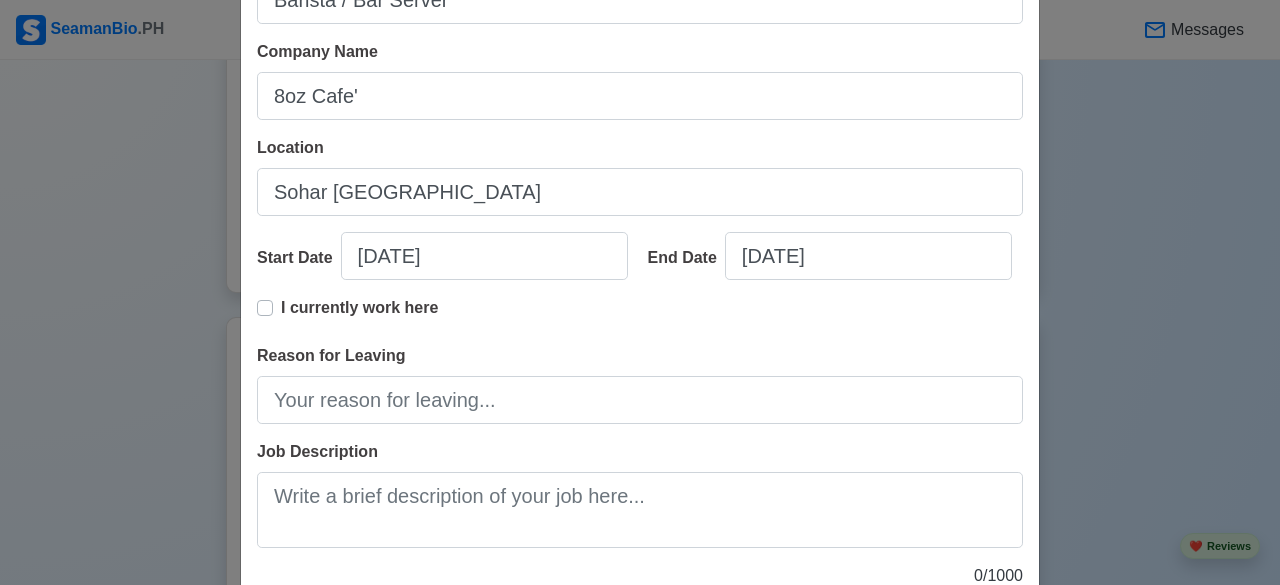 scroll, scrollTop: 200, scrollLeft: 0, axis: vertical 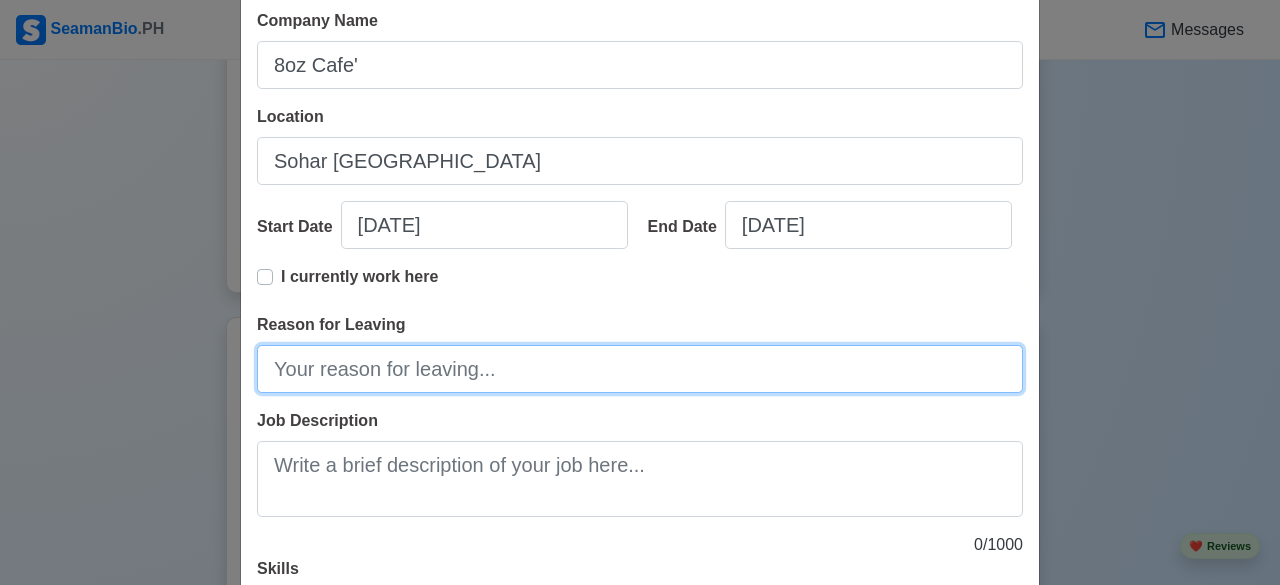 click on "Reason for Leaving" at bounding box center [640, 369] 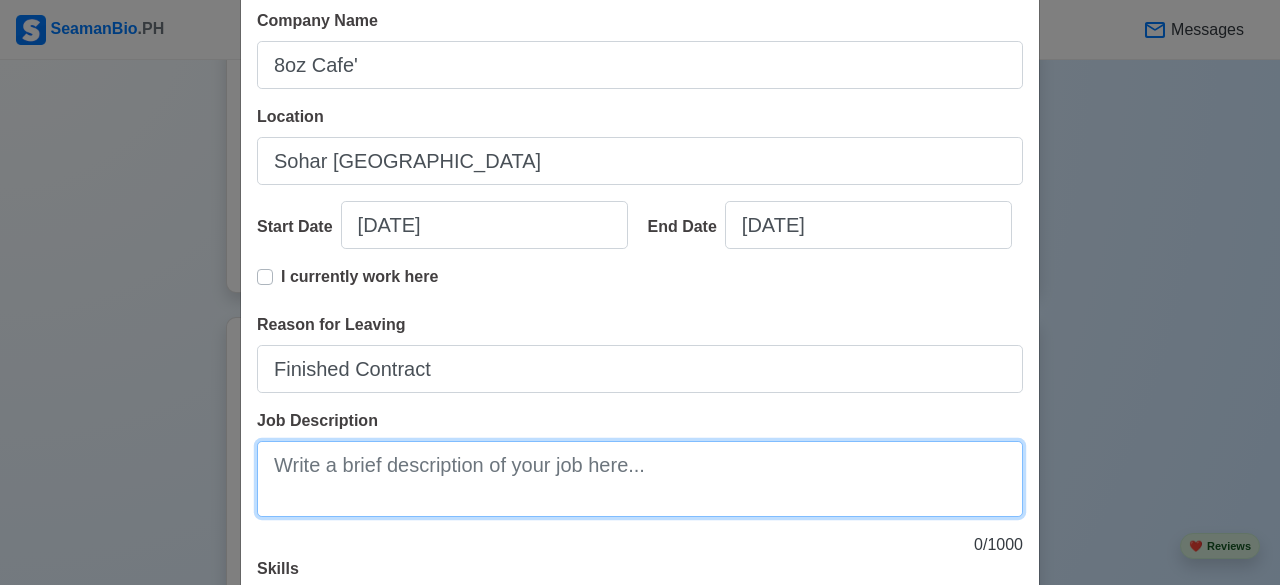 click on "Job Description" at bounding box center [640, 479] 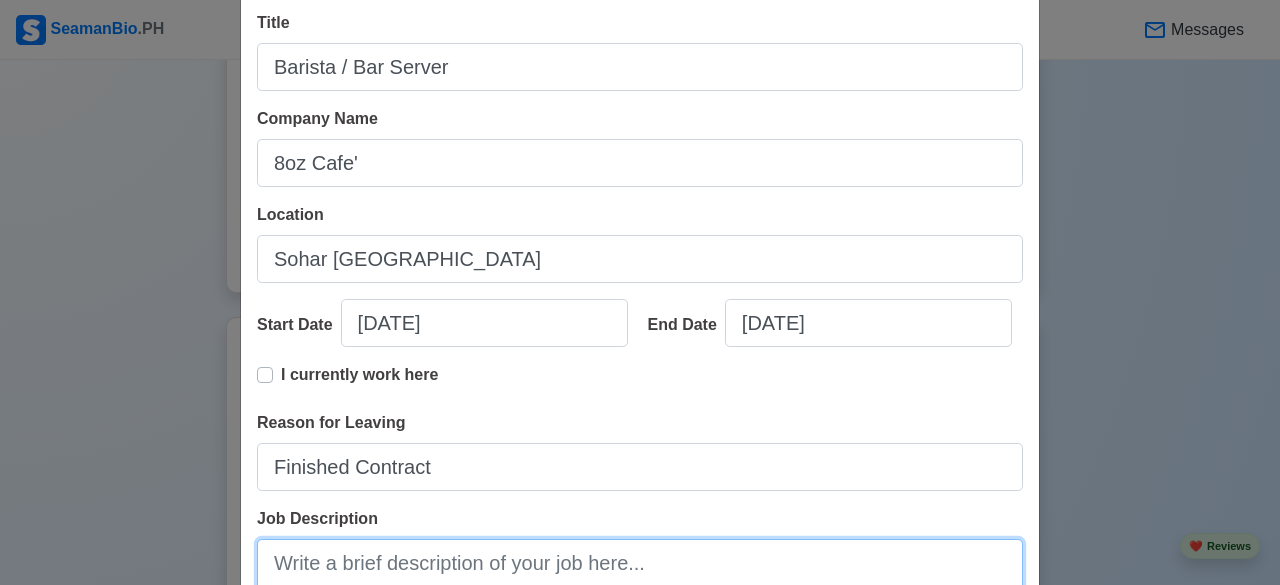 scroll, scrollTop: 300, scrollLeft: 0, axis: vertical 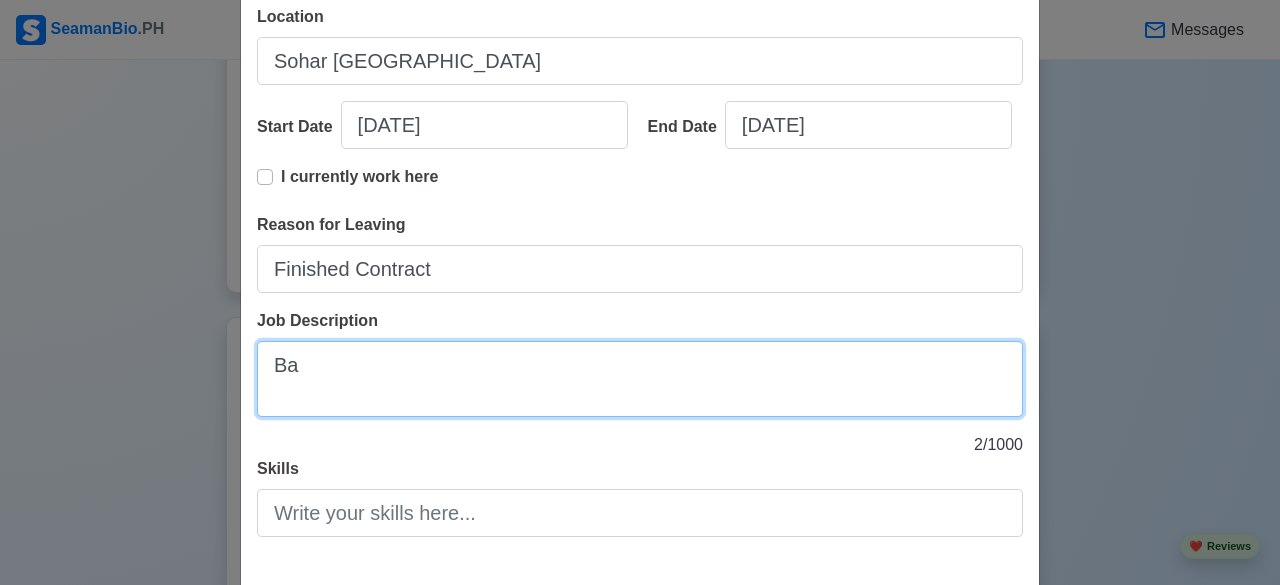 type on "B" 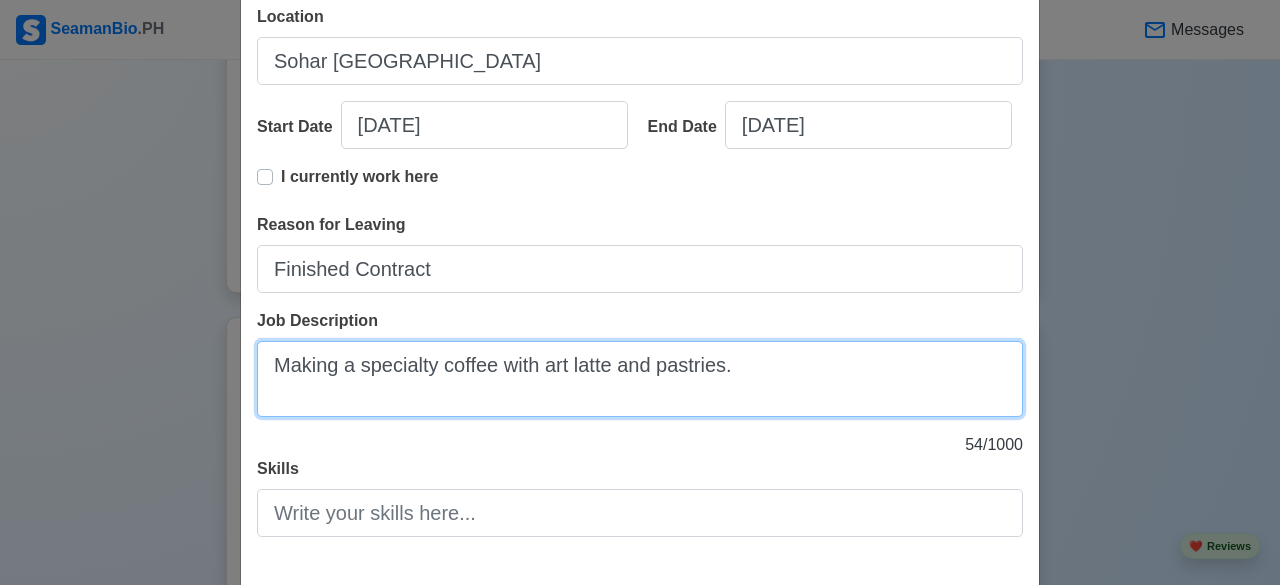 click on "Making a specialty coffee with art latte and pastries." at bounding box center [640, 379] 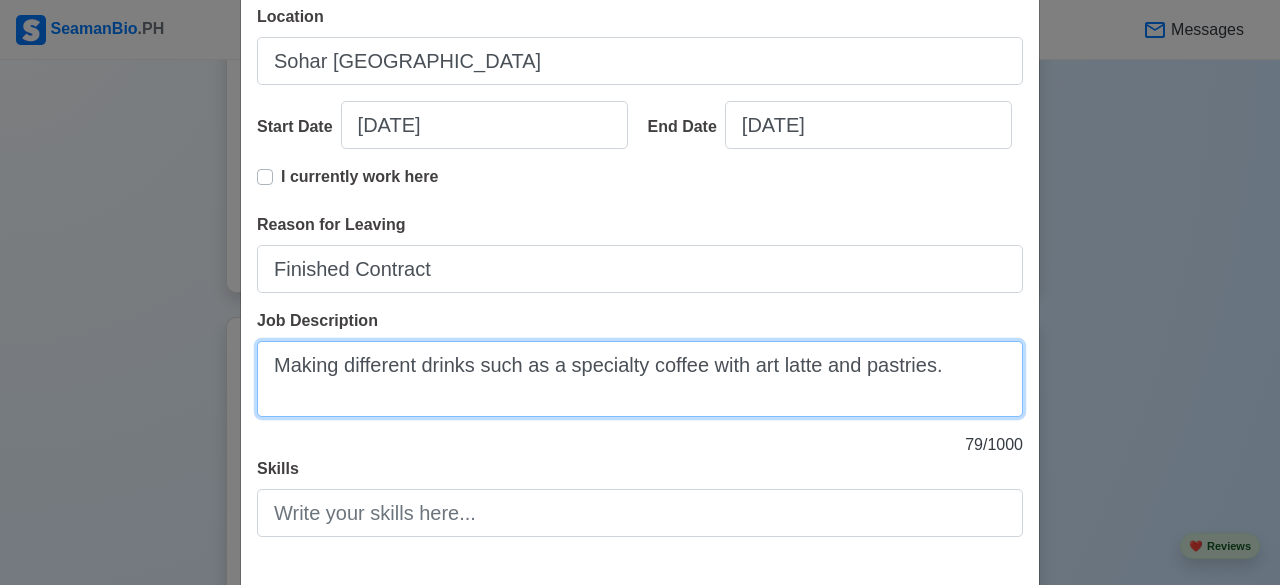 click on "Making different drinks such as a specialty coffee with art latte and pastries." at bounding box center (640, 379) 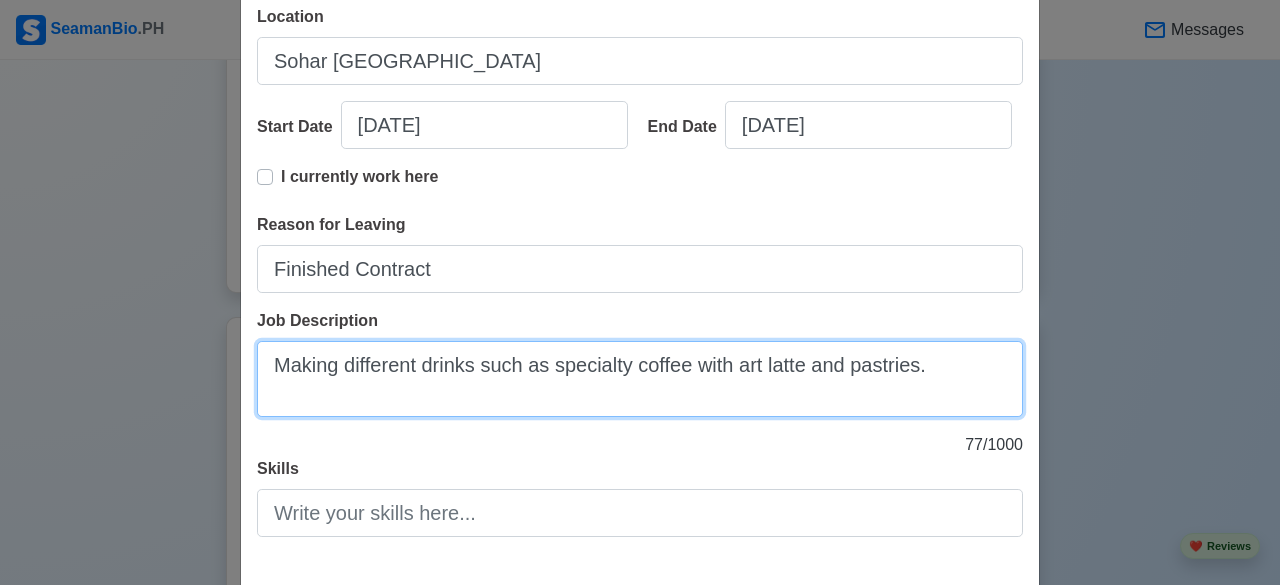 click on "Making different drinks such as specialty coffee with art latte and pastries." at bounding box center (640, 379) 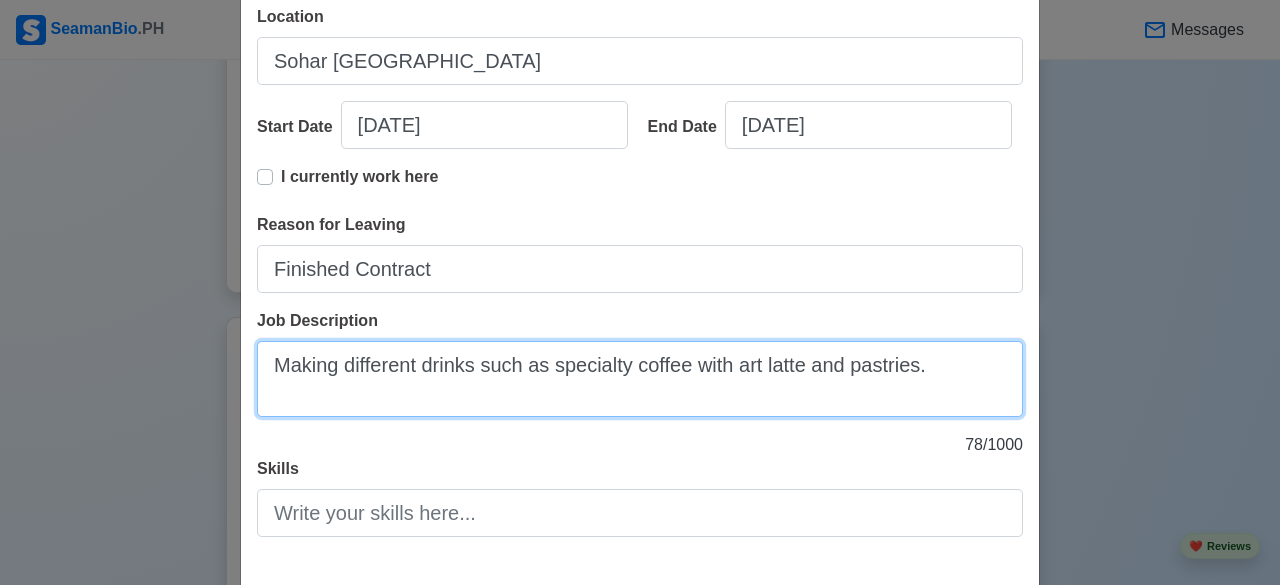 click on "Making different drinks such as specialty coffee with art latte and pastries." at bounding box center [640, 379] 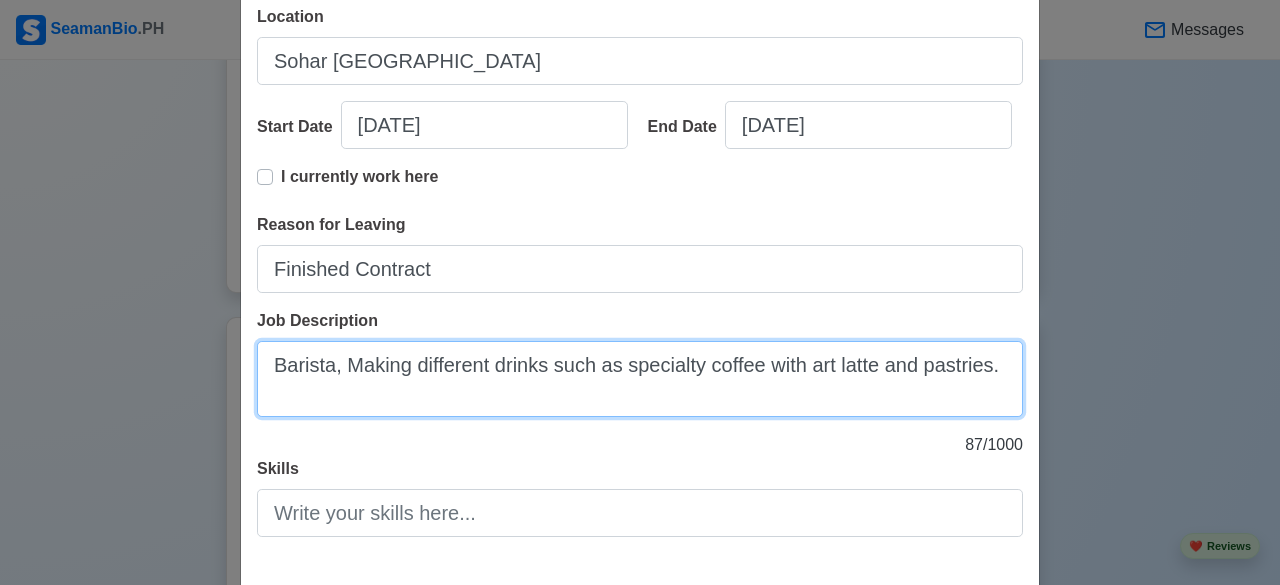 click on "Barista, Making different drinks such as specialty coffee with art latte and pastries." at bounding box center [640, 379] 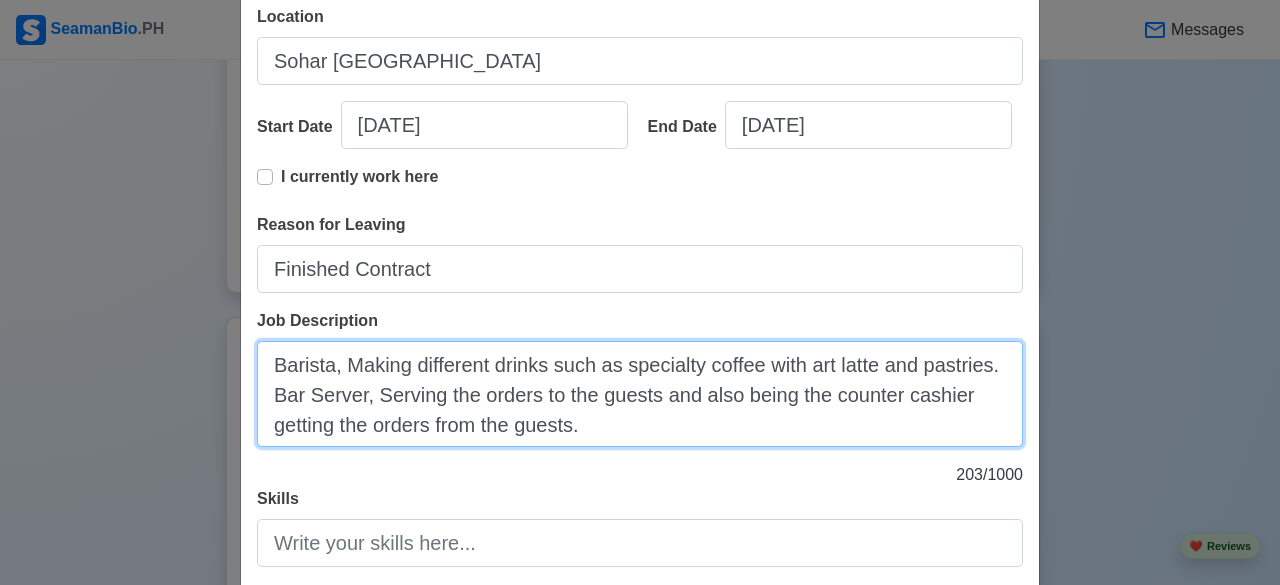 click on "Barista, Making different drinks such as specialty coffee with art latte and pastries. Bar Server, Serving the orders to the guests and also being the counter cashier getting the orders from the guests." at bounding box center [640, 394] 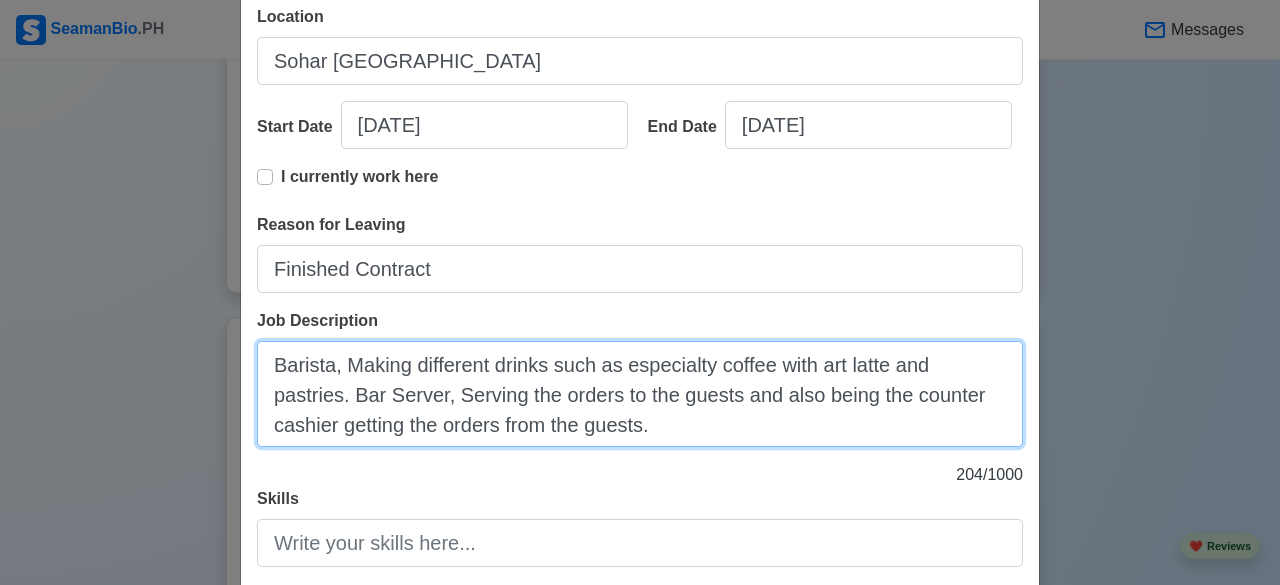 click on "Barista, Making different drinks such as especialty coffee with art latte and pastries. Bar Server, Serving the orders to the guests and also being the counter cashier getting the orders from the guests." at bounding box center (640, 394) 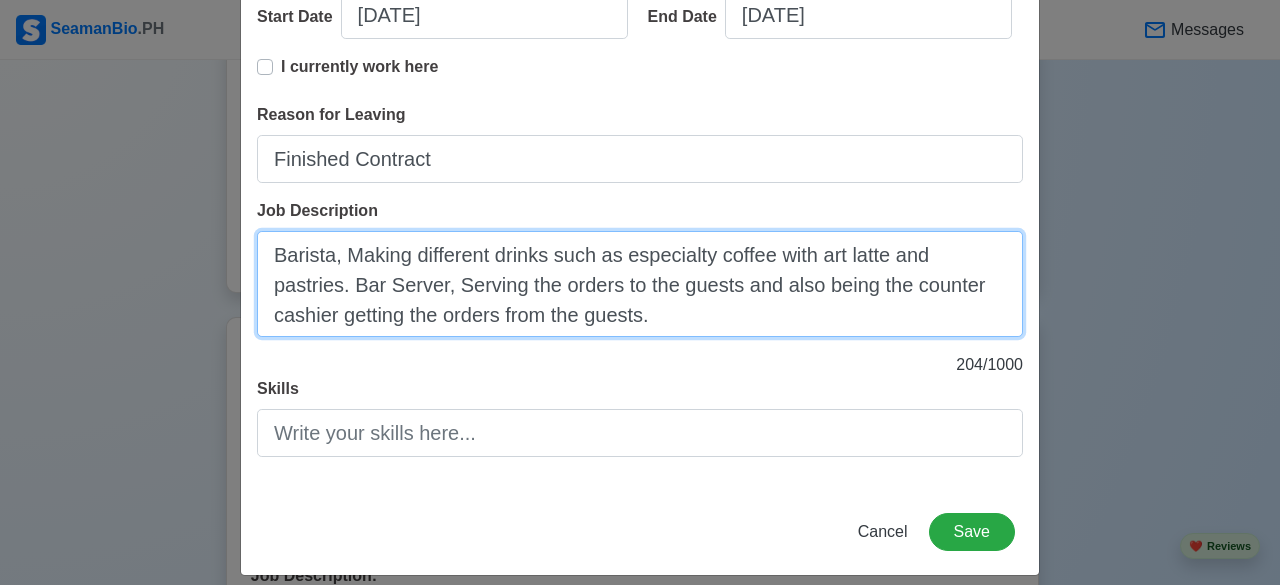 scroll, scrollTop: 427, scrollLeft: 0, axis: vertical 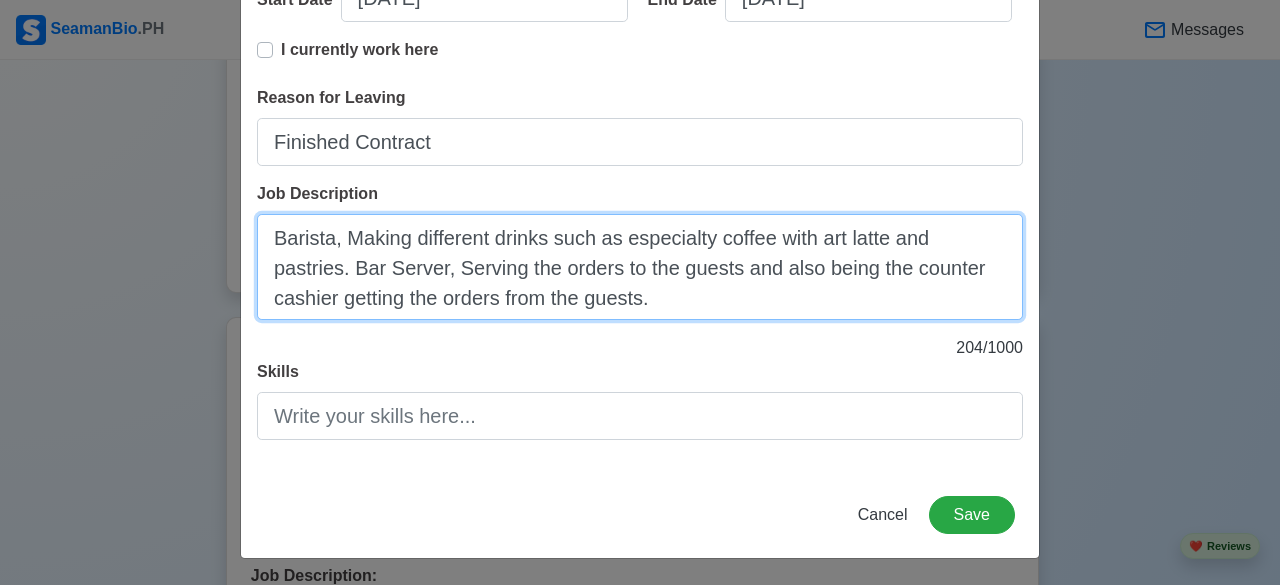 type on "Barista, Making different drinks such as especialty coffee with art latte and pastries. Bar Server, Serving the orders to the guests and also being the counter cashier getting the orders from the guests." 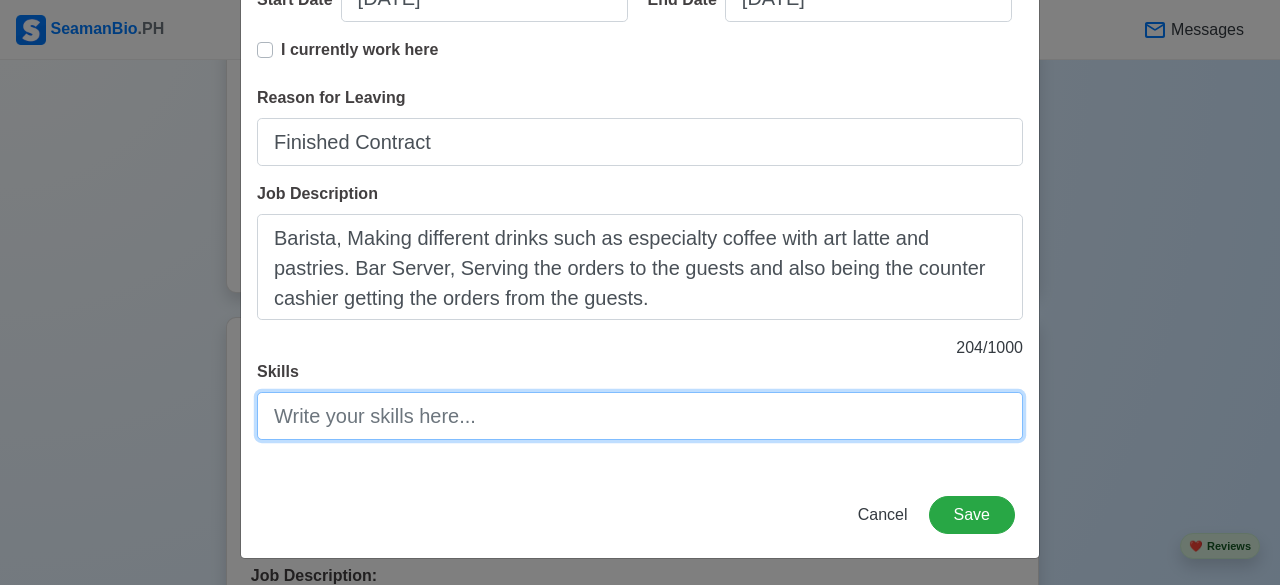 click on "Skills" at bounding box center (640, 416) 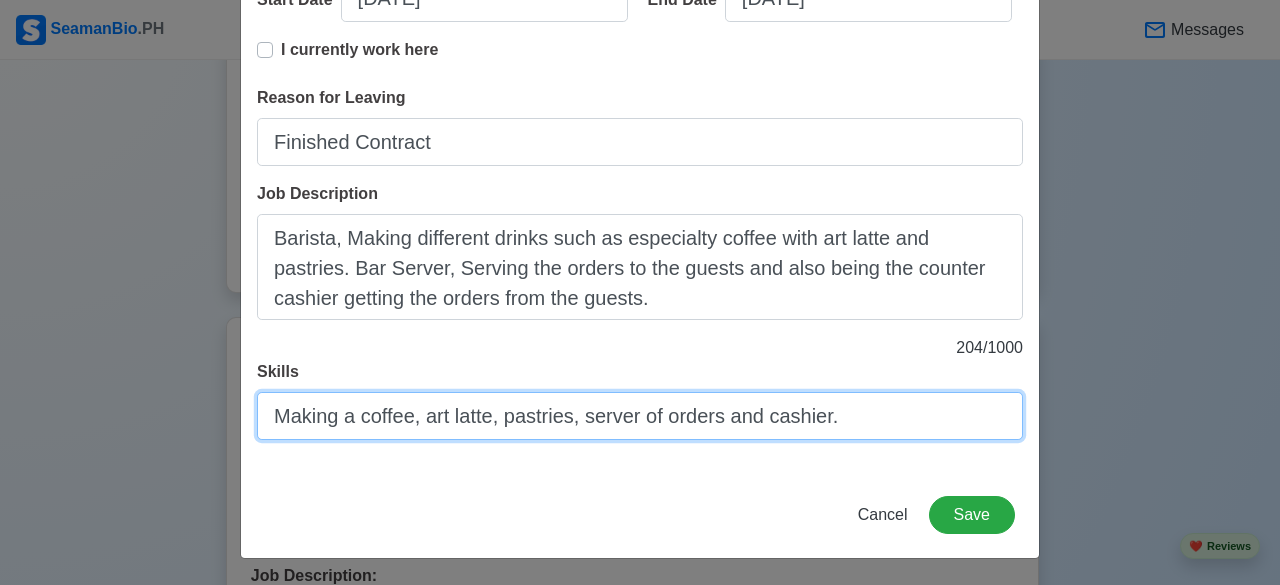click on "Making a coffee, art latte, pastries, server of orders and cashier." at bounding box center [640, 416] 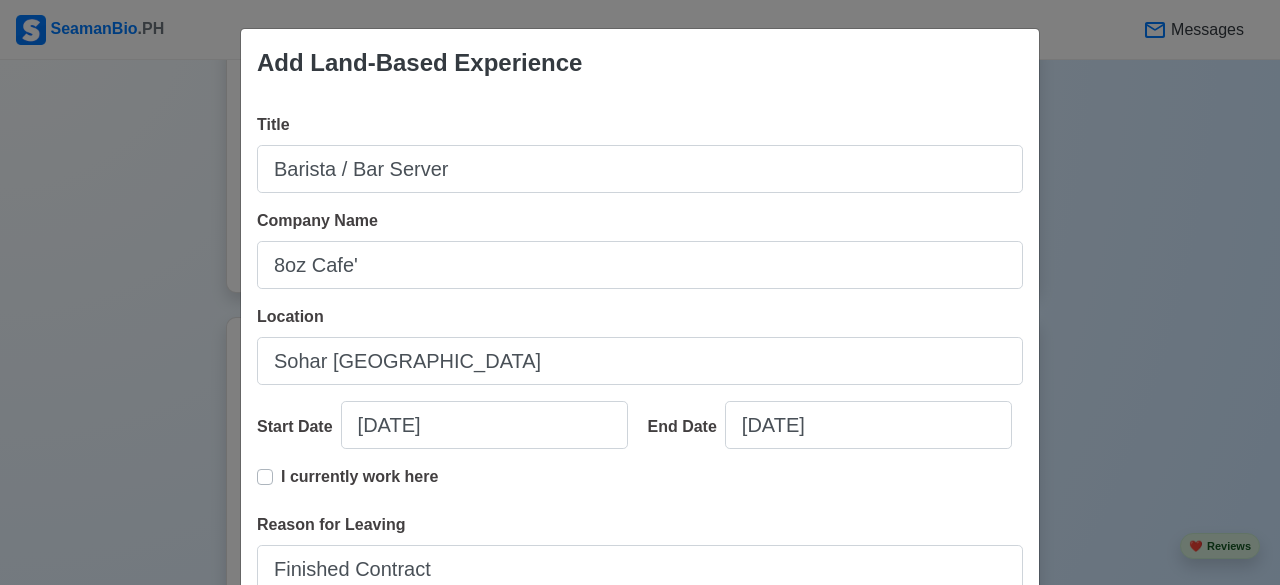 scroll, scrollTop: 0, scrollLeft: 0, axis: both 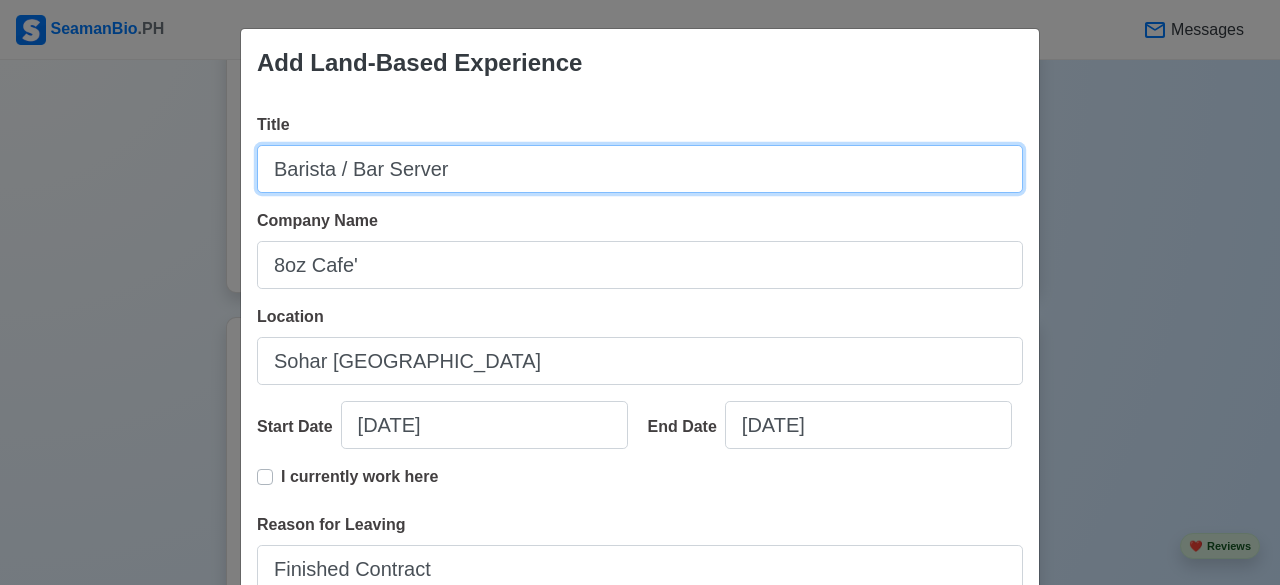 click on "Barista / Bar Server" at bounding box center [640, 169] 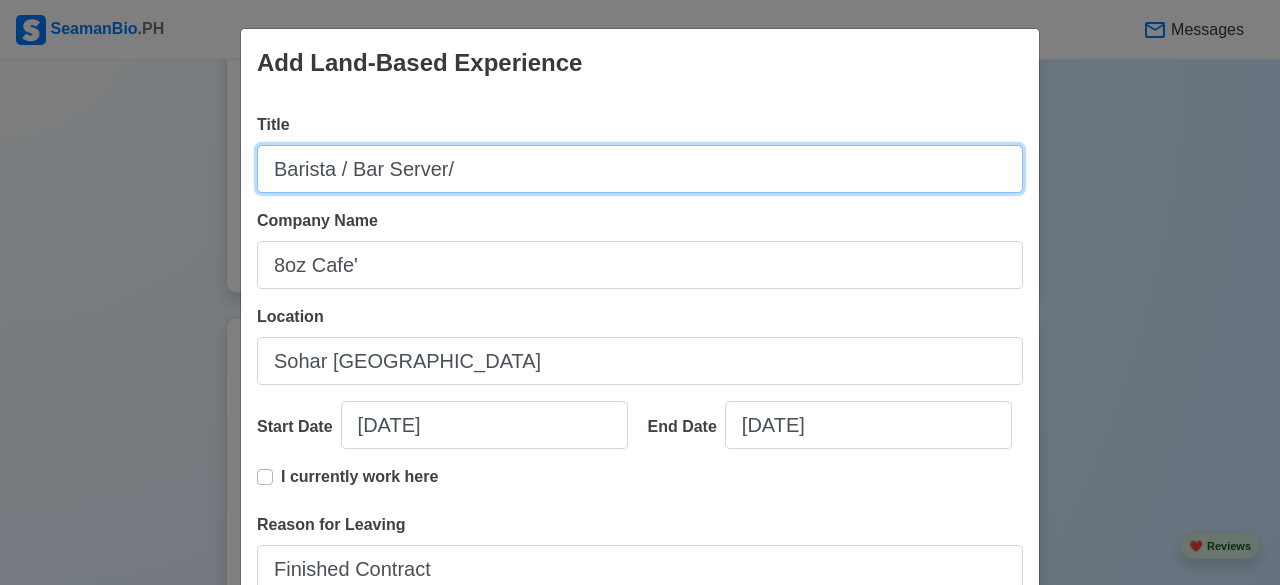 type on "Barista / Bar Server" 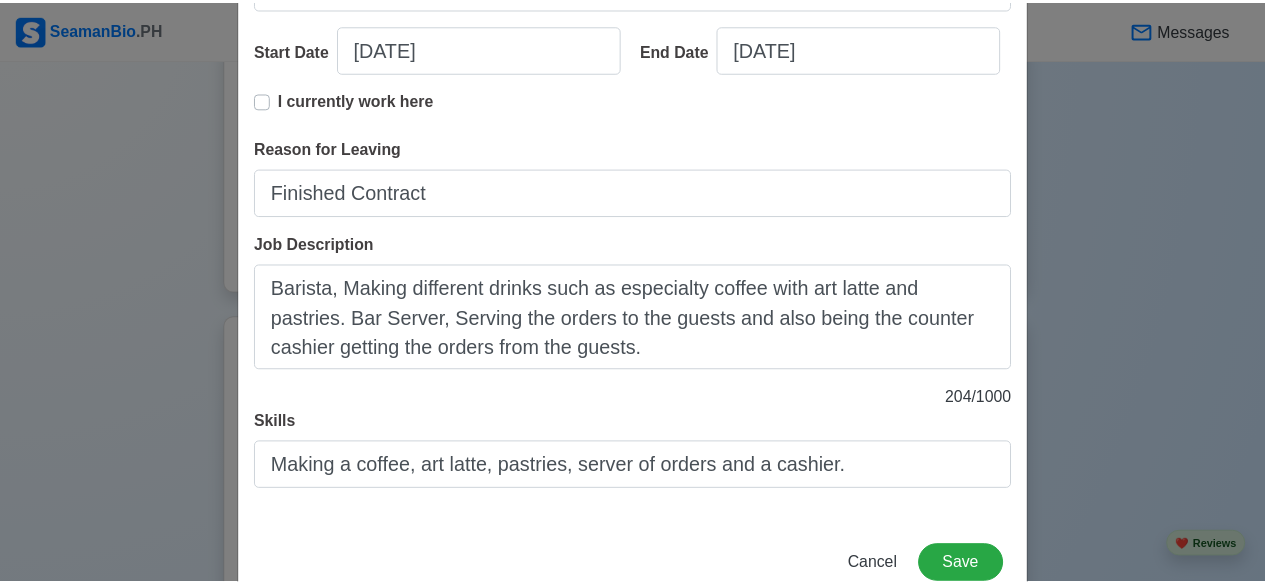 scroll, scrollTop: 427, scrollLeft: 0, axis: vertical 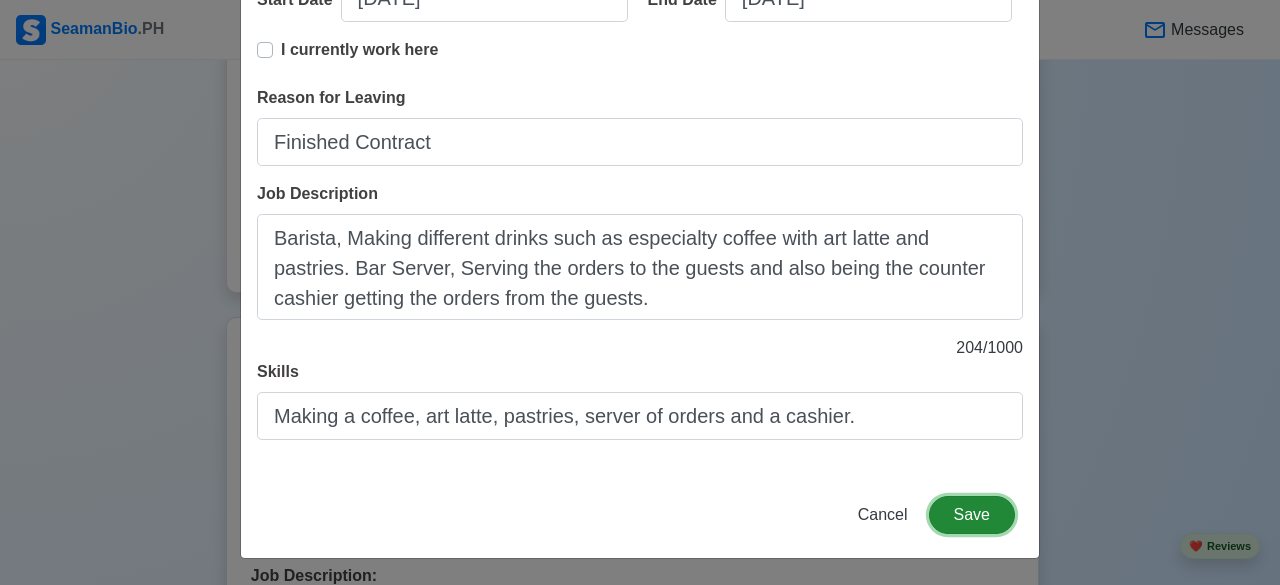 click on "Save" at bounding box center [972, 515] 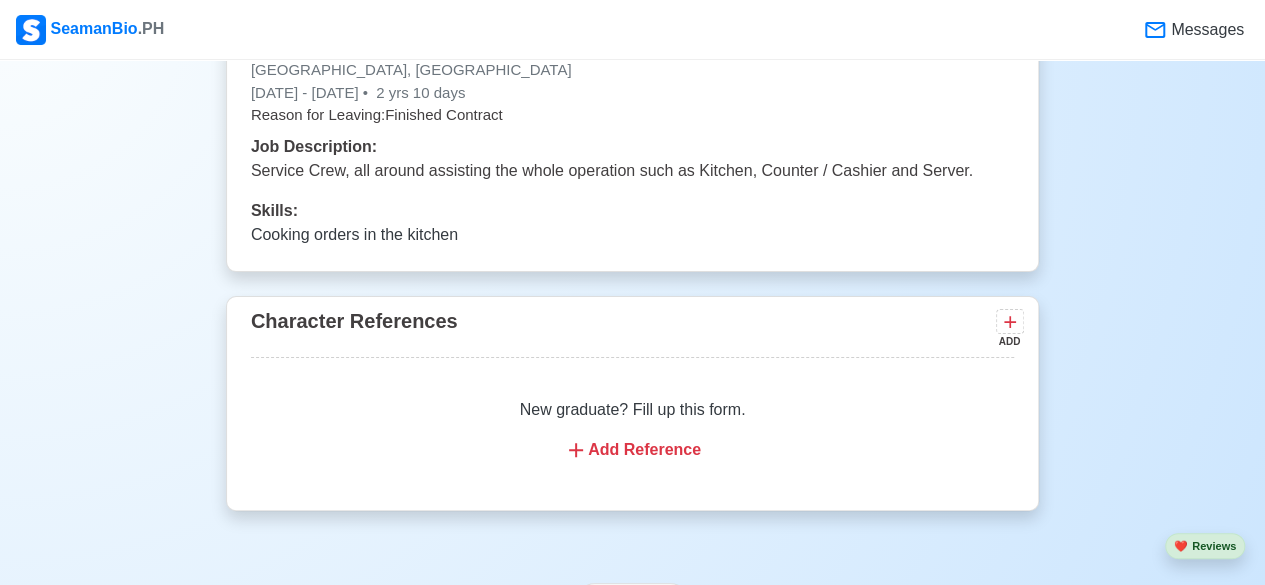scroll, scrollTop: 3978, scrollLeft: 0, axis: vertical 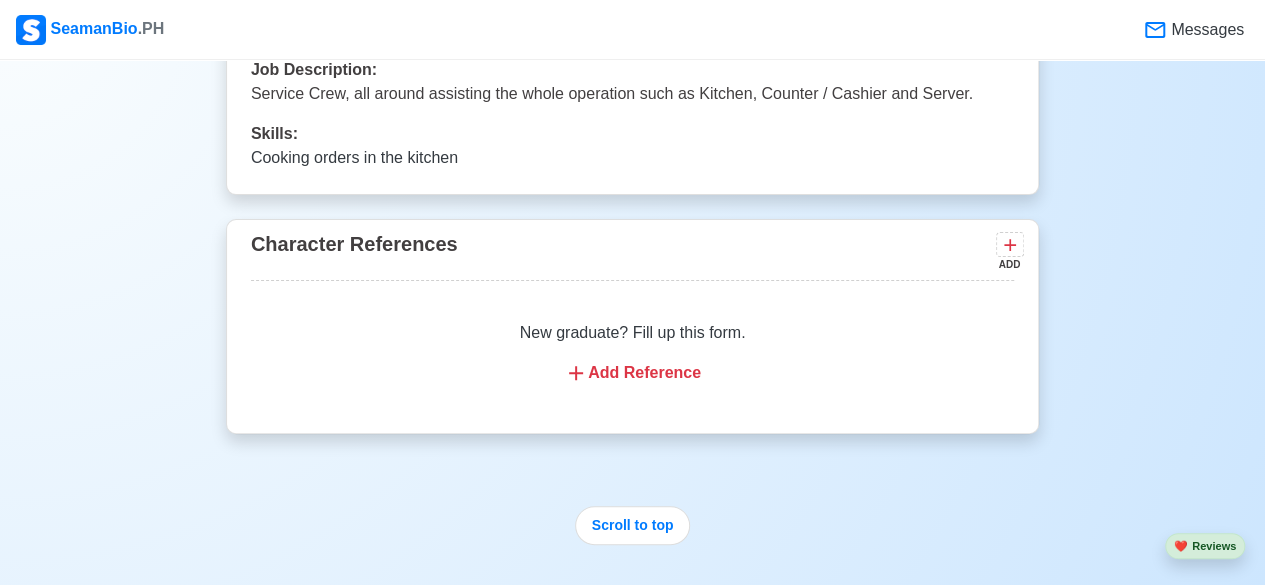 click on "Add Reference" at bounding box center (632, 373) 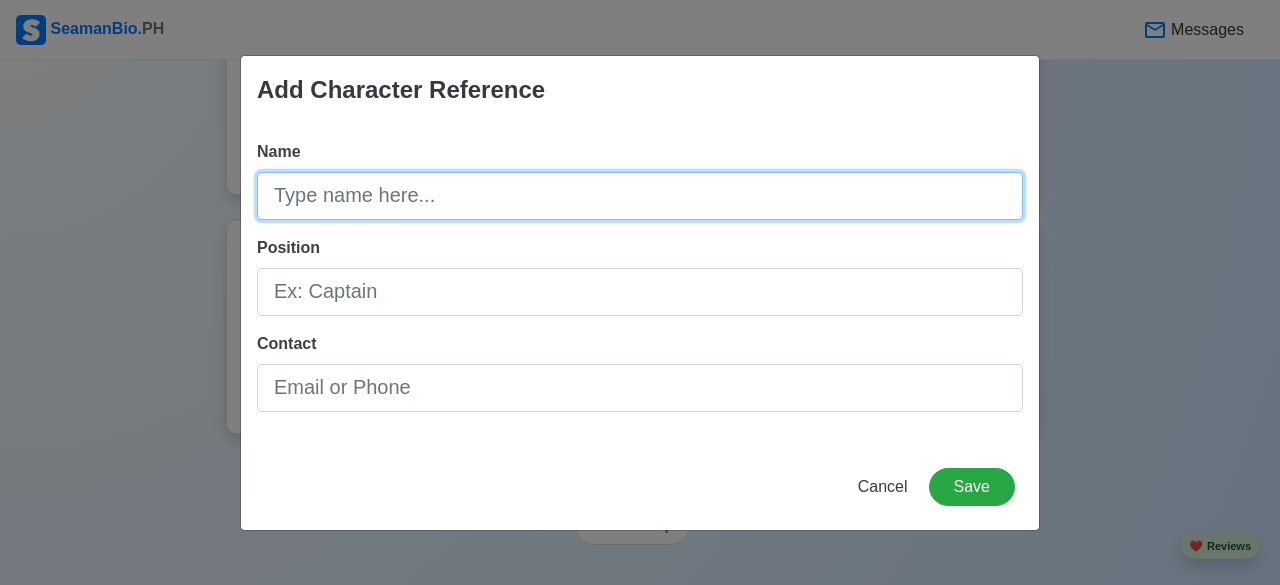 click on "Name" at bounding box center (640, 196) 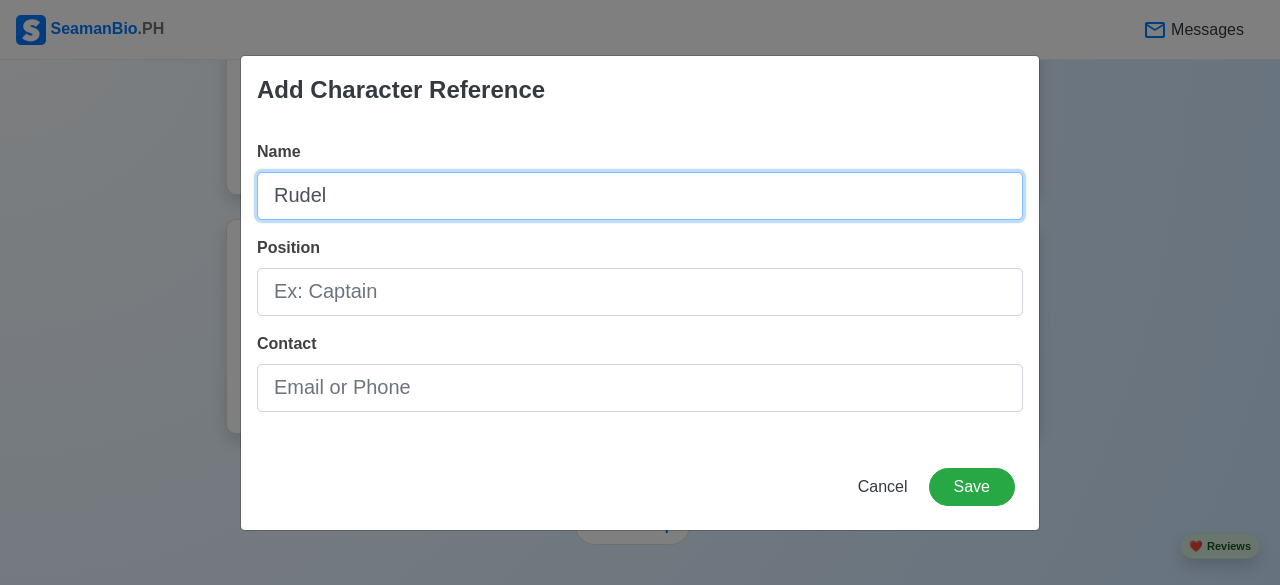 type on "Rudel" 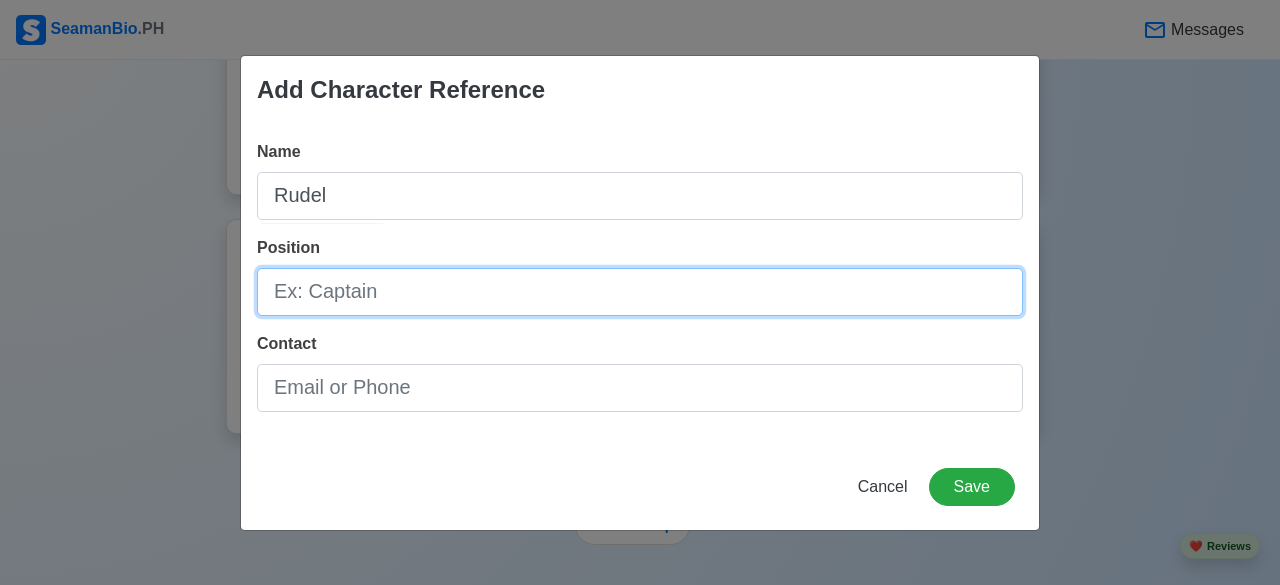 click on "Position" at bounding box center (640, 292) 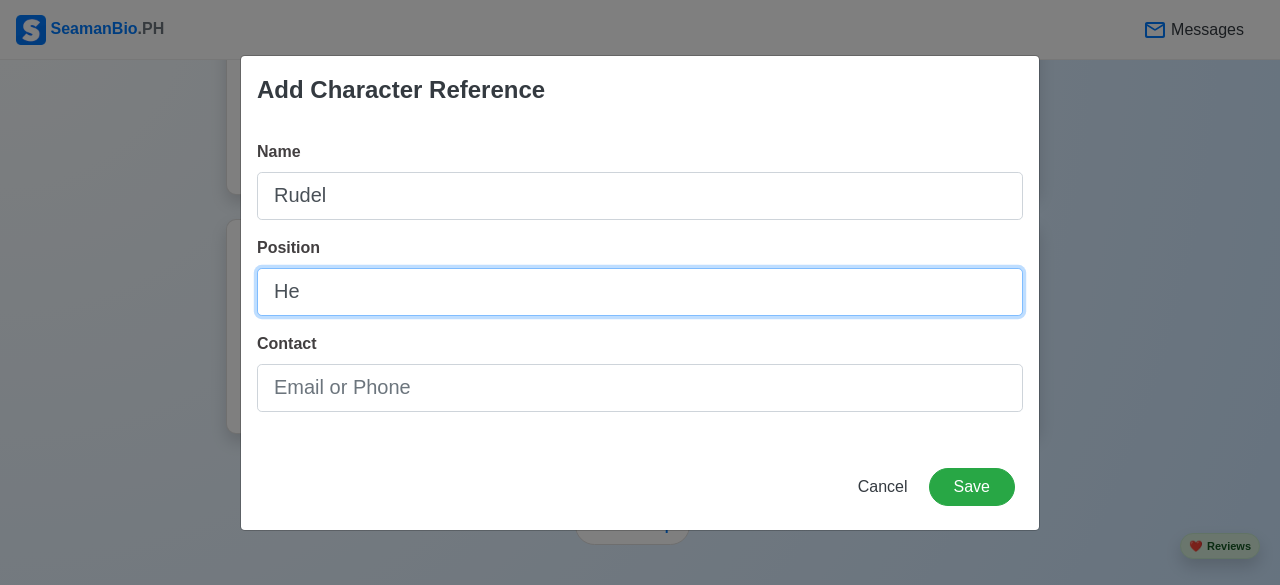 type on "H" 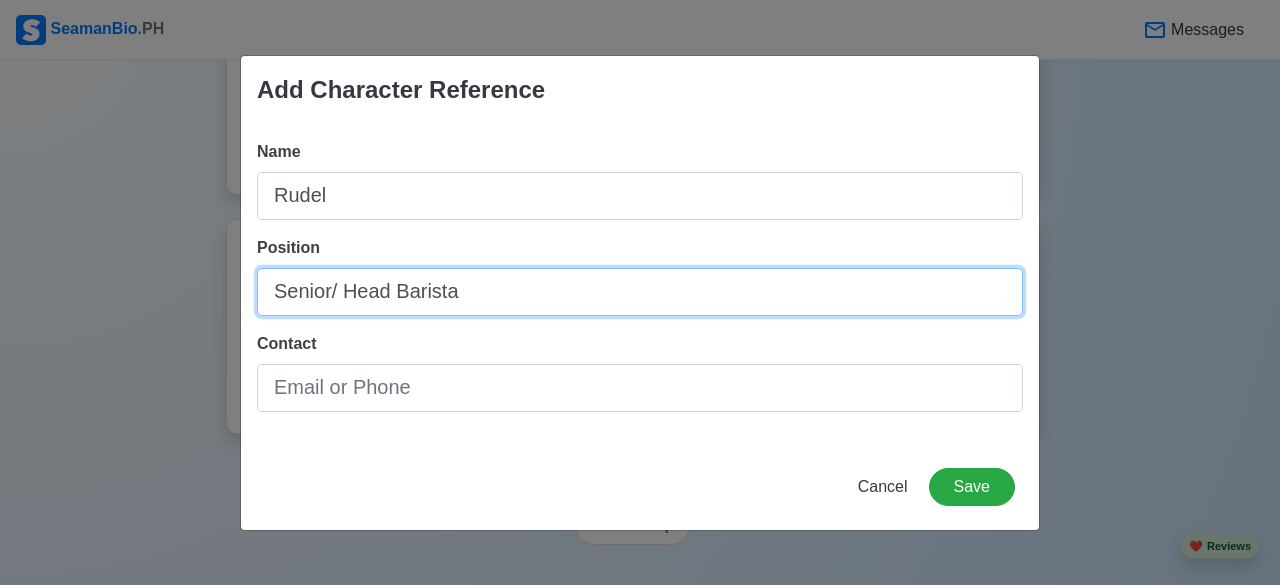 type on "Senior/ Head Barista" 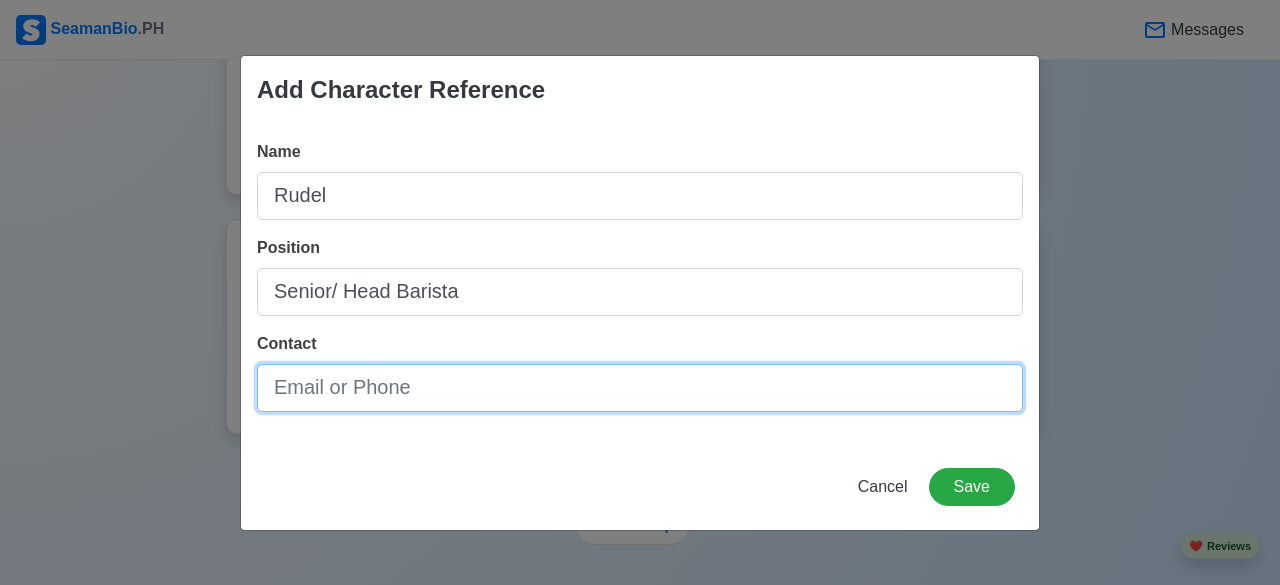 click on "Contact" at bounding box center [640, 388] 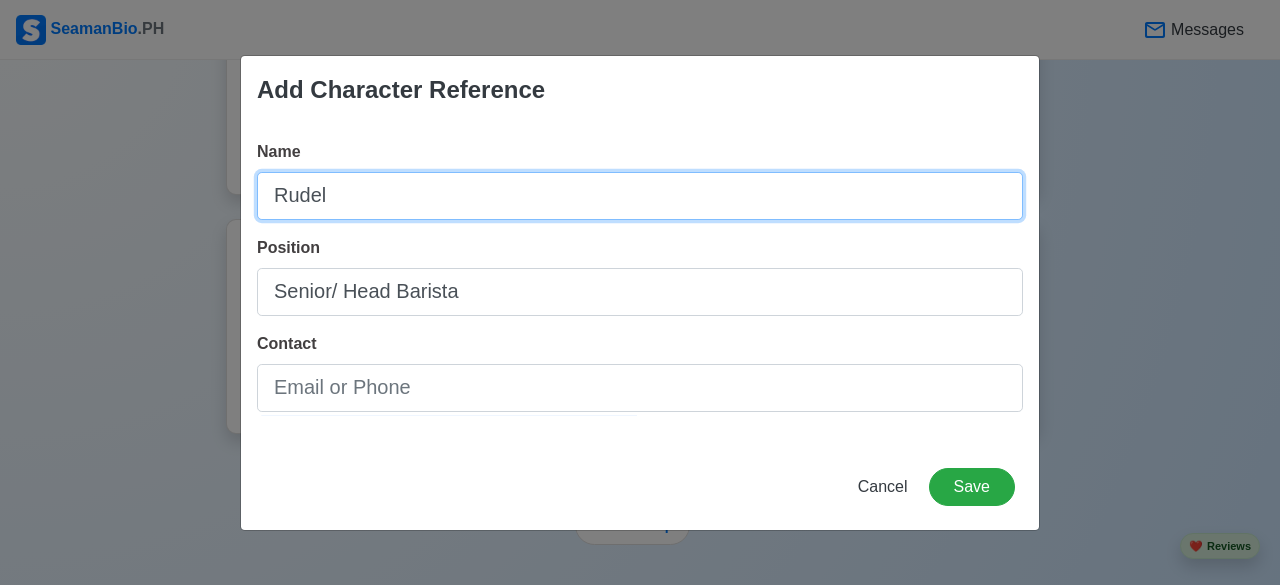click on "Rudel" at bounding box center [640, 196] 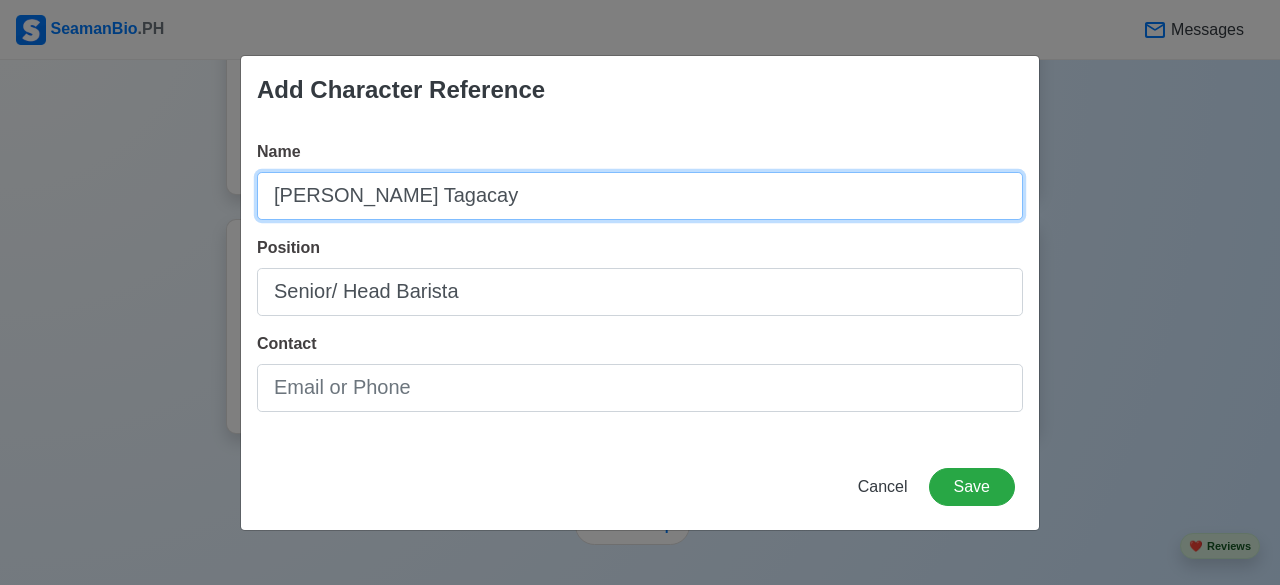 type on "[PERSON_NAME] Tagacay" 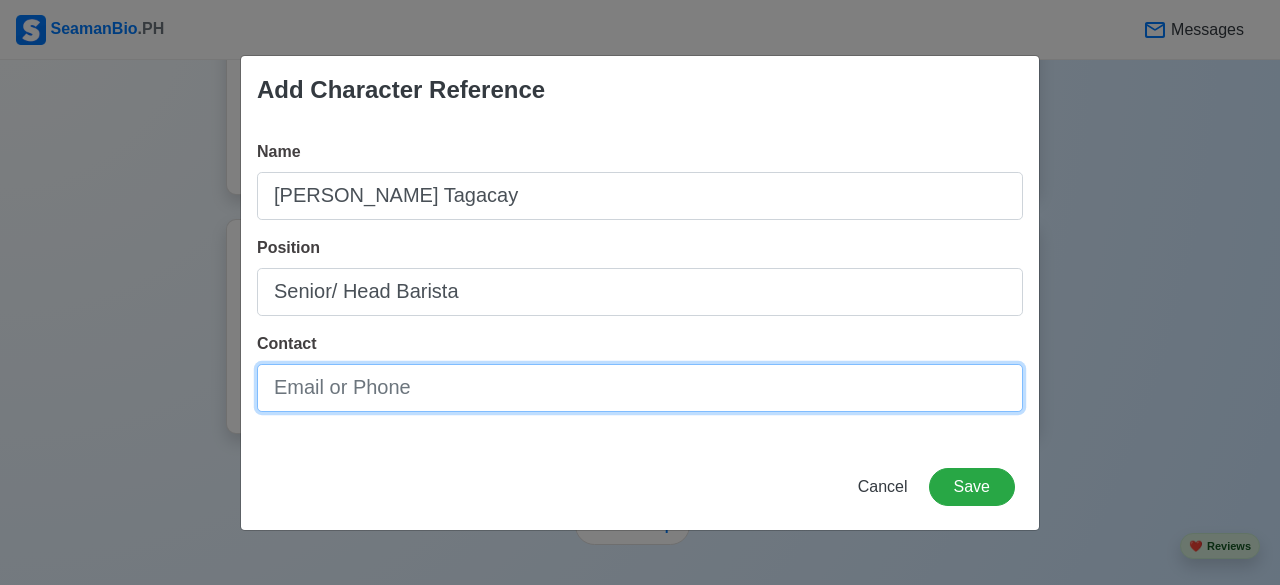 click on "Contact" at bounding box center [640, 388] 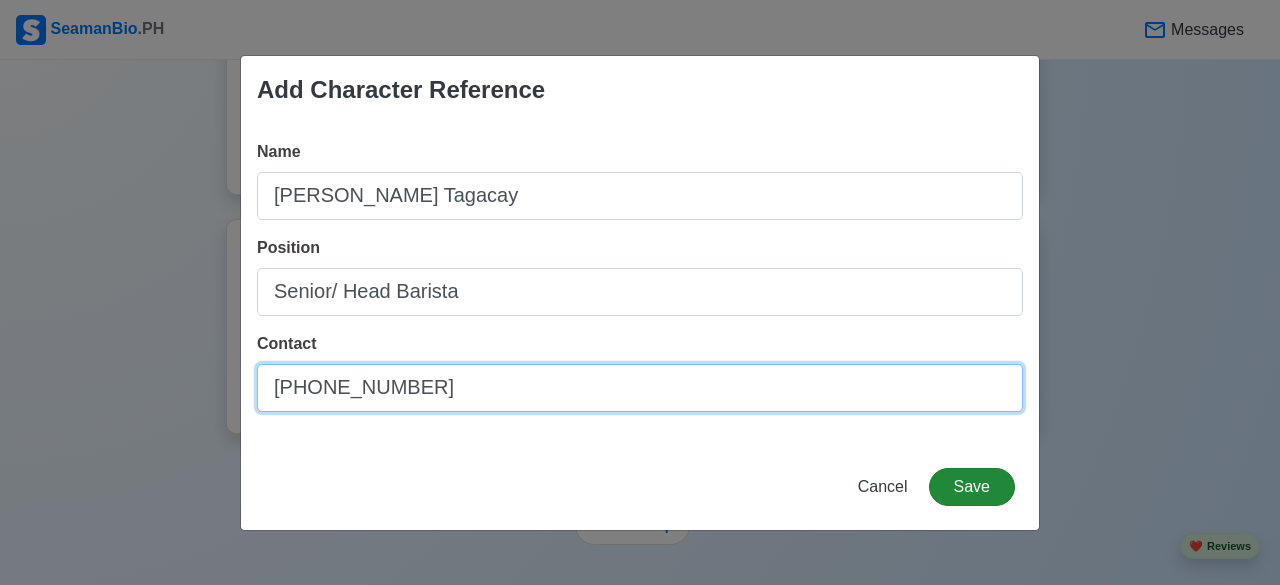 type on "[PHONE_NUMBER]" 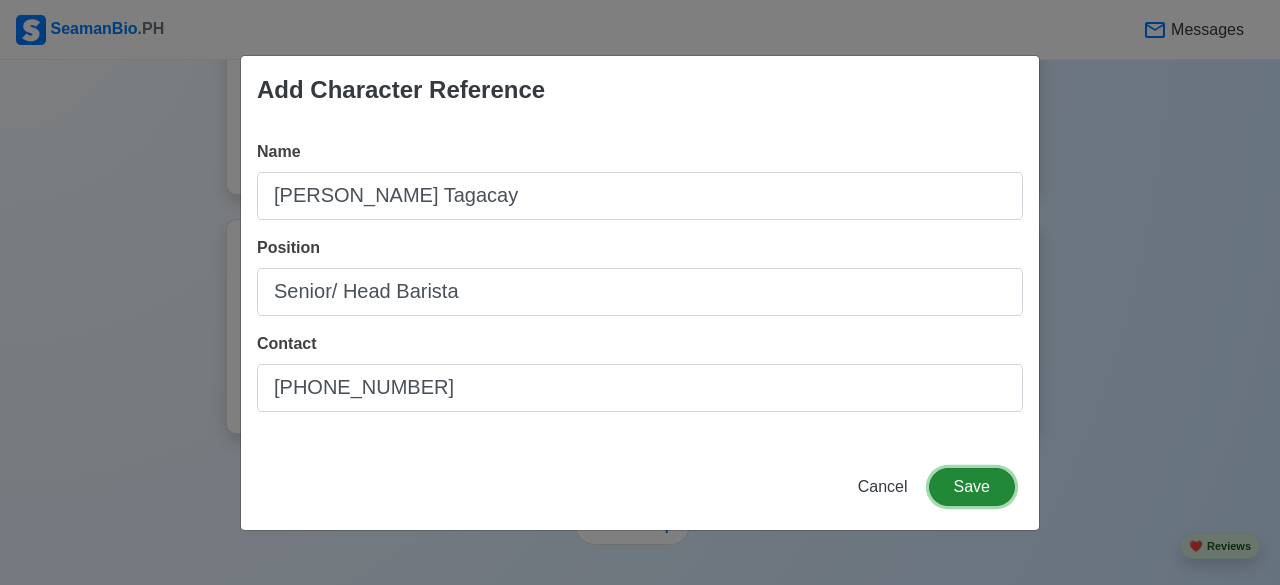click on "Save" at bounding box center (972, 487) 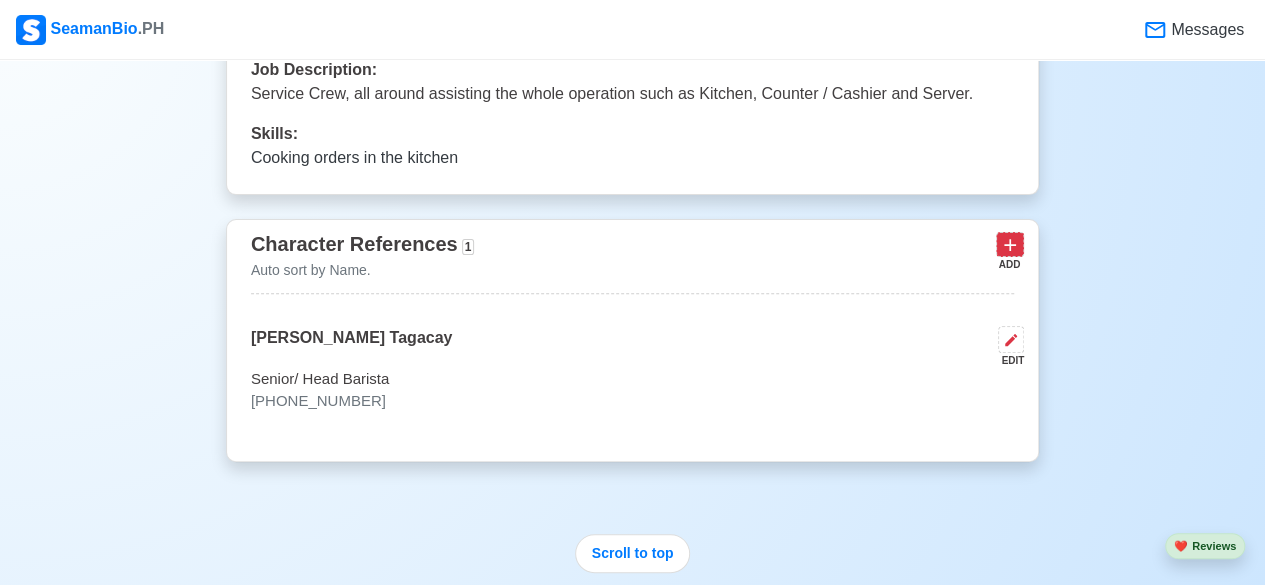 click 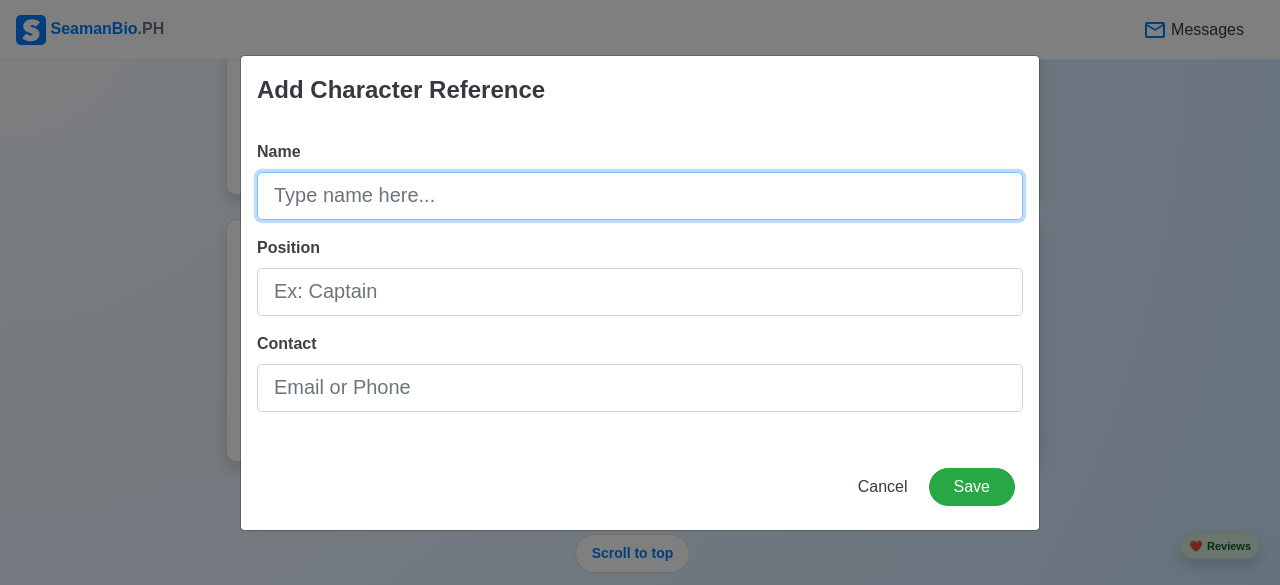 click on "Name" at bounding box center (640, 196) 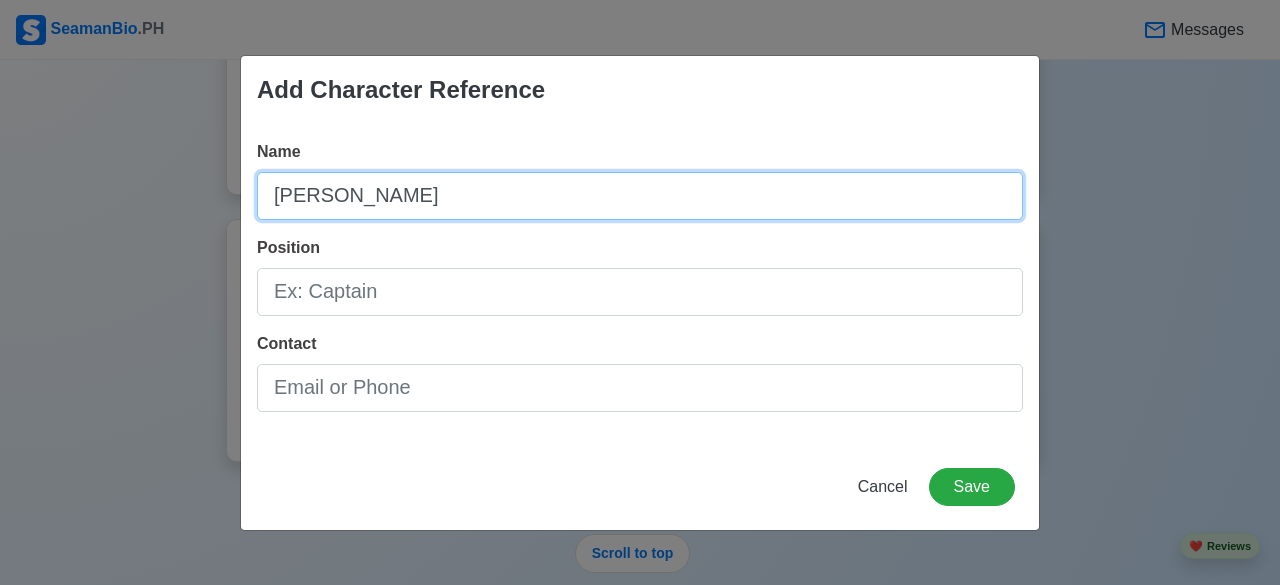 type on "[PERSON_NAME]" 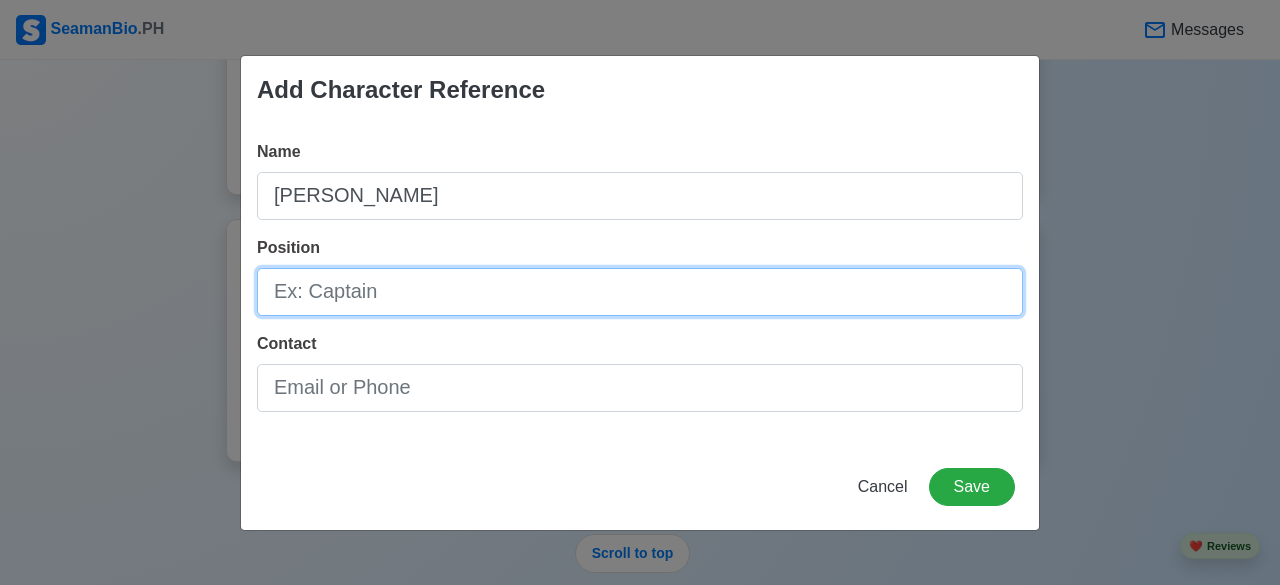 click on "Position" at bounding box center (640, 292) 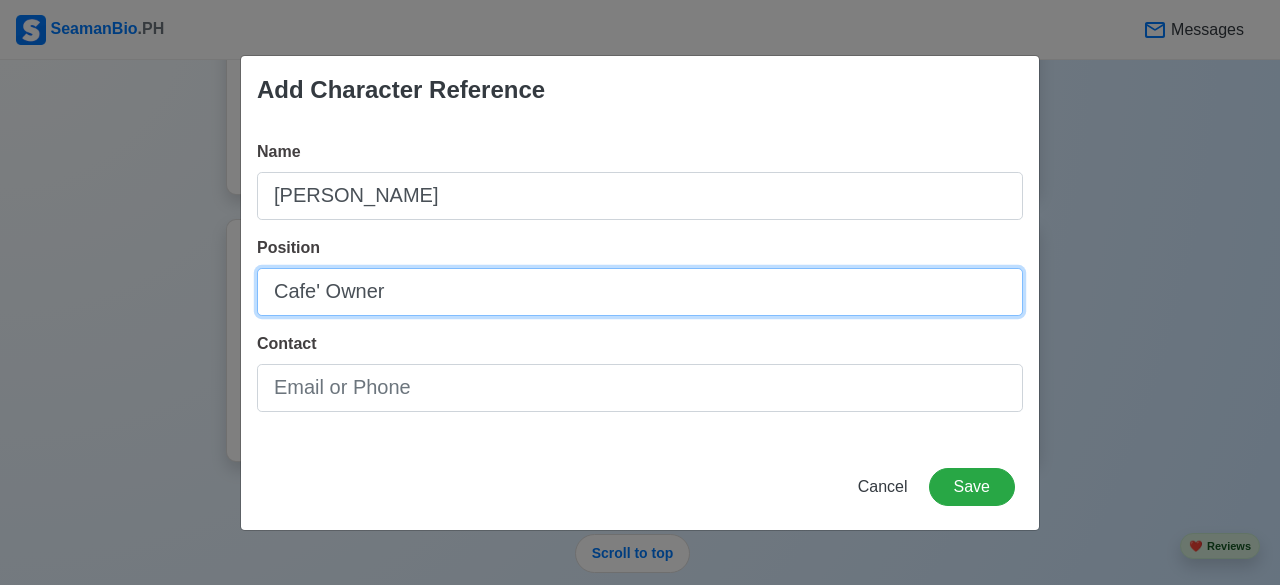 type on "Cafe' Owner" 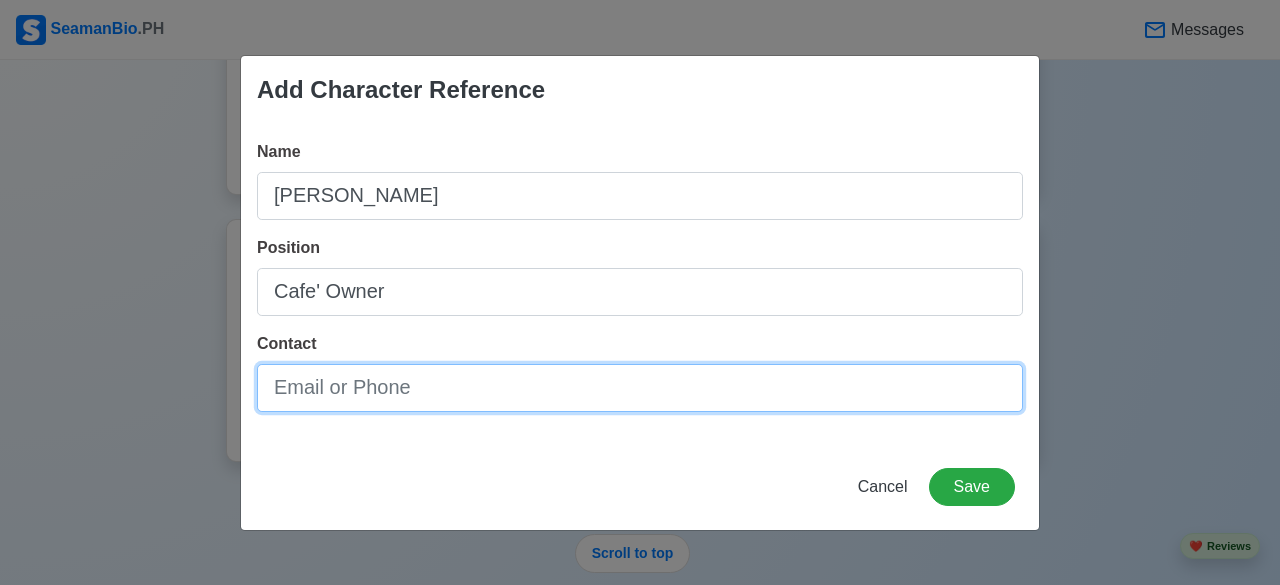 click on "Contact" at bounding box center (640, 388) 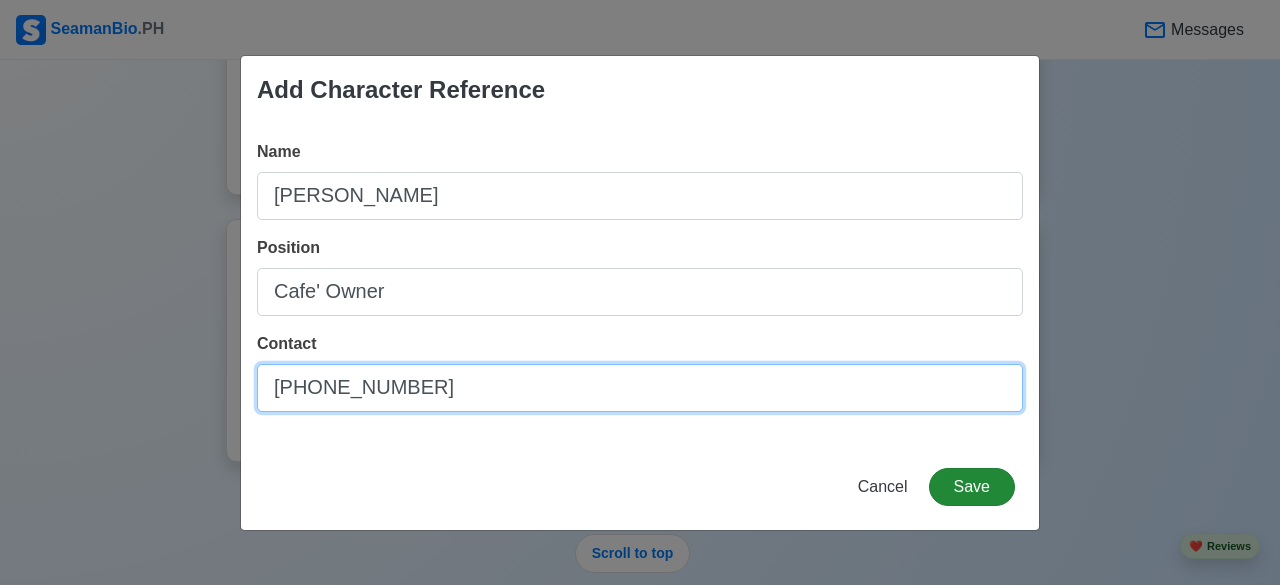 type on "[PHONE_NUMBER]" 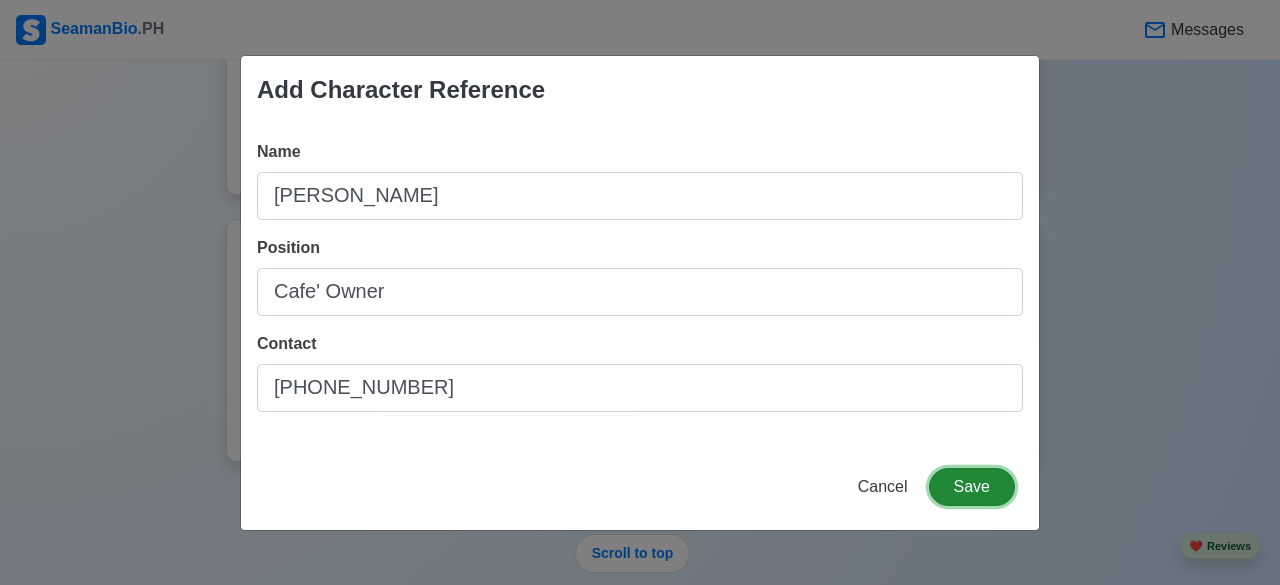 click on "Save" at bounding box center (972, 487) 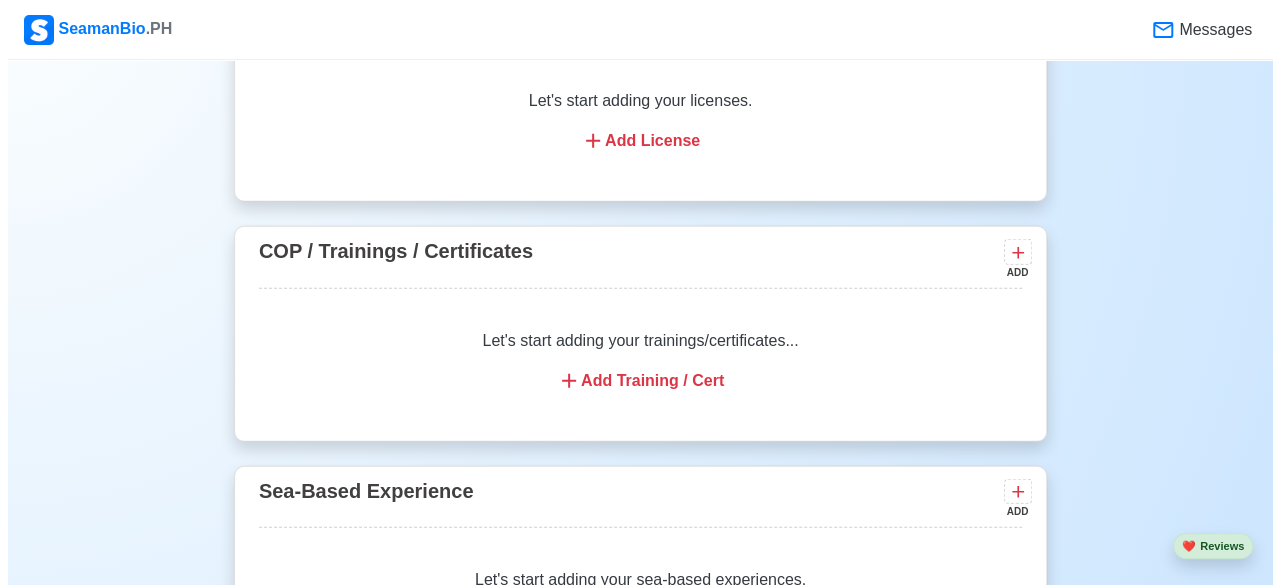 scroll, scrollTop: 2478, scrollLeft: 0, axis: vertical 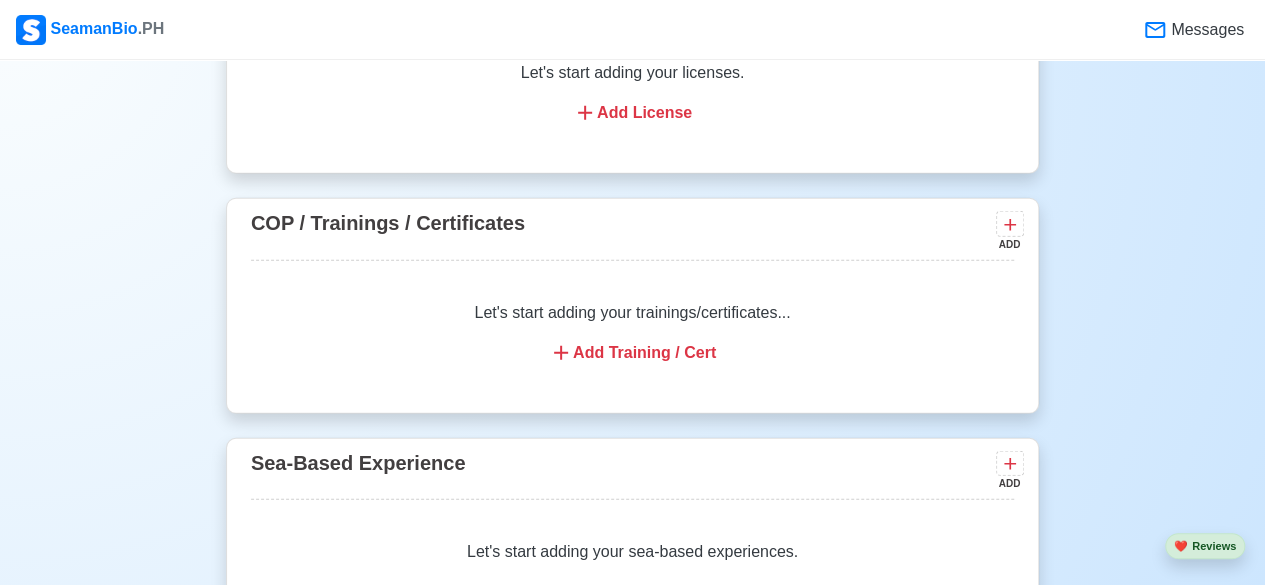 click on "Add Training / Cert" at bounding box center (632, 353) 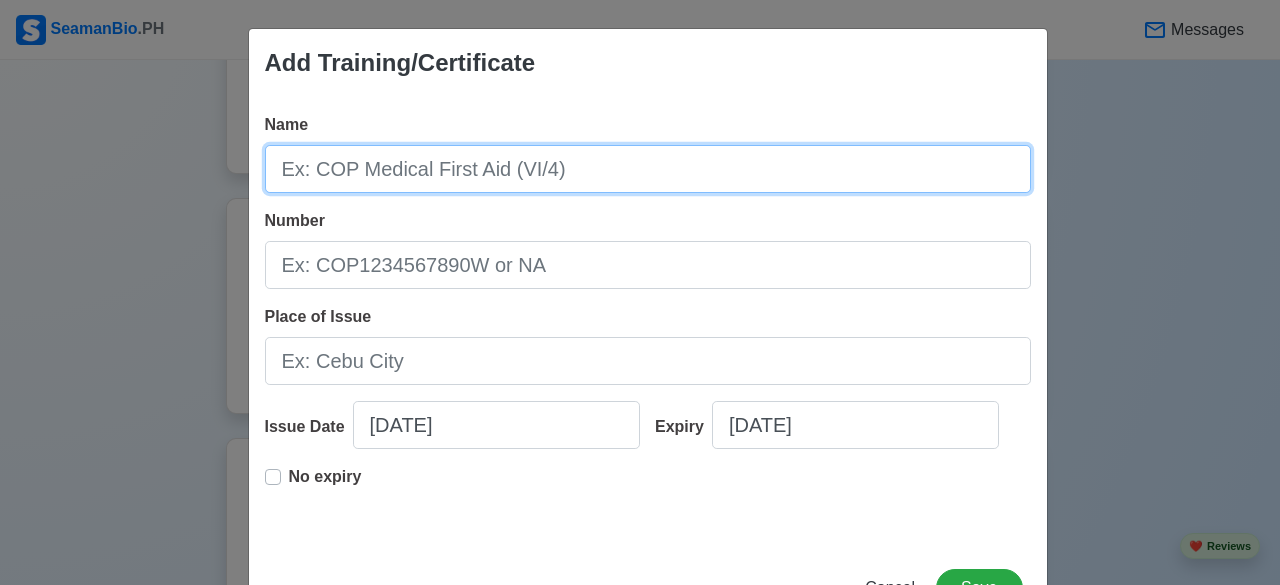 click on "Name" at bounding box center [648, 169] 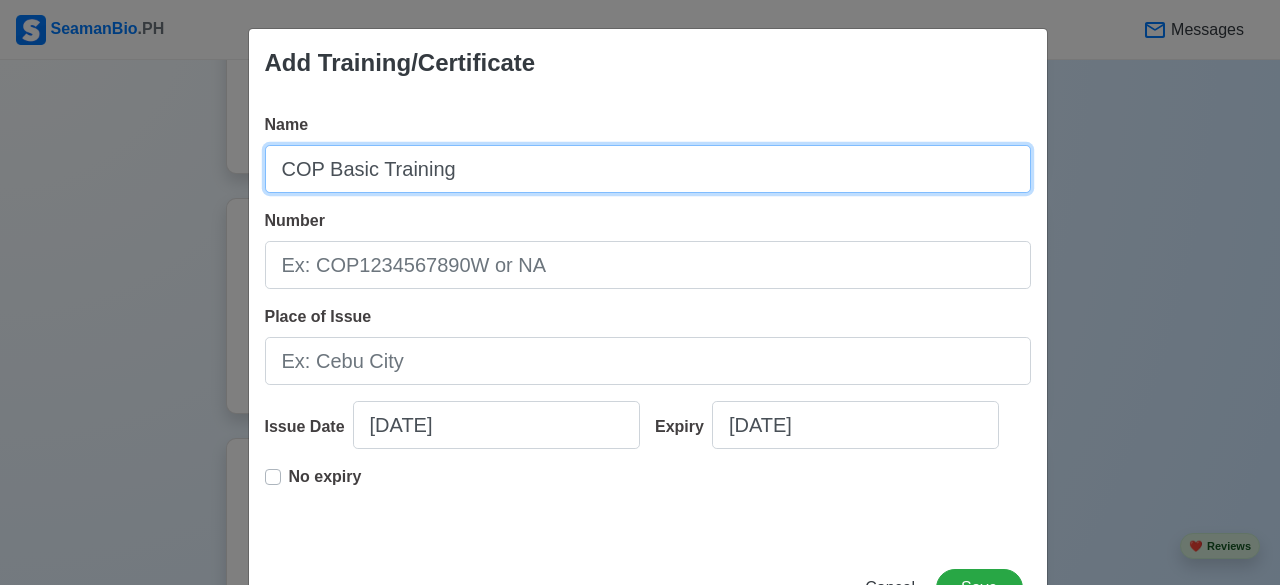 type on "COP Basic Training" 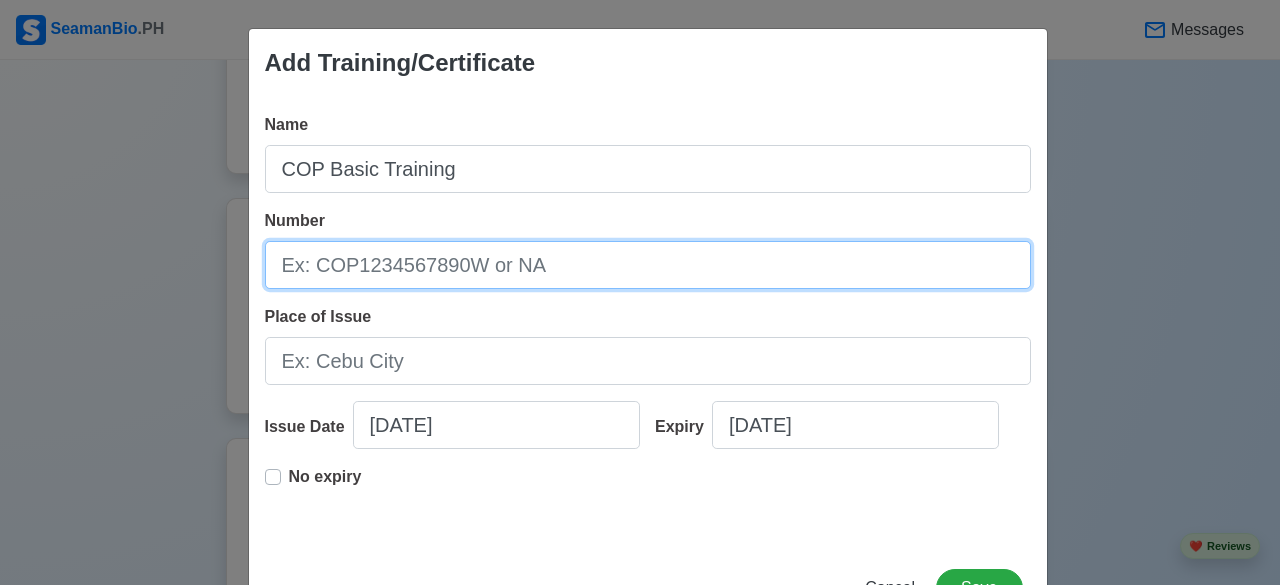 click on "Number" at bounding box center [648, 265] 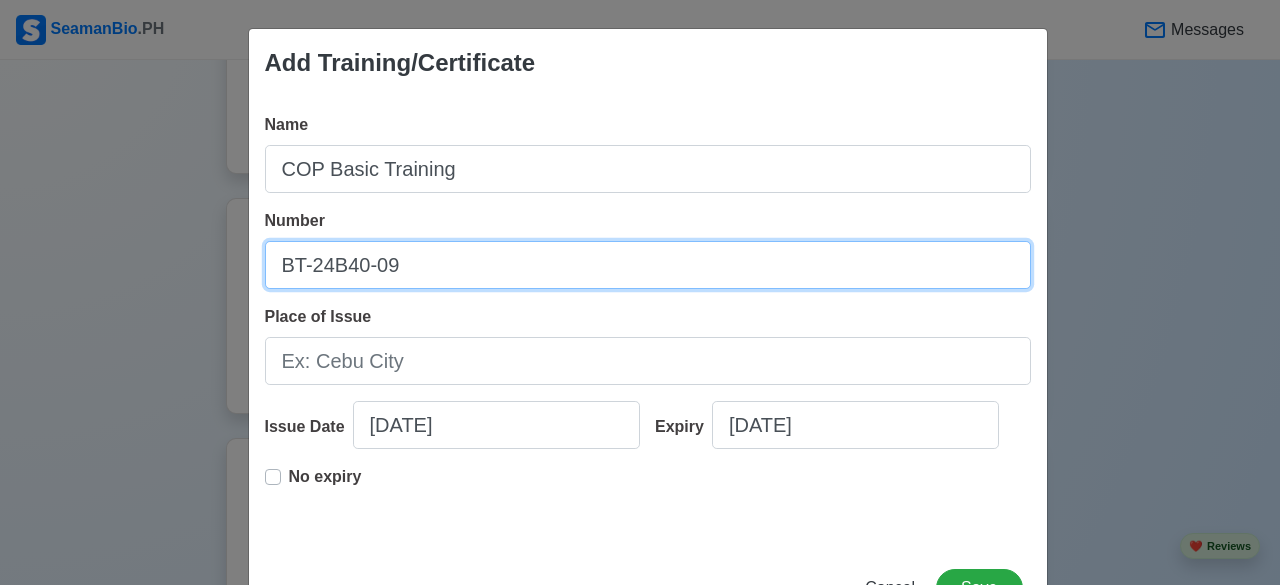 type on "BT-24B40-09" 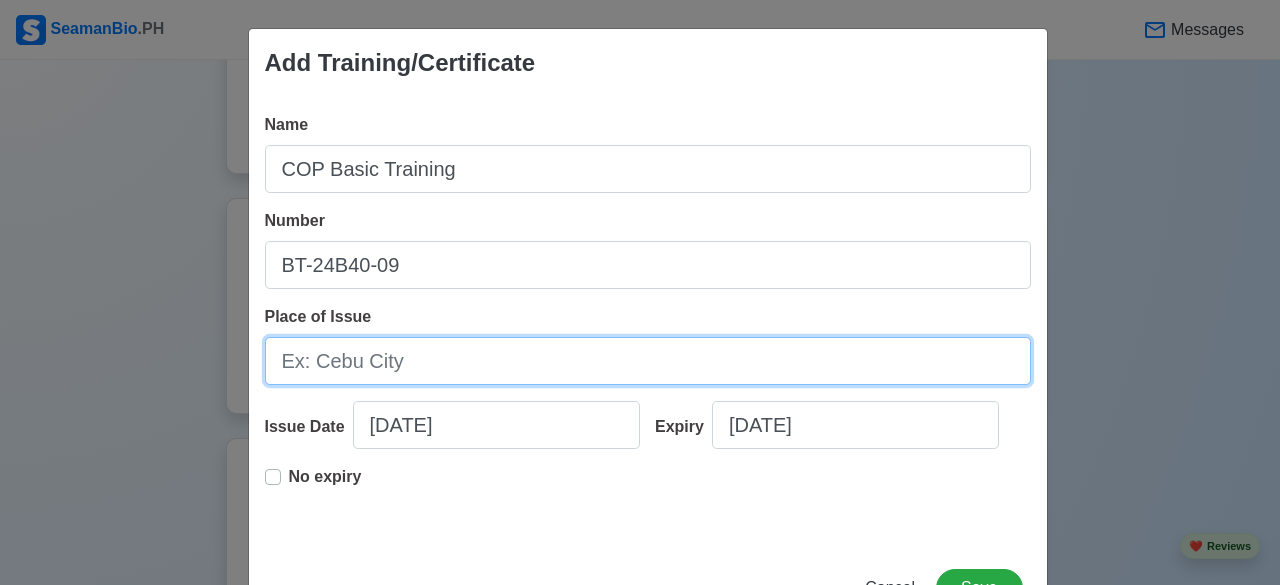 click on "Place of Issue" at bounding box center (648, 361) 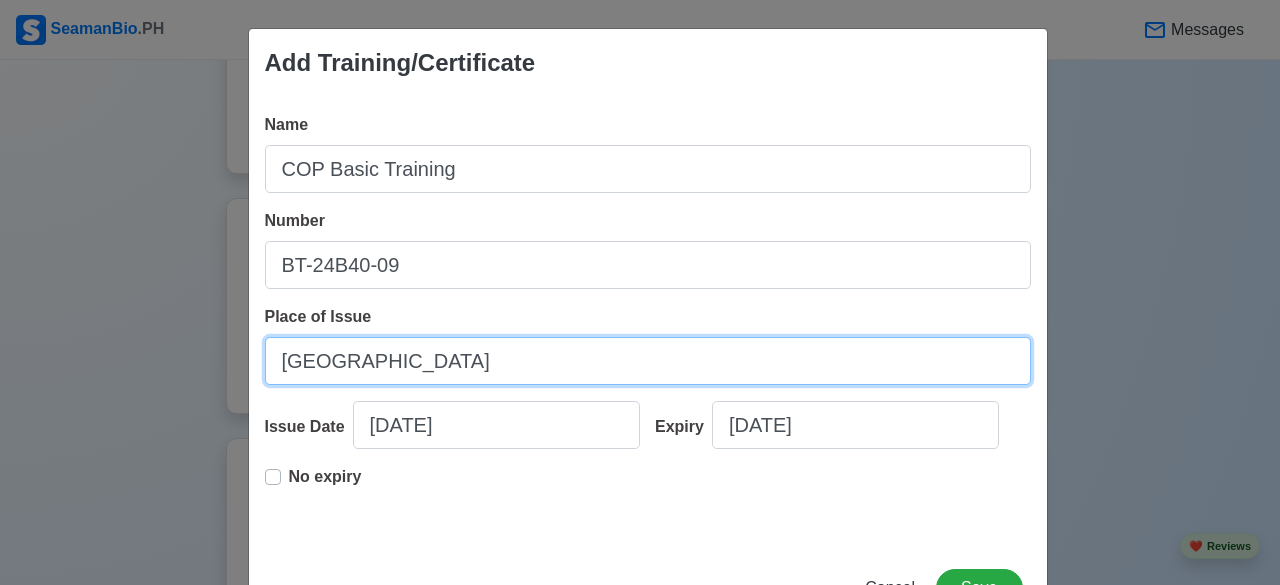 type on "[GEOGRAPHIC_DATA]" 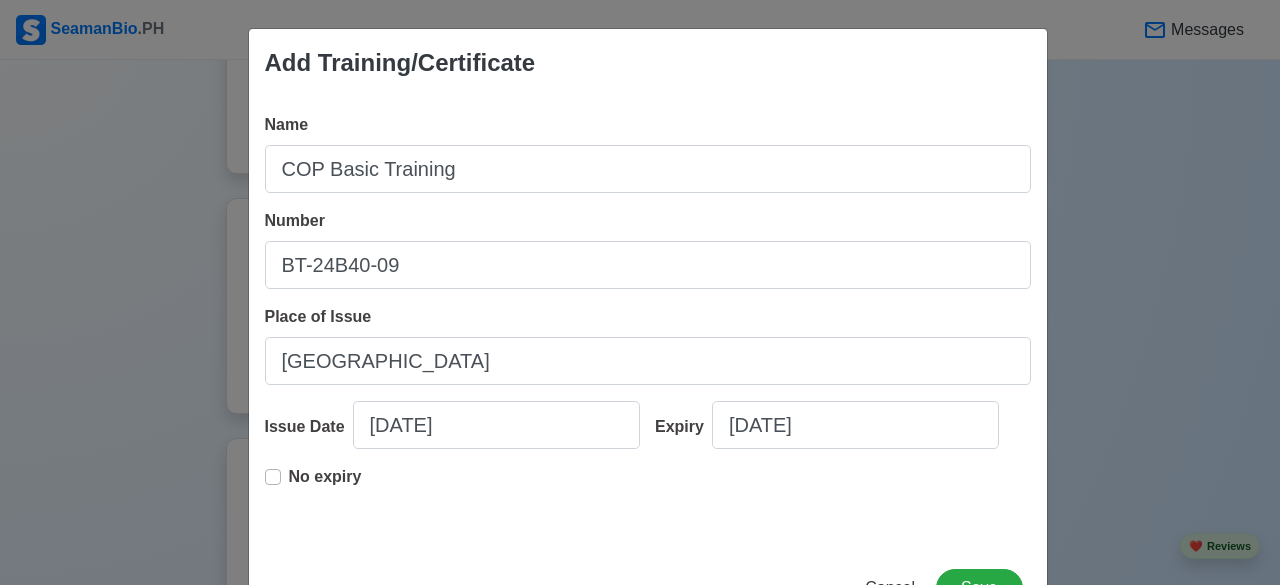 click on "No expiry" at bounding box center (648, 497) 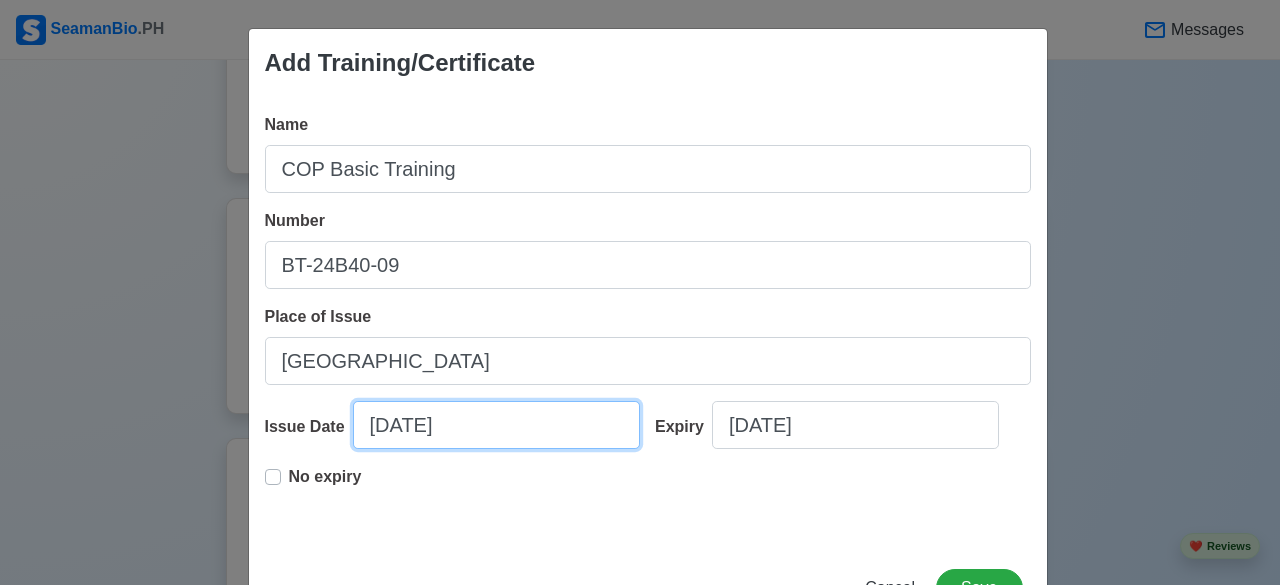 click on "[DATE]" at bounding box center (496, 425) 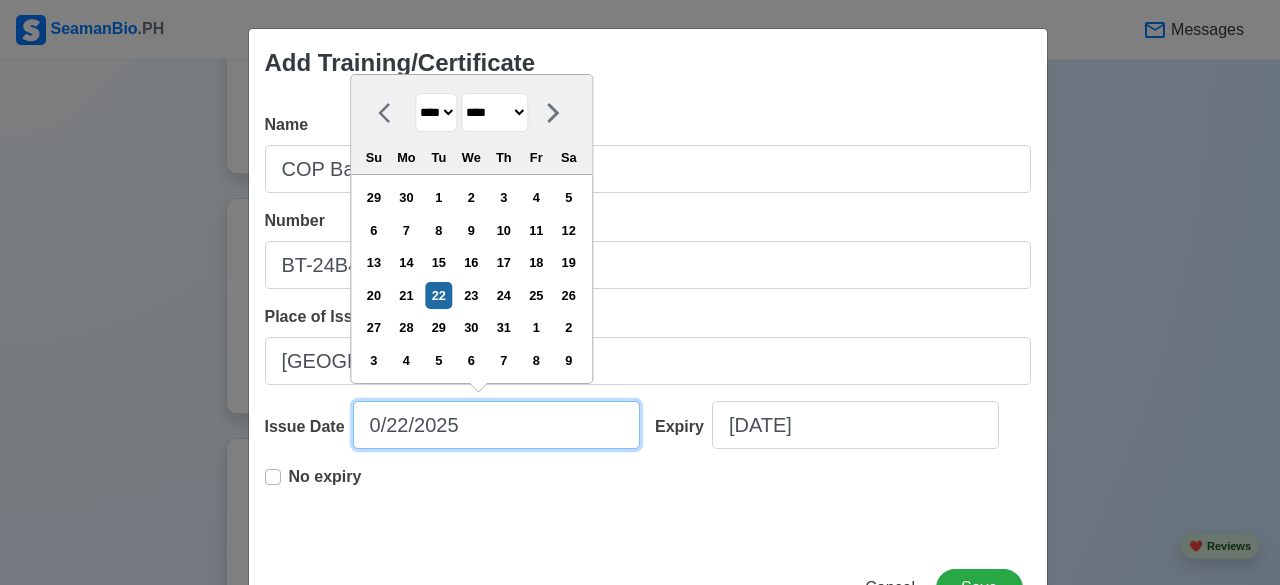 type on "[DATE]" 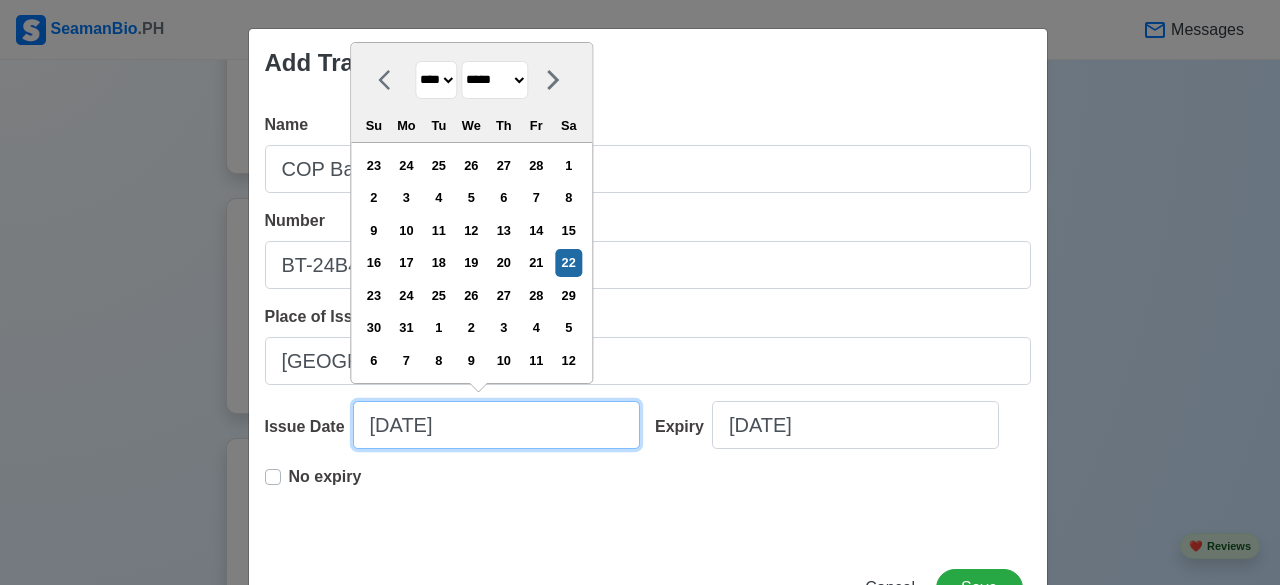 click on "[DATE]" at bounding box center [496, 425] 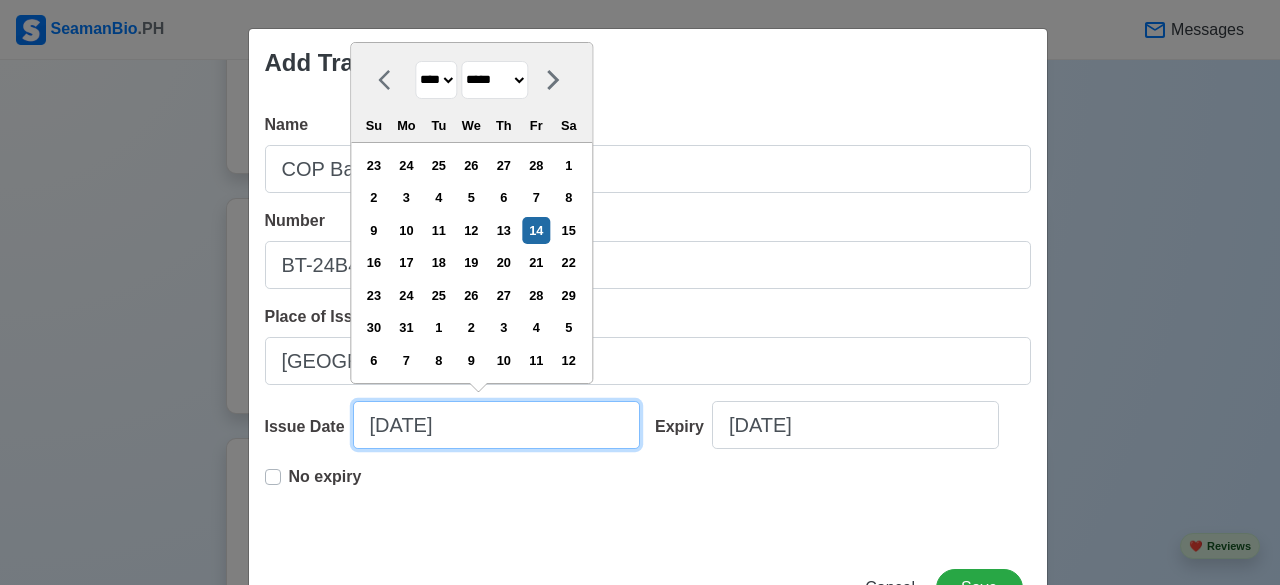 click on "[DATE]" at bounding box center (496, 425) 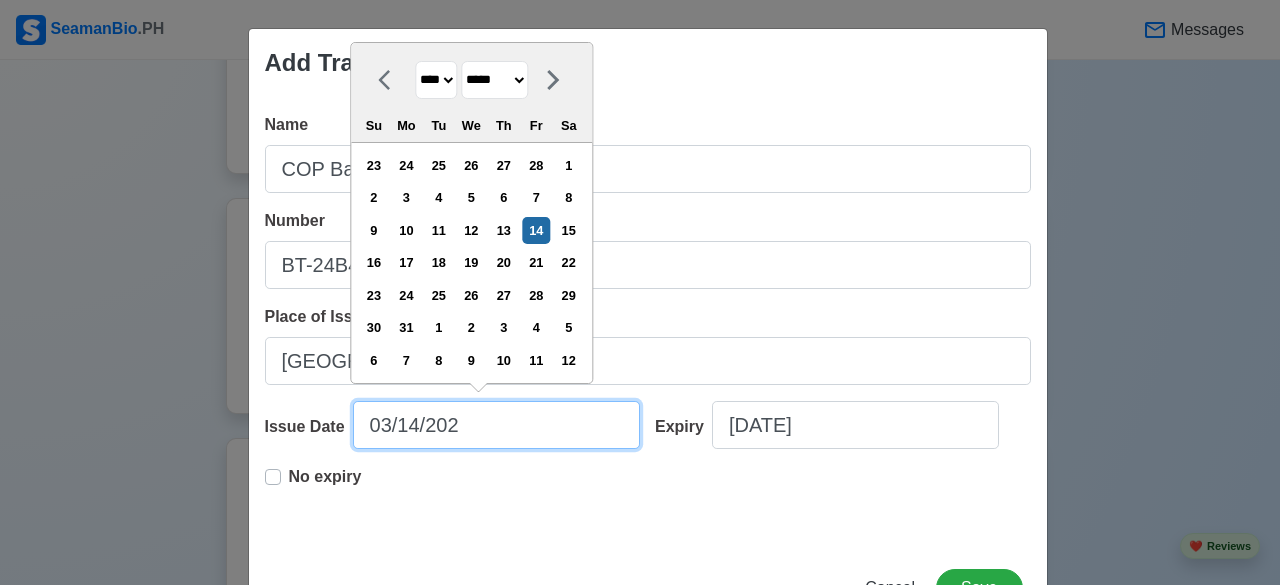 type on "[DATE]" 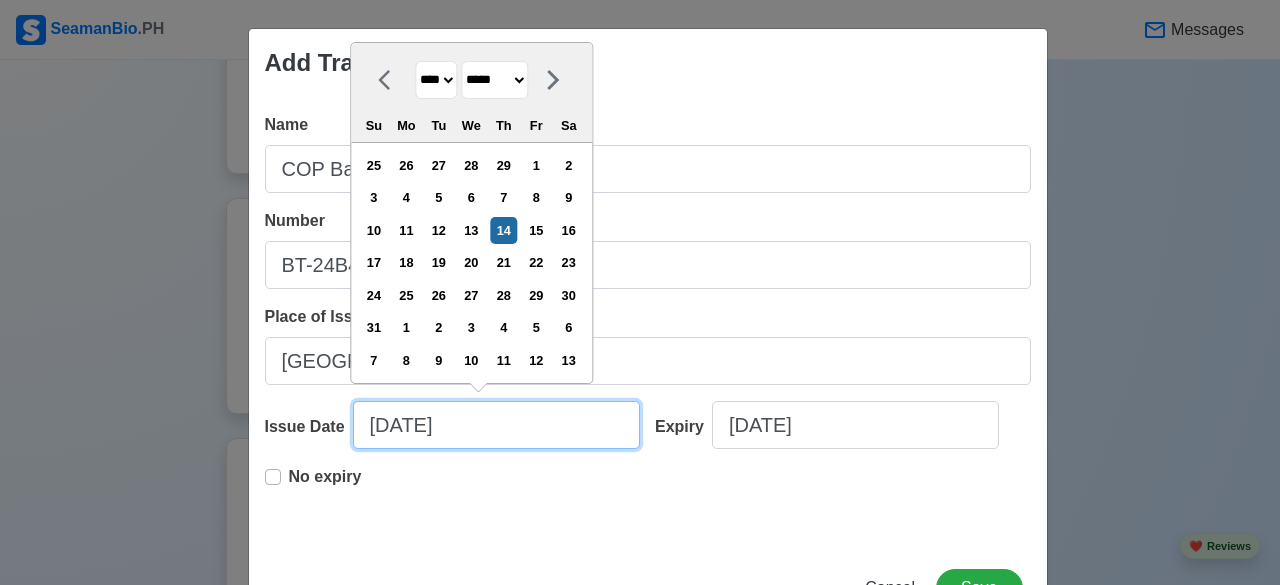 type on "[DATE]" 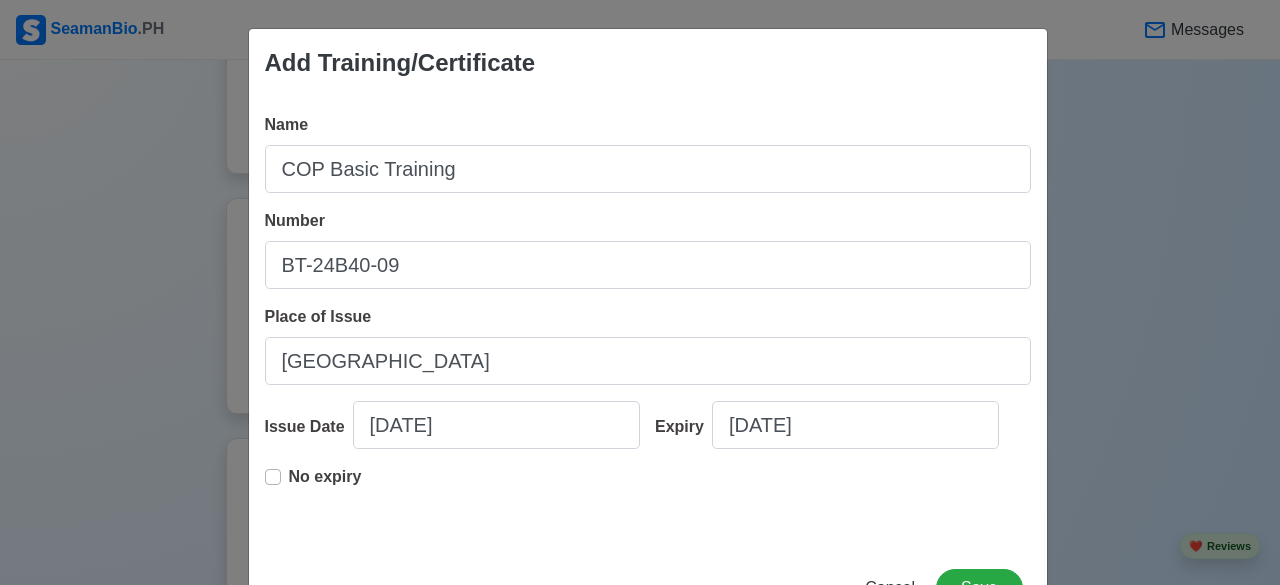 click on "No expiry" at bounding box center [648, 497] 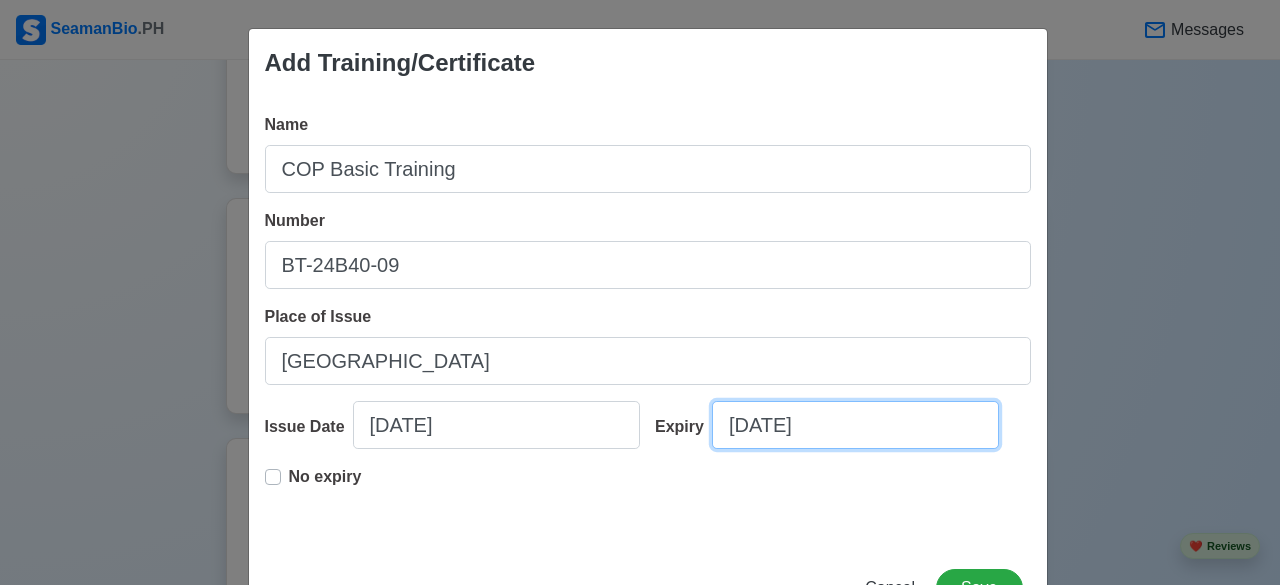 click on "[DATE]" at bounding box center [855, 425] 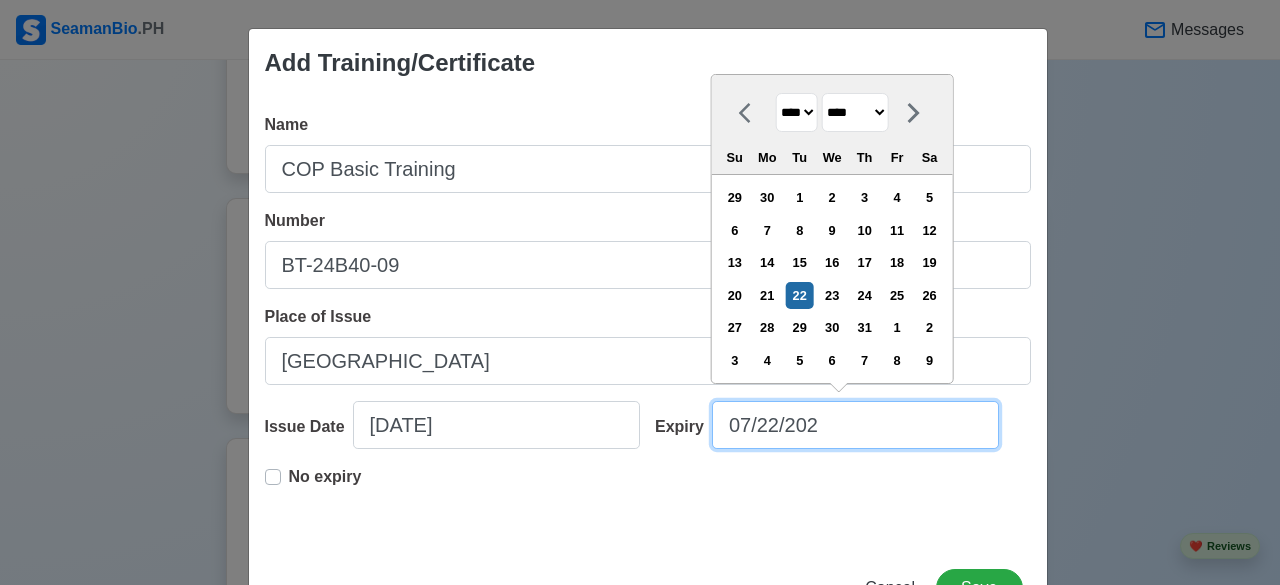 type on "[DATE]" 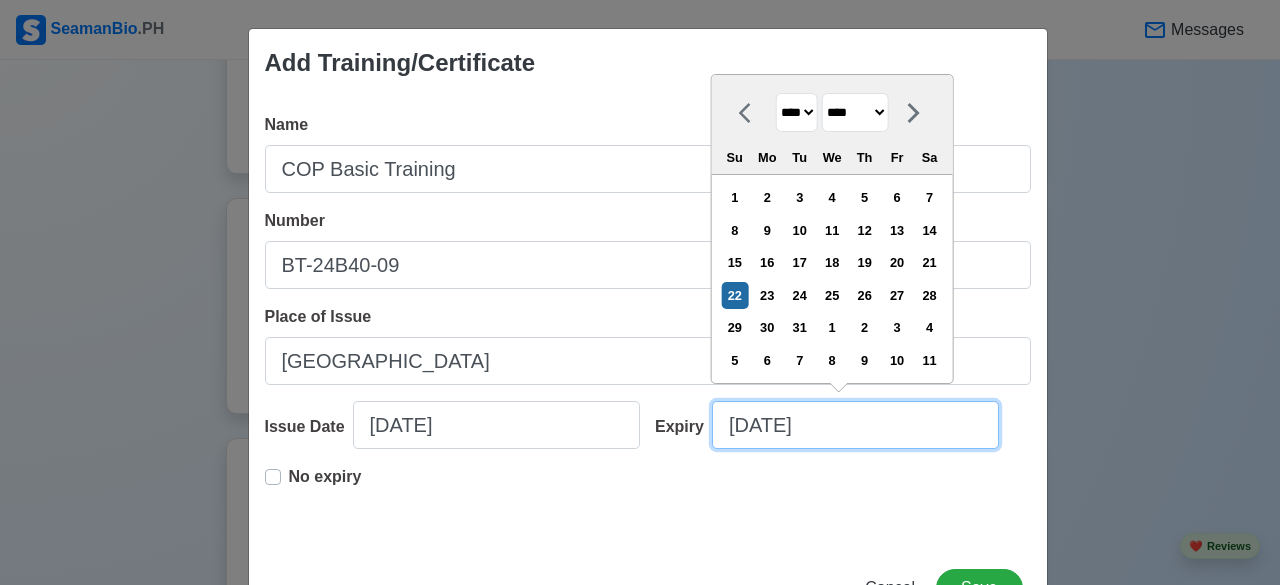 click on "[DATE]" at bounding box center (855, 425) 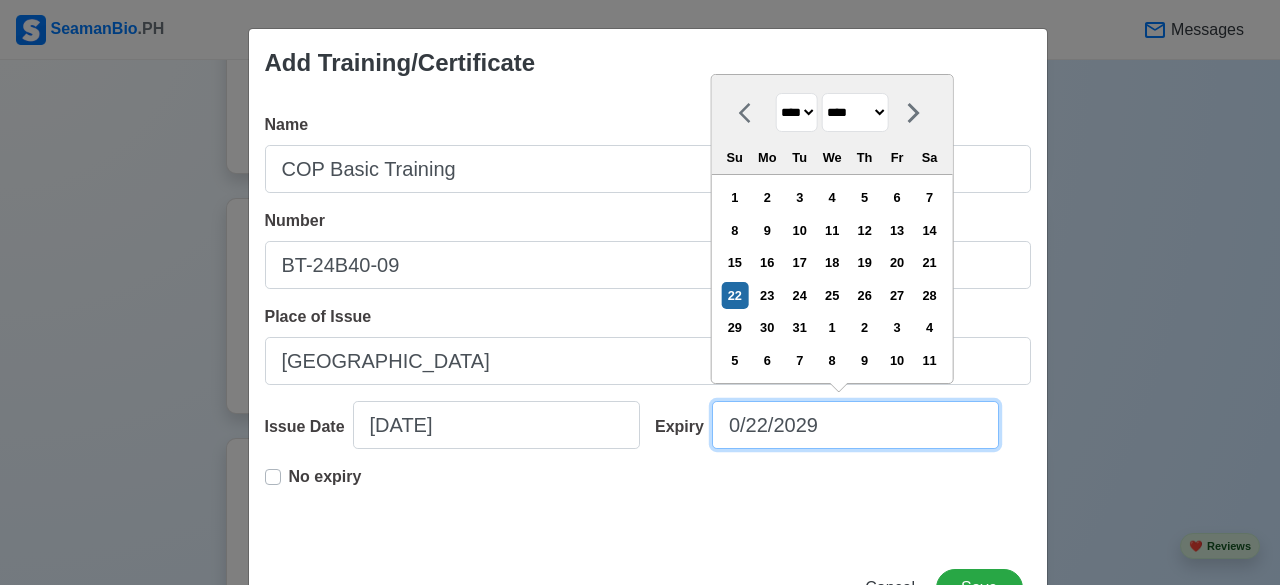 type on "[DATE]" 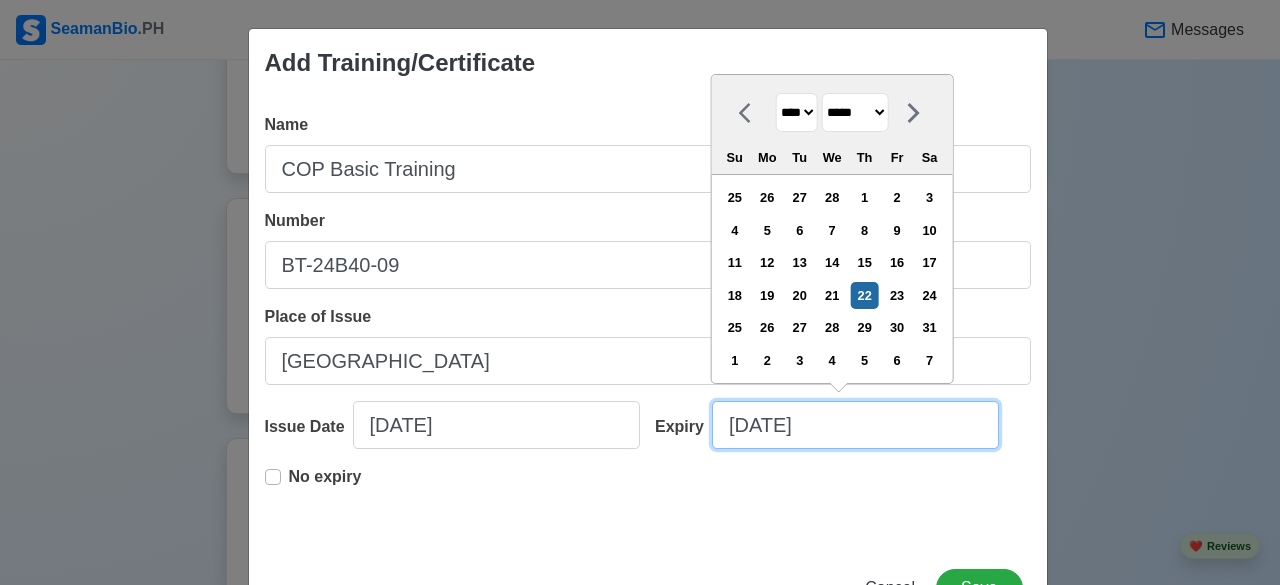click on "[DATE]" at bounding box center (855, 425) 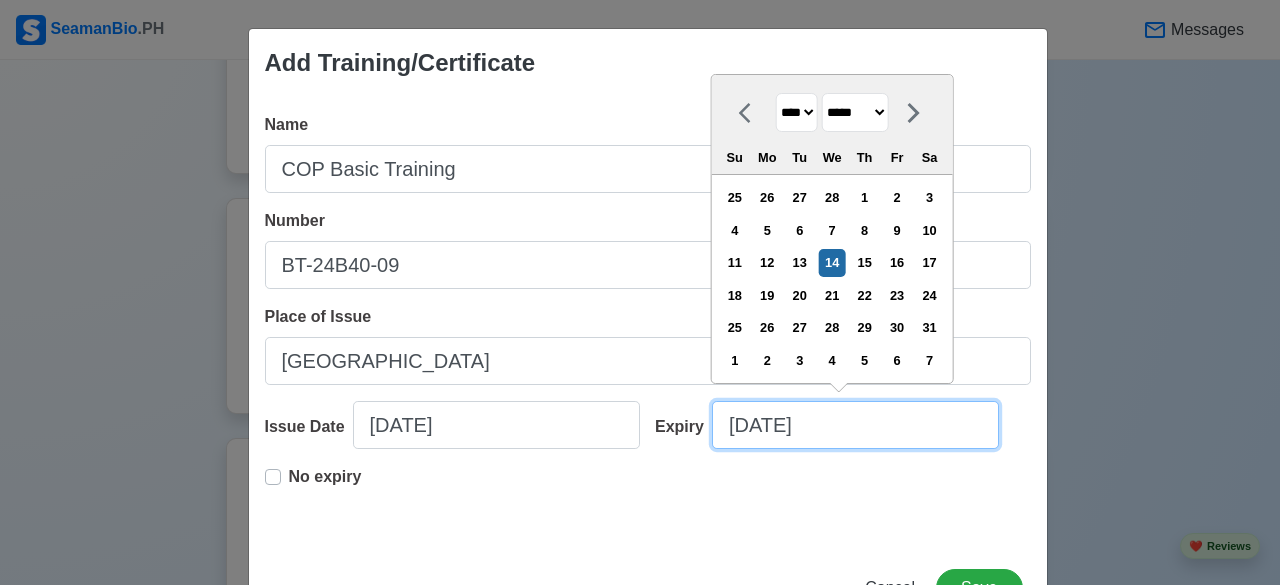 type on "[DATE]" 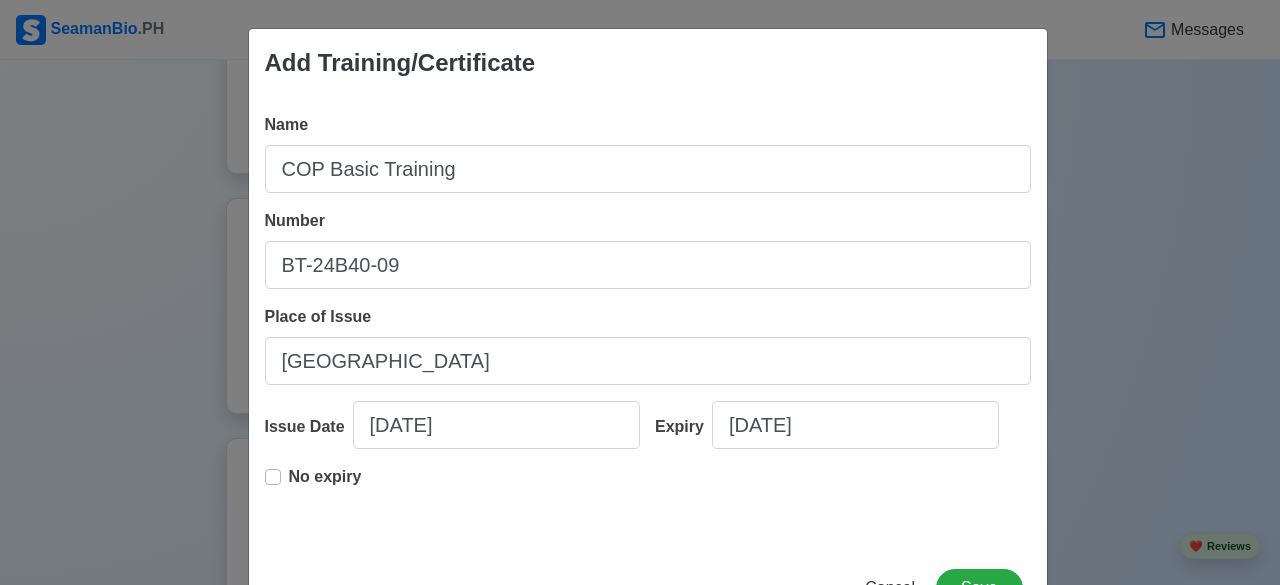 click on "No expiry" at bounding box center (648, 497) 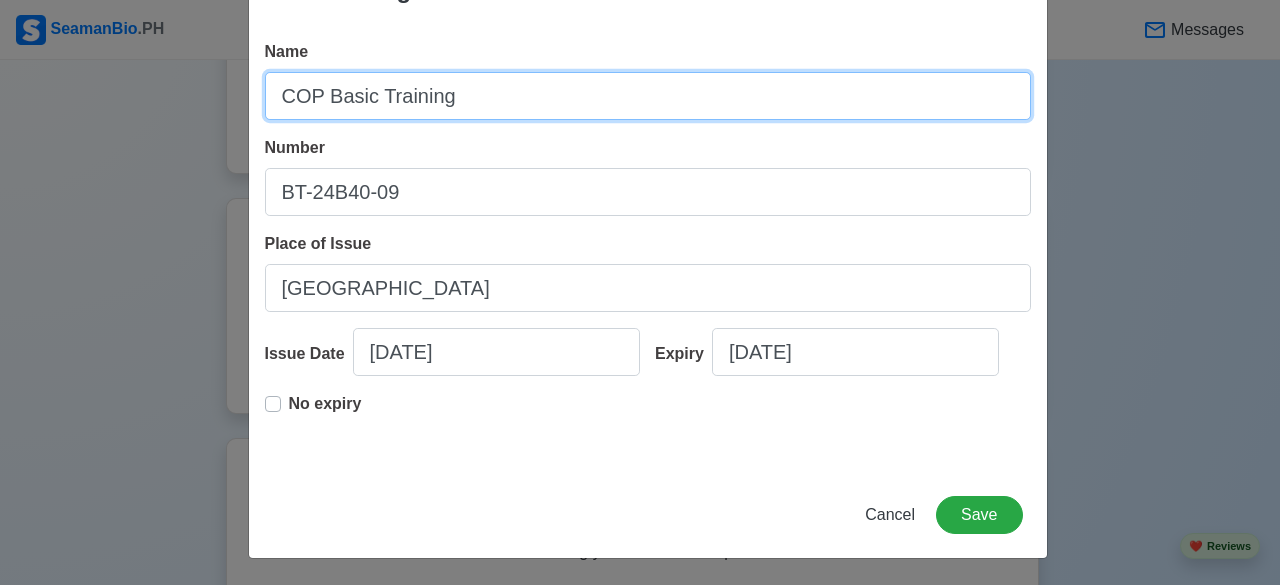 click on "COP Basic Training" at bounding box center [648, 96] 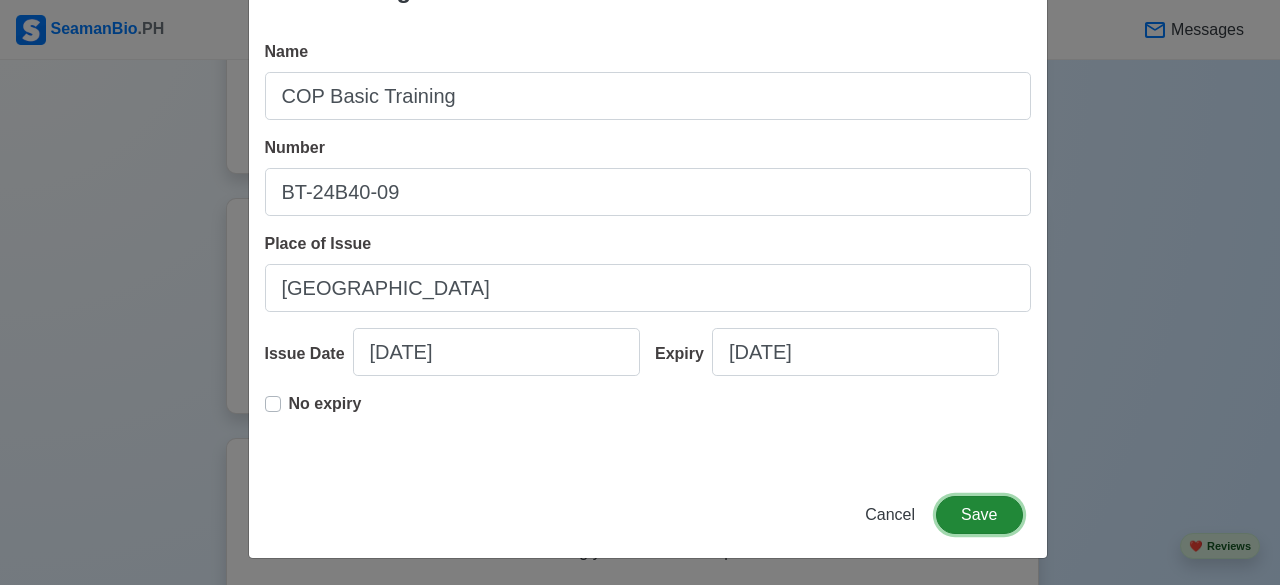 click on "Save" at bounding box center (979, 515) 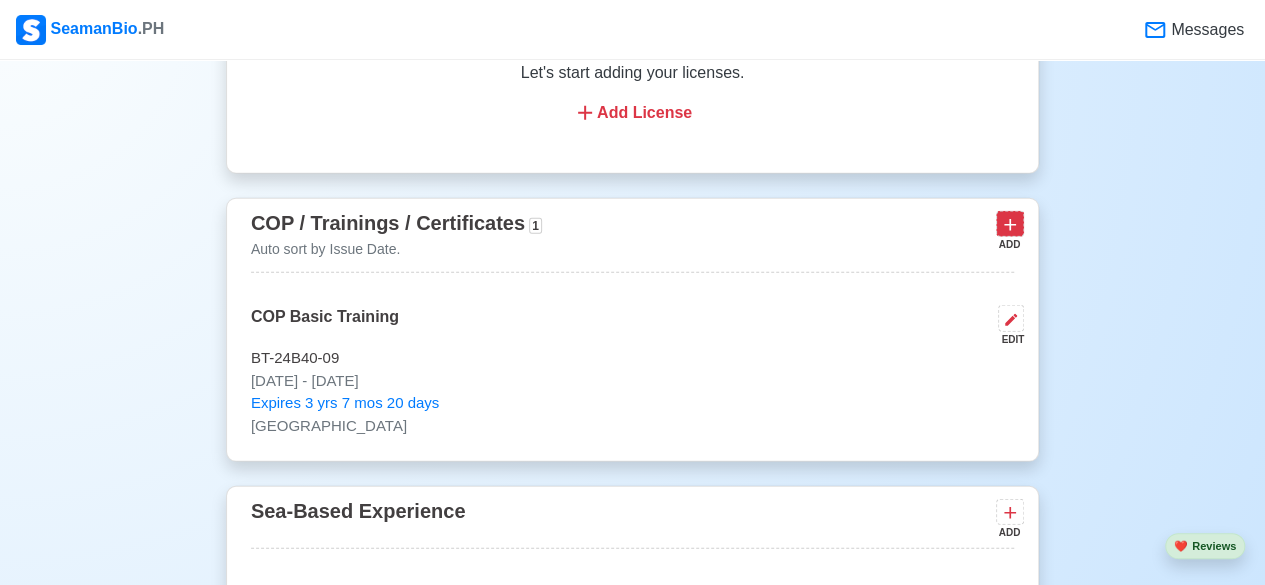 click 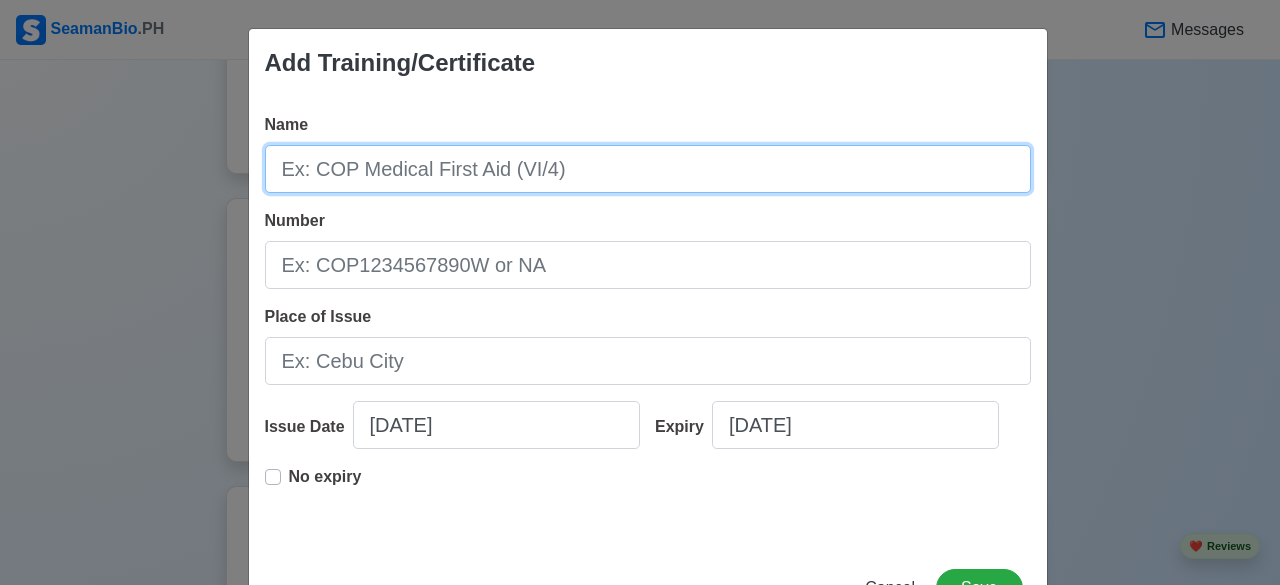 click on "Name" at bounding box center (648, 169) 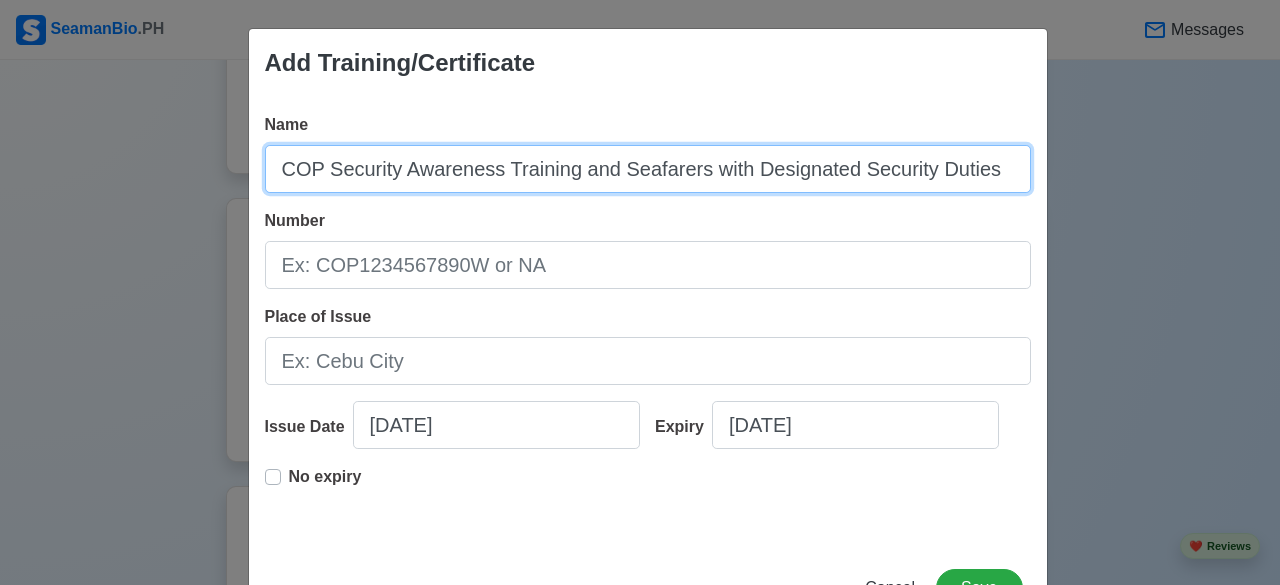 click on "COP Security Awareness Training and Seafarers with Designated Security Duties" at bounding box center [648, 169] 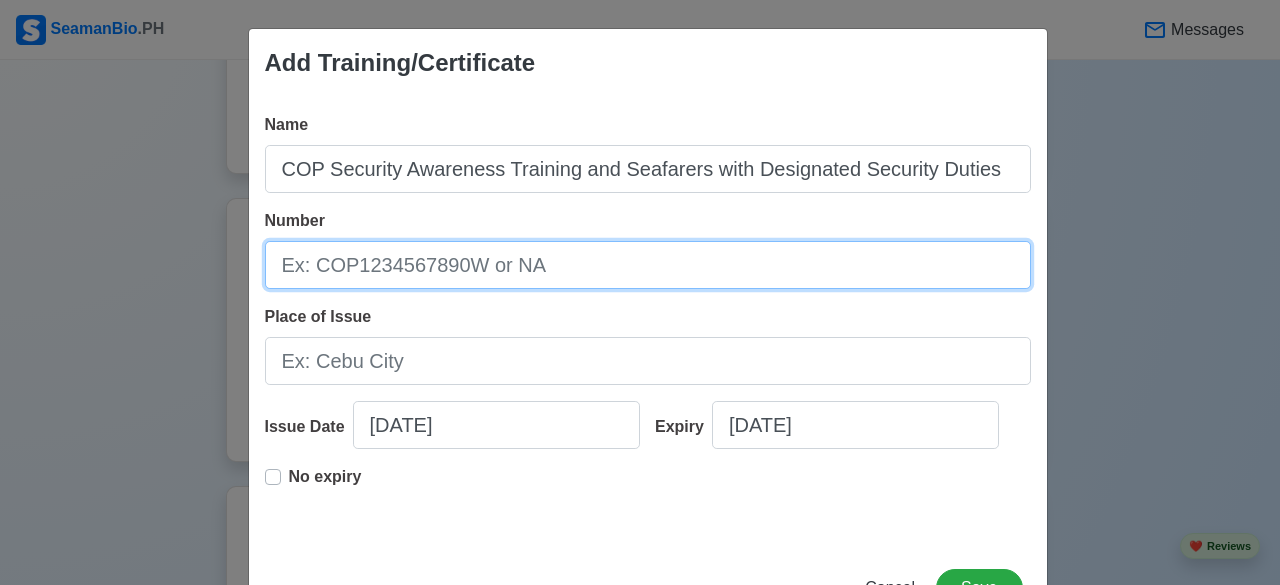 click on "Number" at bounding box center [648, 265] 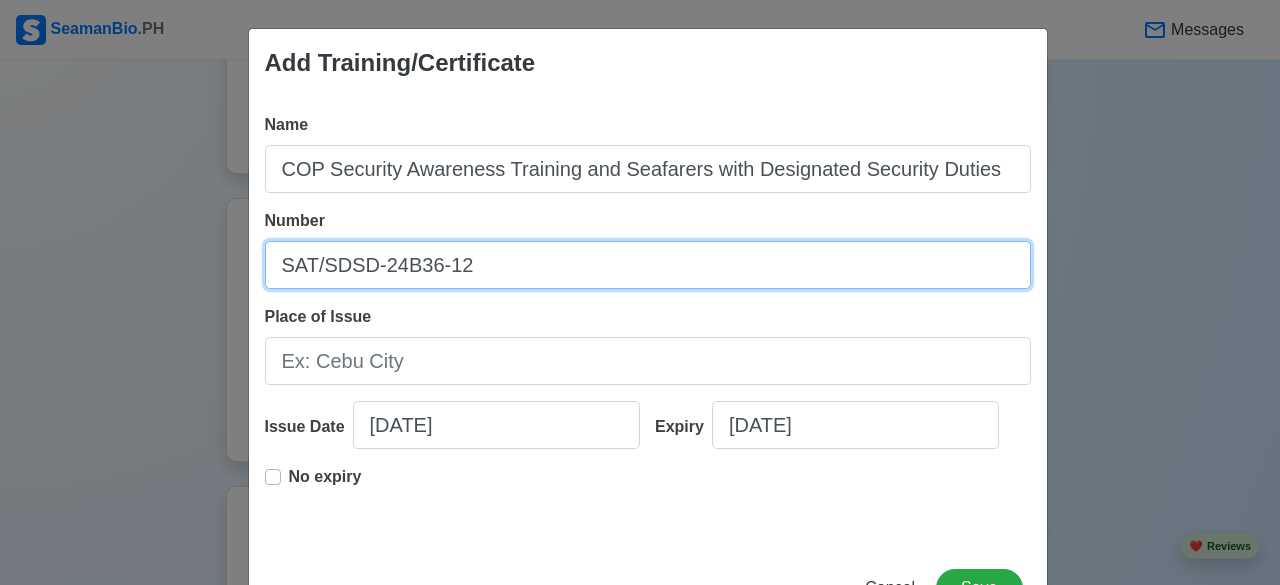type on "SAT/SDSD-24B36-12" 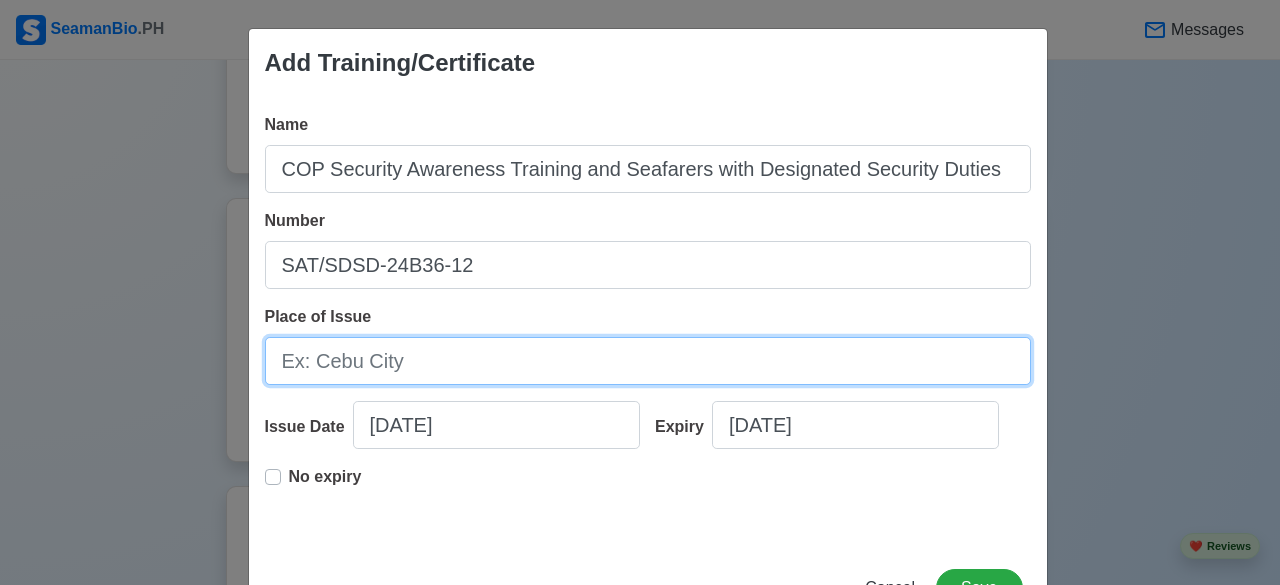 click on "Place of Issue" at bounding box center [648, 361] 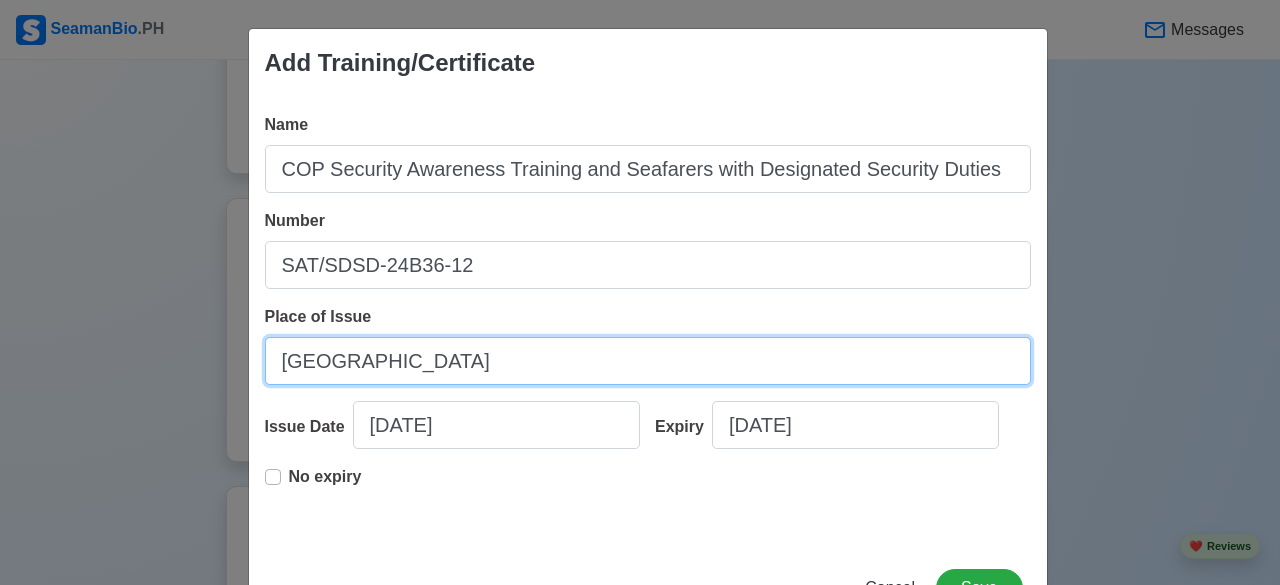 type on "[GEOGRAPHIC_DATA]" 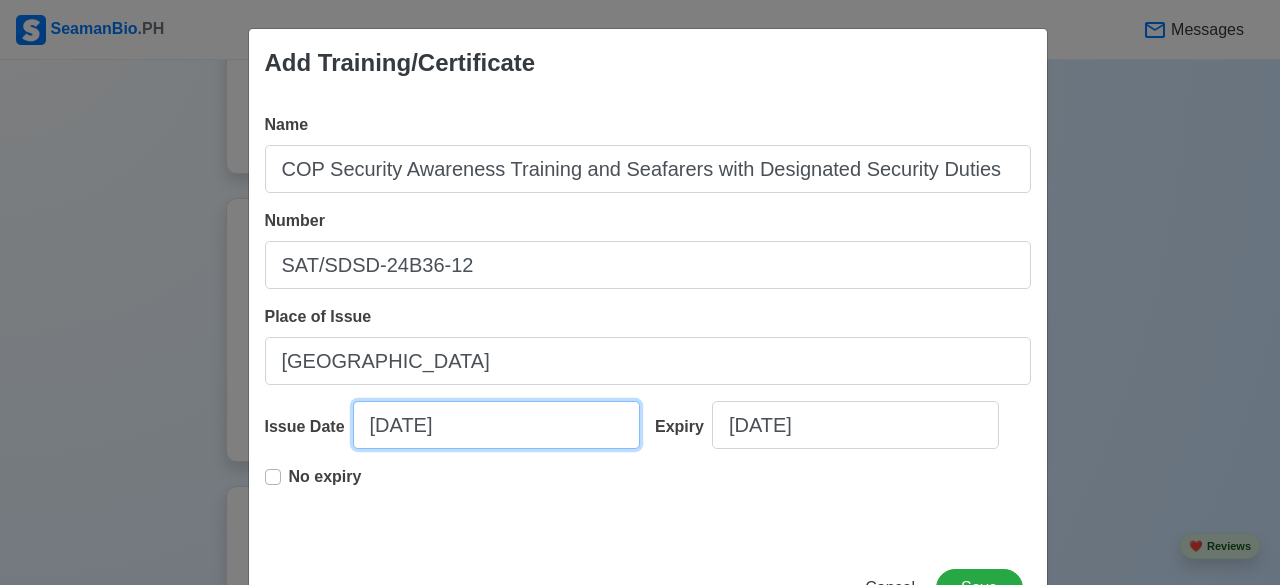 click on "[DATE]" at bounding box center [496, 425] 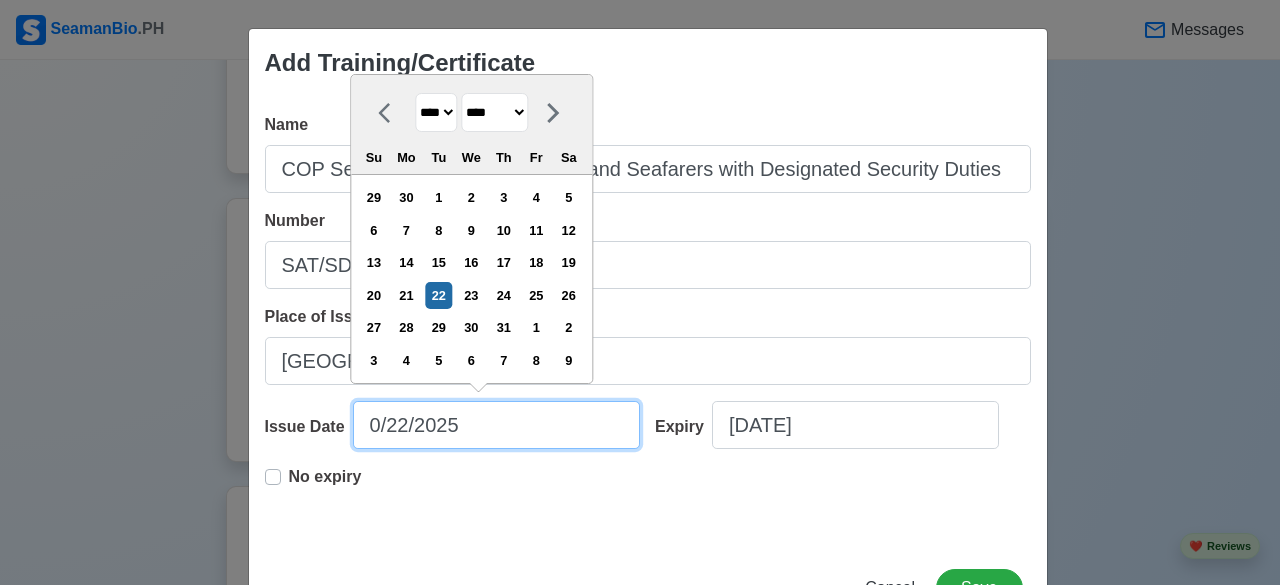 type on "[DATE]" 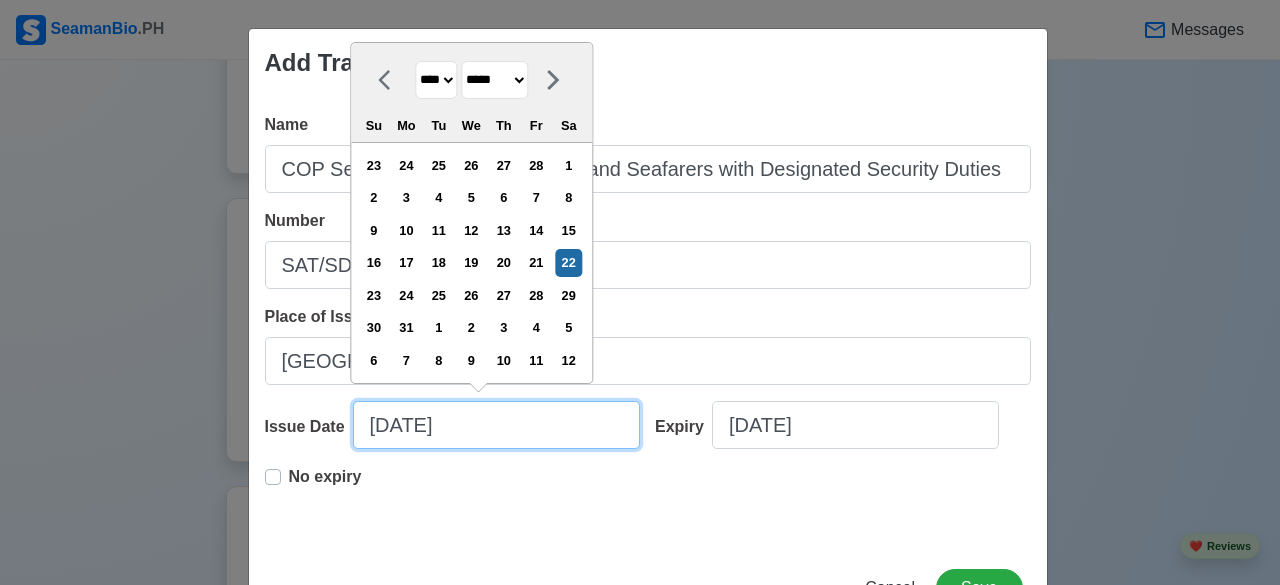 click on "[DATE]" at bounding box center (496, 425) 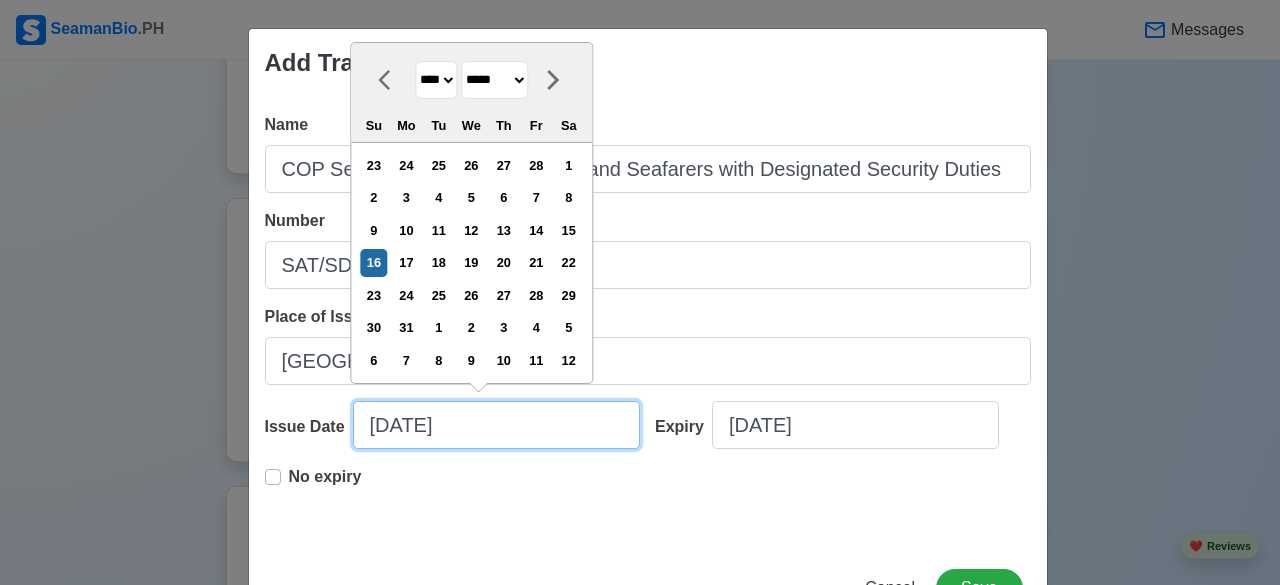 click on "[DATE]" at bounding box center (496, 425) 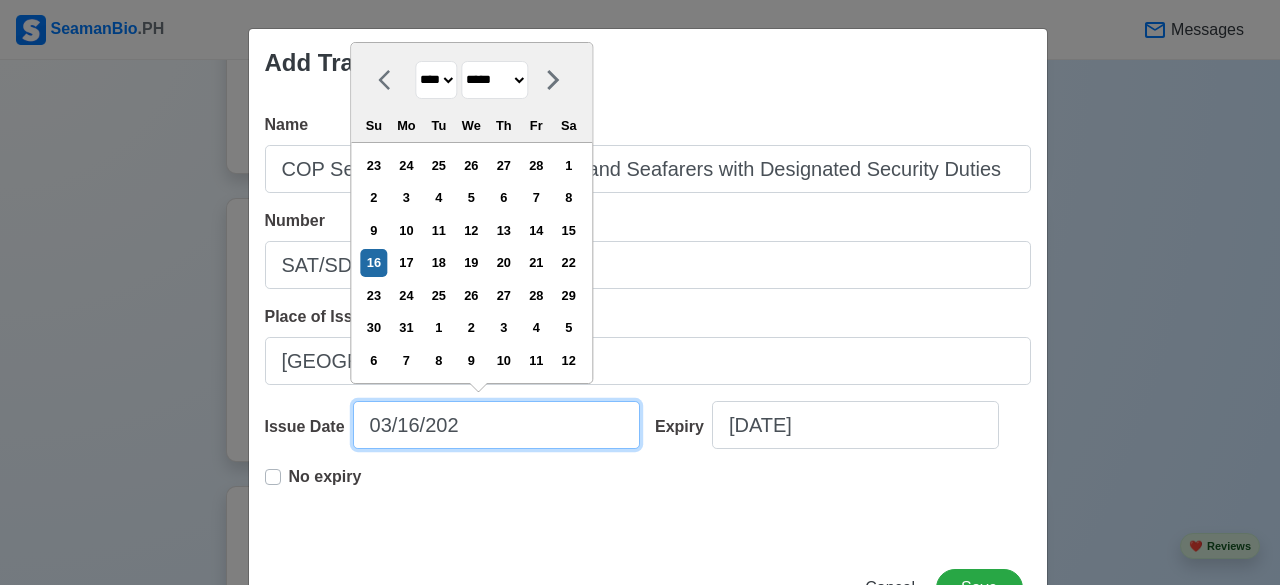 type on "[DATE]" 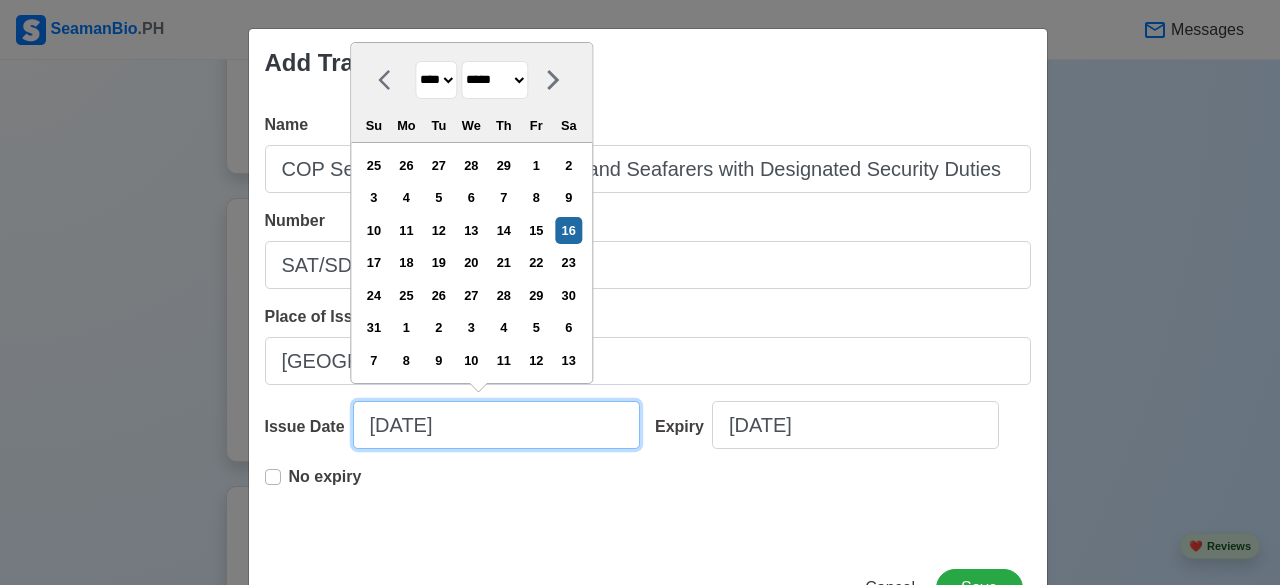 type on "[DATE]" 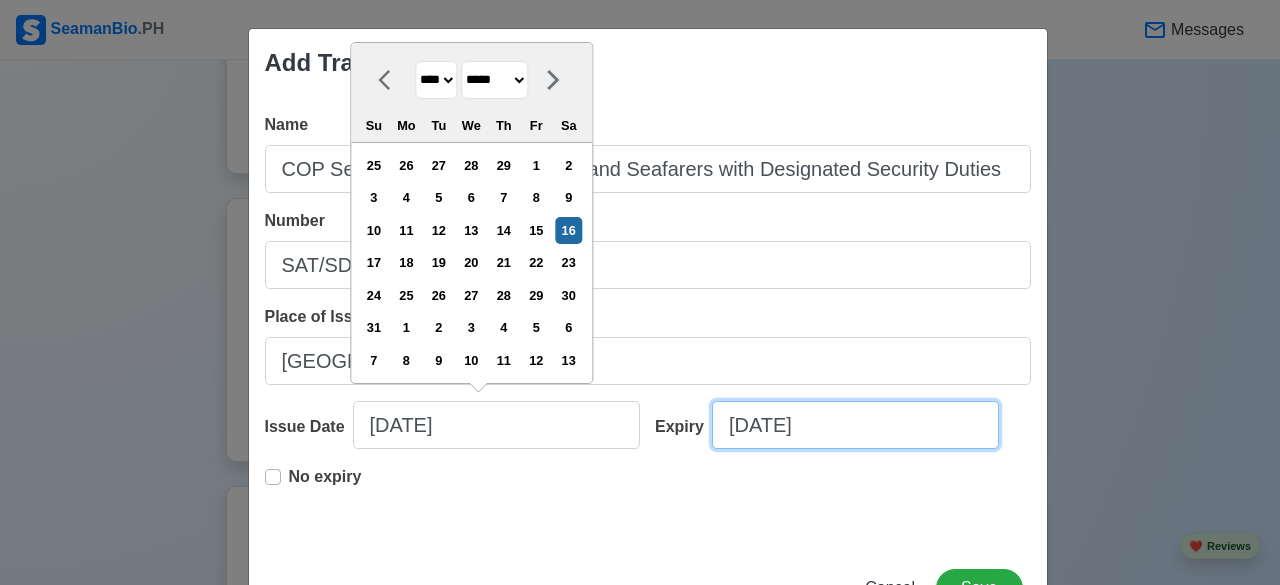 select on "****" 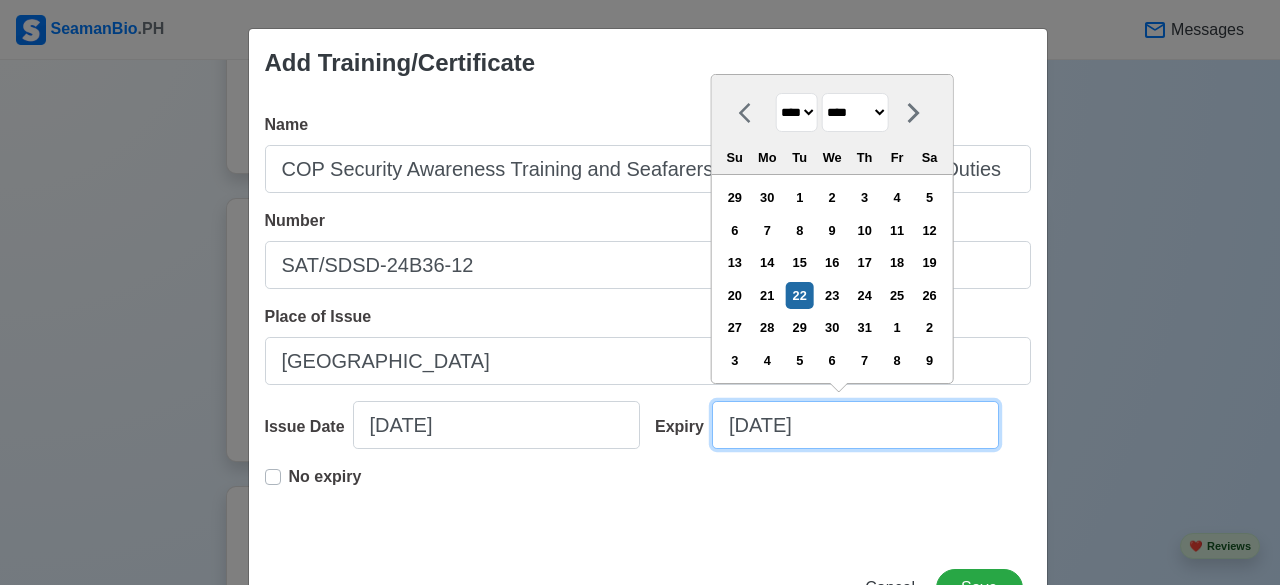 click on "[DATE]" at bounding box center (855, 425) 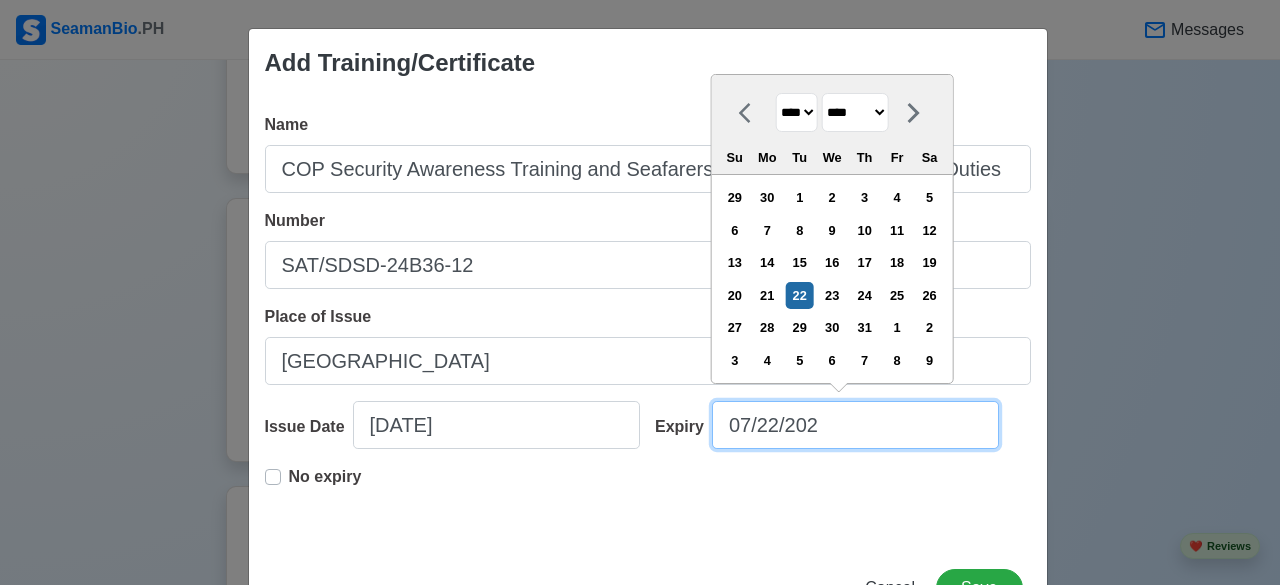 type on "[DATE]" 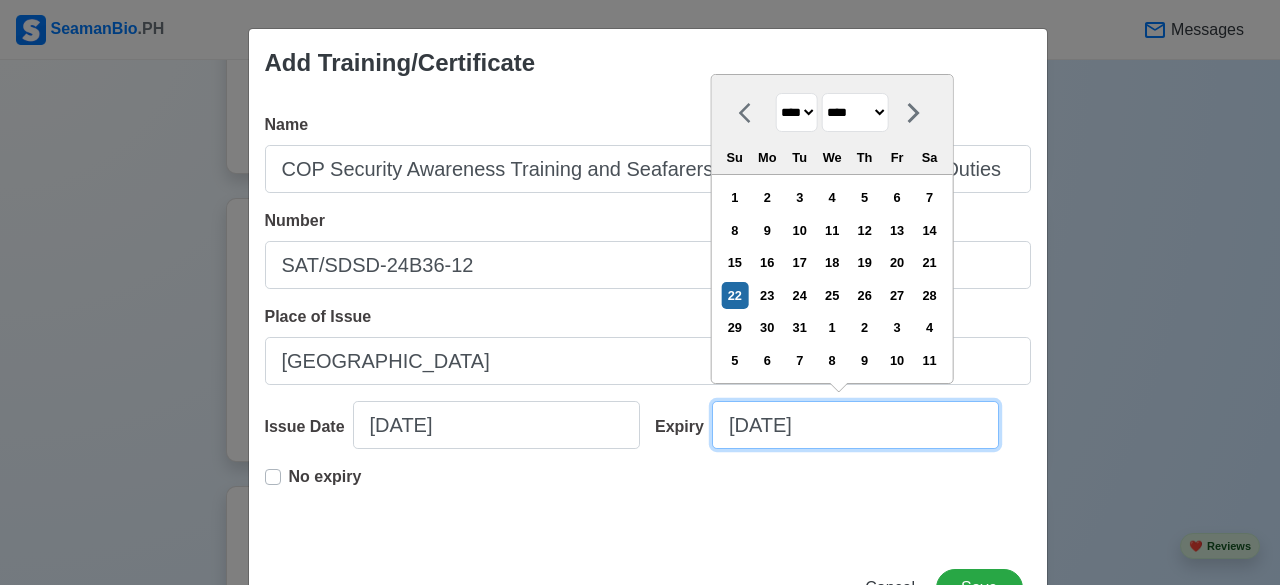 click on "[DATE]" at bounding box center [855, 425] 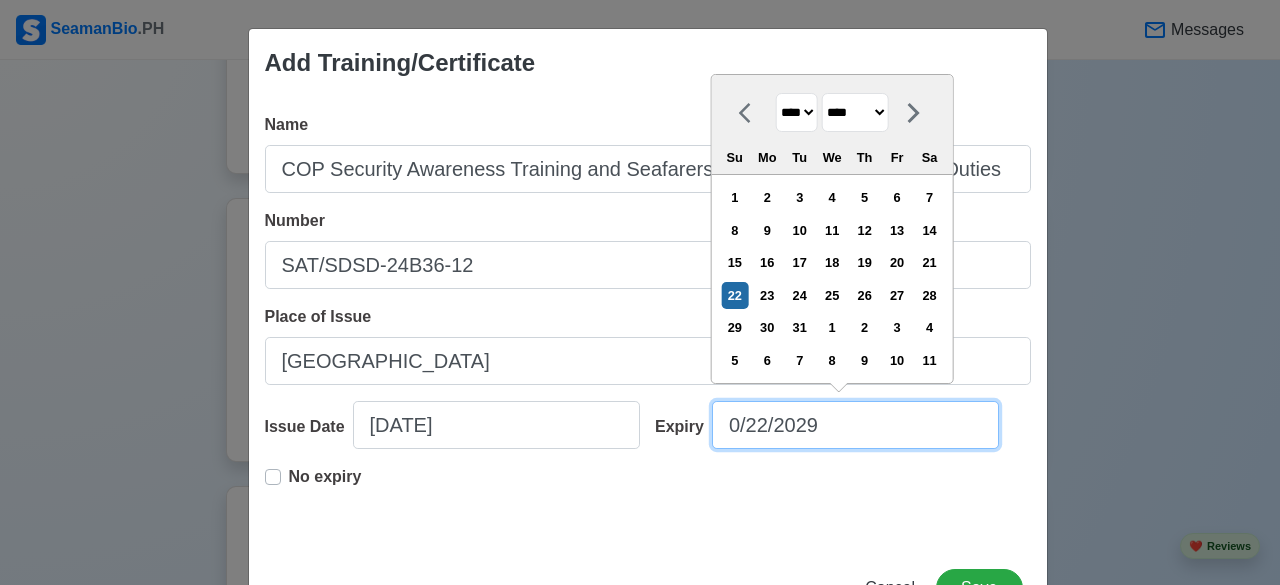 type on "[DATE]" 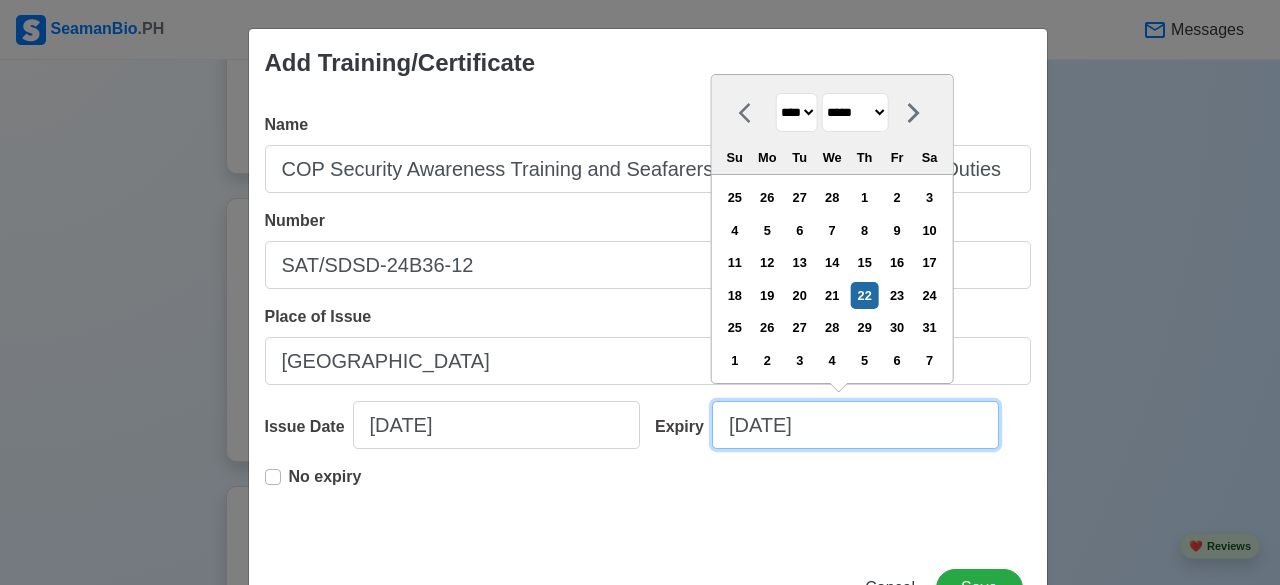 click on "[DATE]" at bounding box center [855, 425] 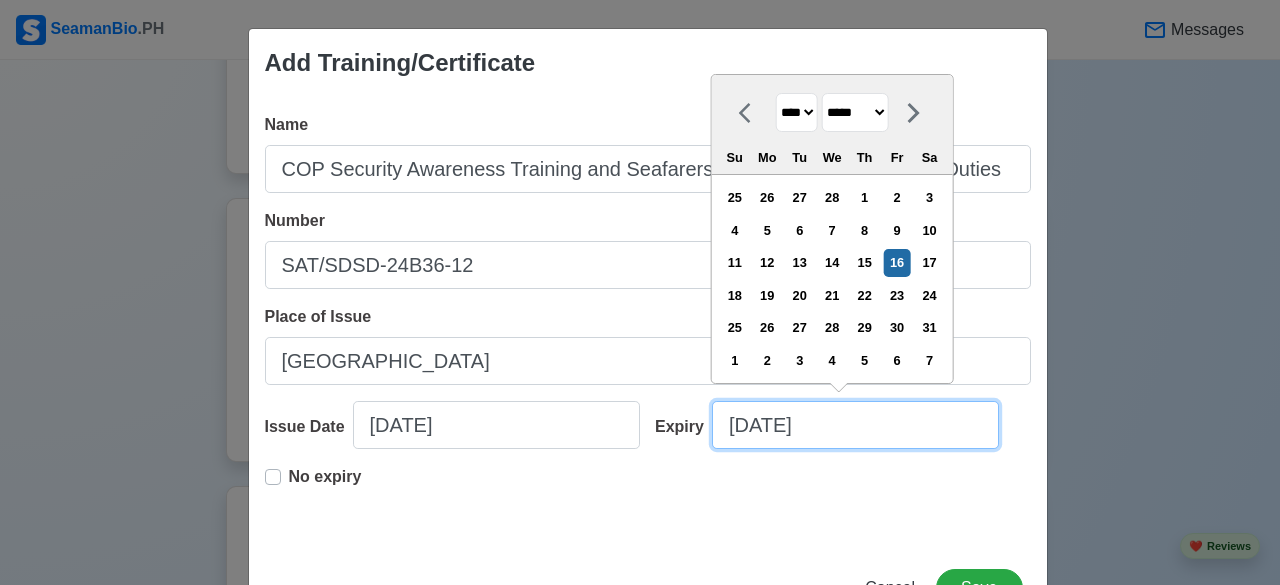 type on "[DATE]" 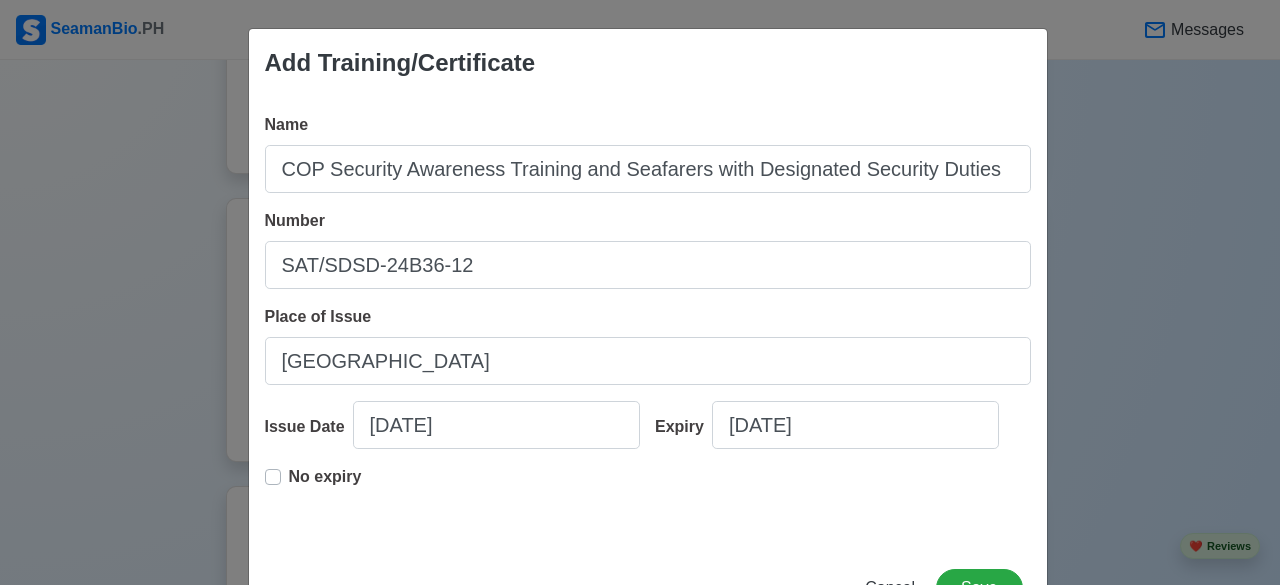 click on "No expiry" at bounding box center (648, 497) 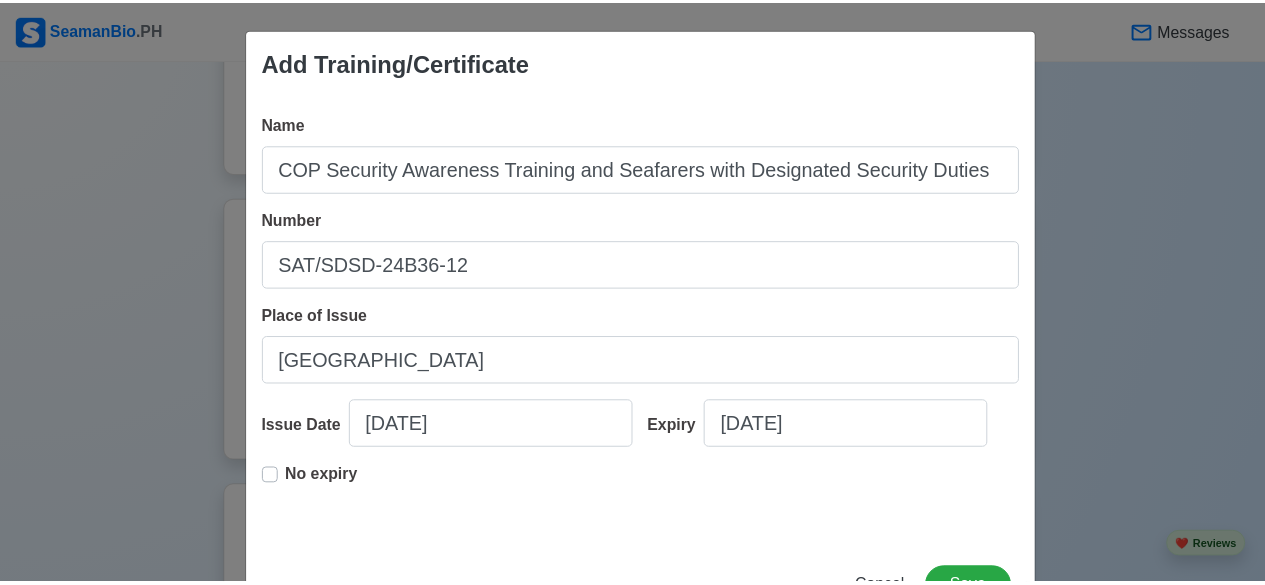scroll, scrollTop: 73, scrollLeft: 0, axis: vertical 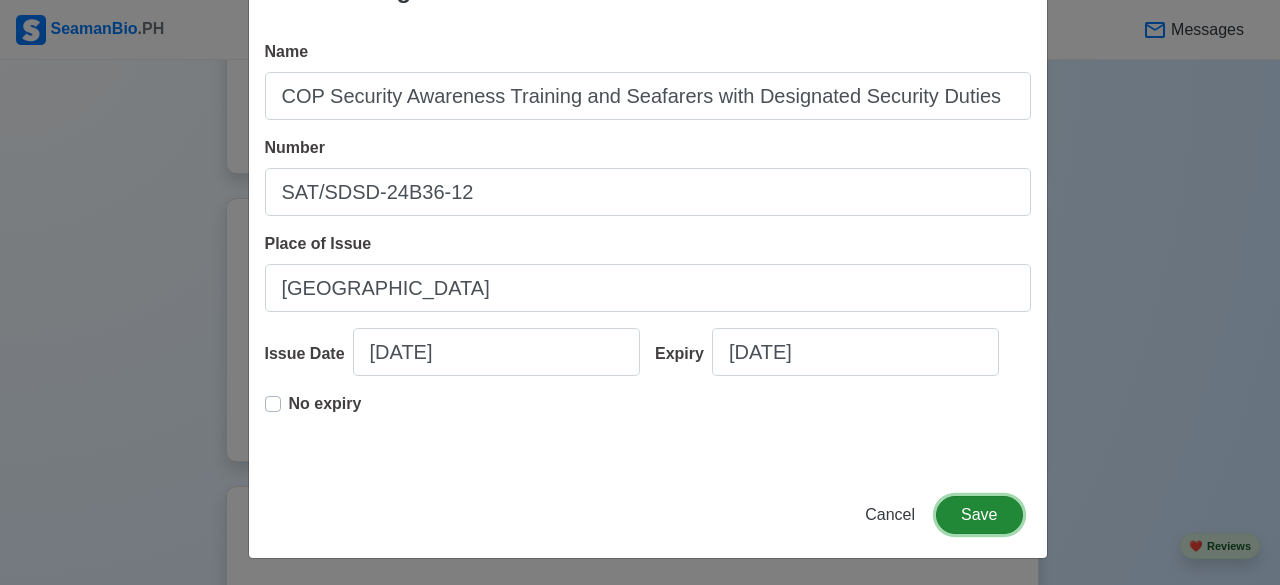 click on "Save" at bounding box center (979, 515) 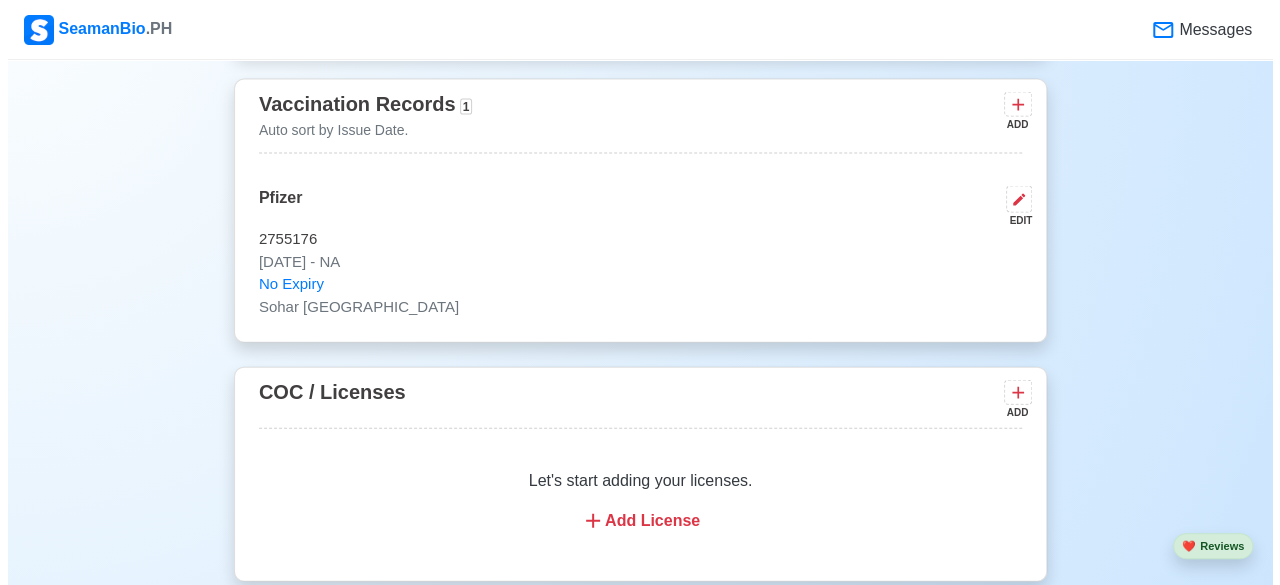 scroll, scrollTop: 2078, scrollLeft: 0, axis: vertical 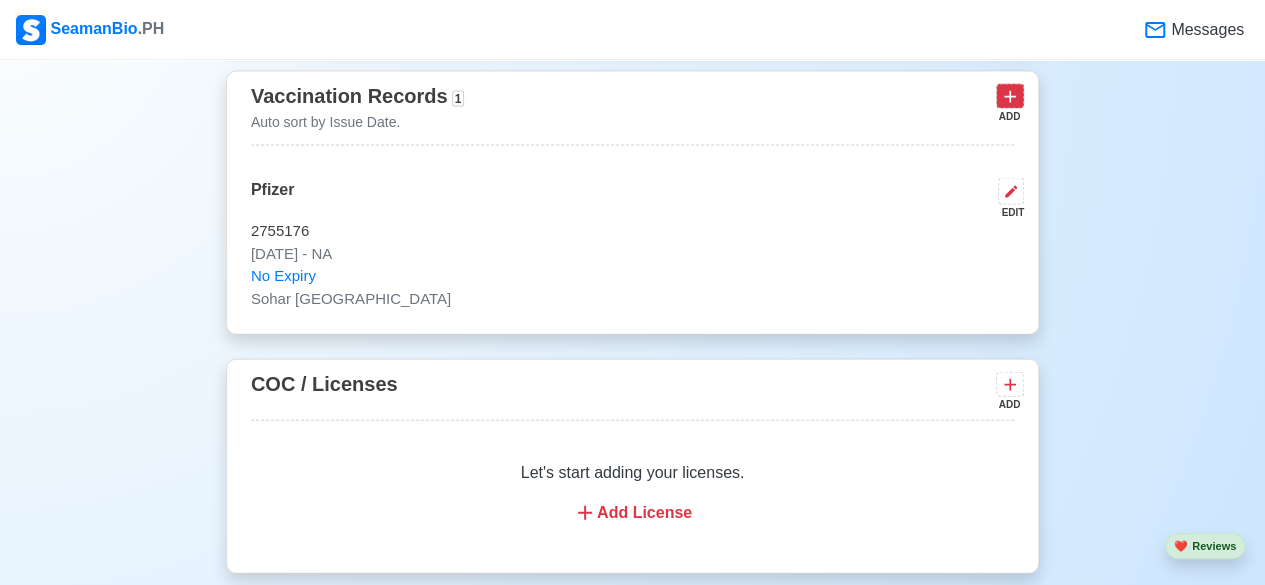 click 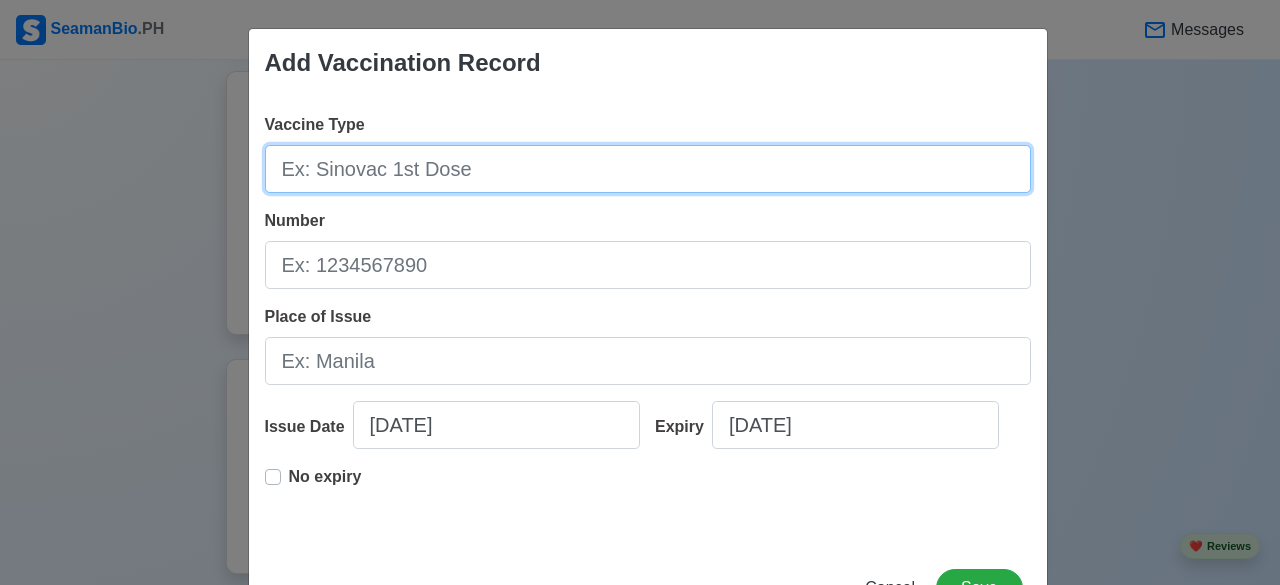 click on "Vaccine Type" at bounding box center (648, 169) 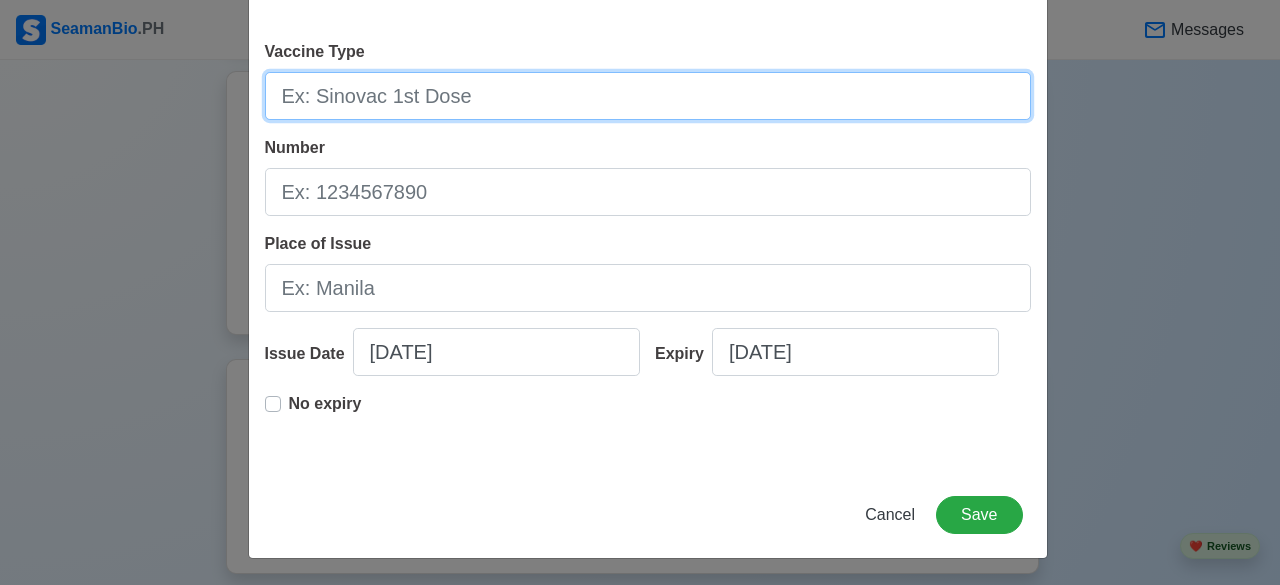 scroll, scrollTop: 0, scrollLeft: 0, axis: both 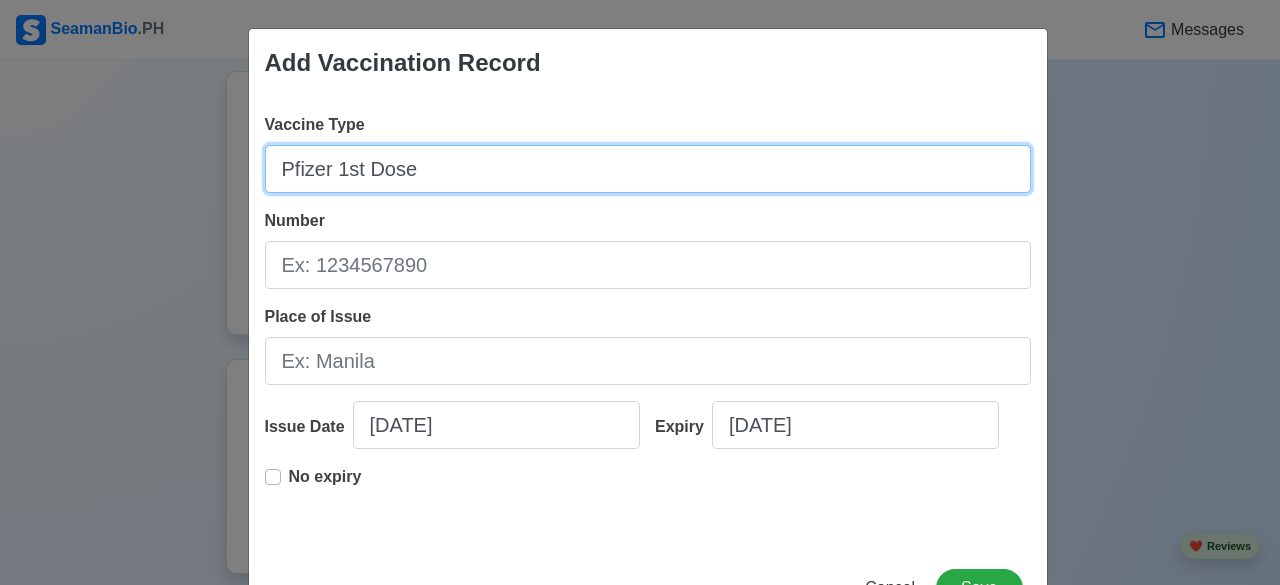 type on "Pfizer 1st Dose" 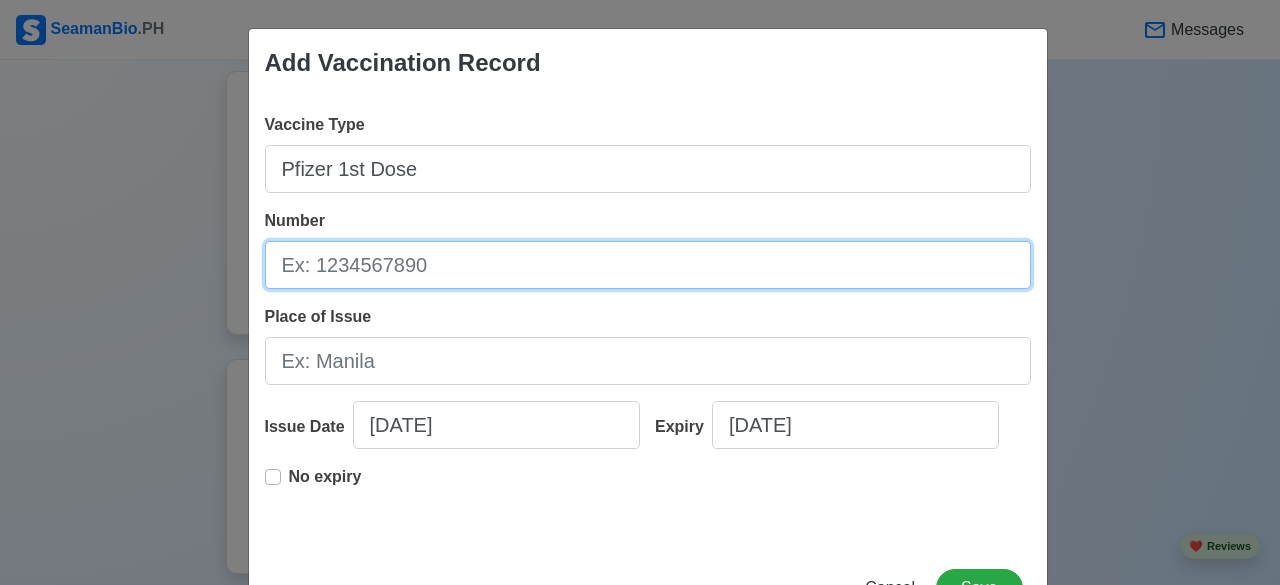 click on "Number" at bounding box center [648, 265] 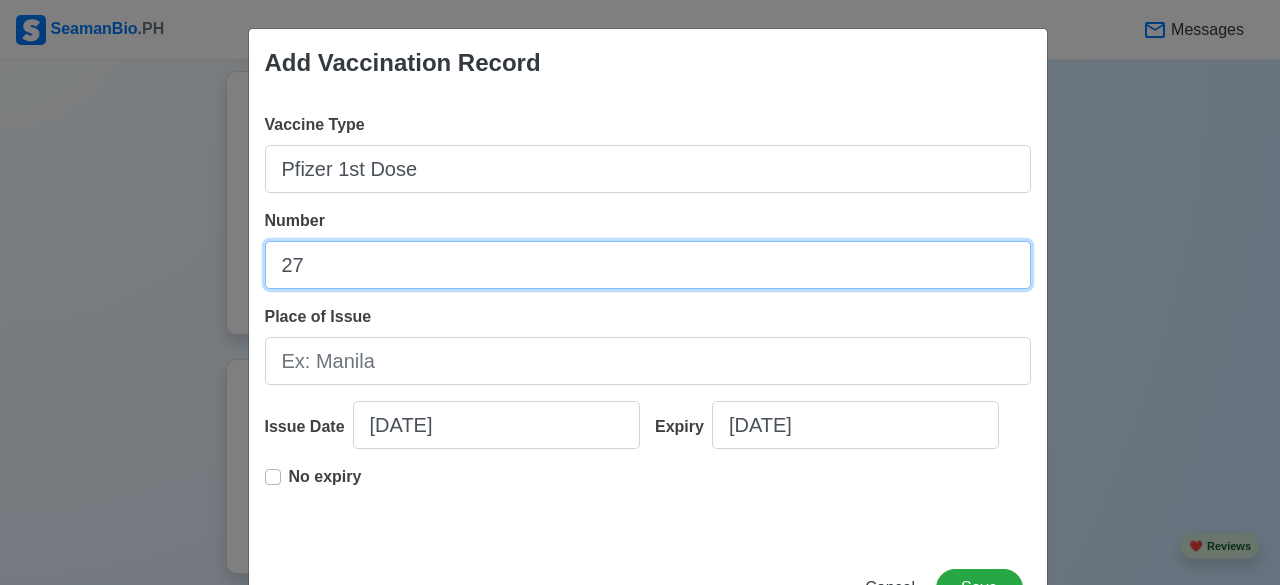 type on "2755176" 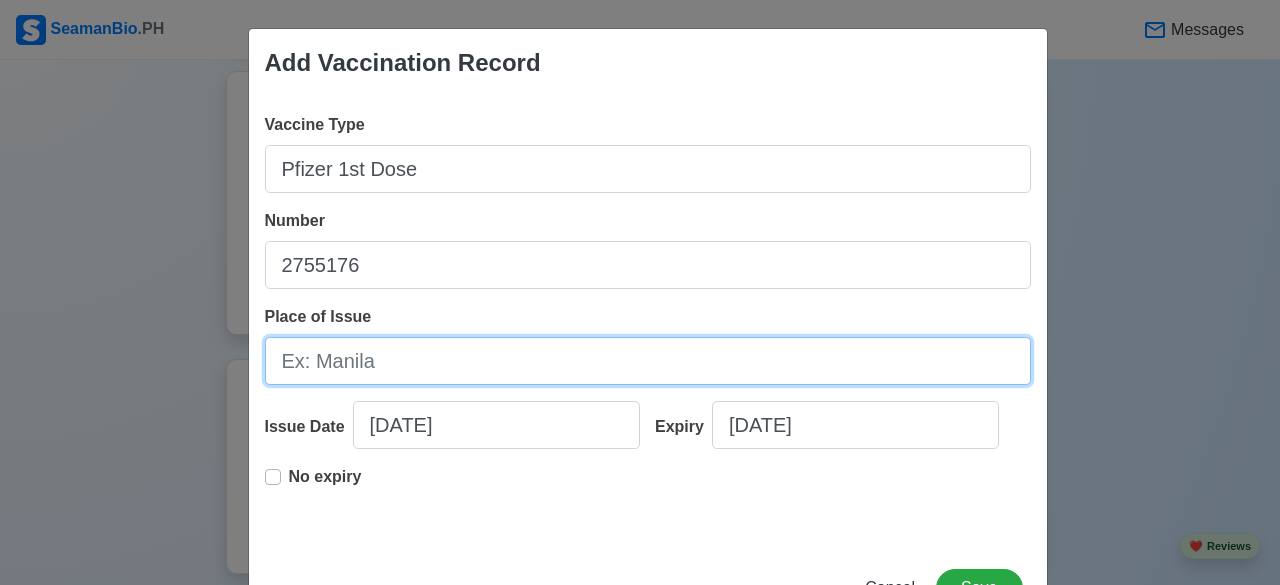 click on "Place of Issue" at bounding box center [648, 361] 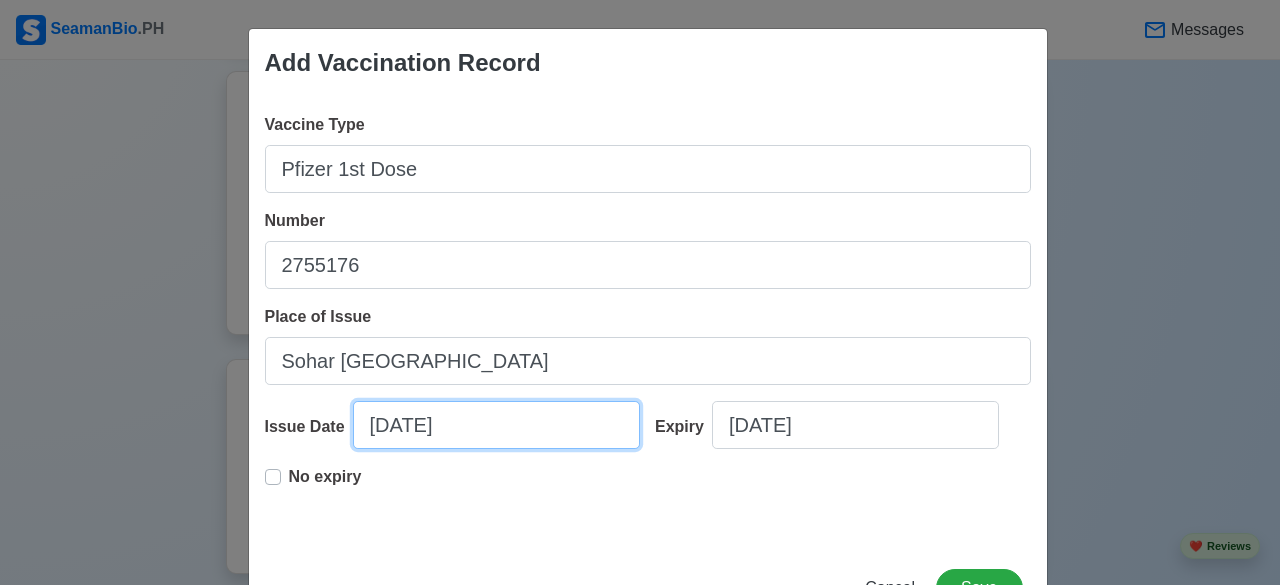 click on "[DATE]" at bounding box center [496, 425] 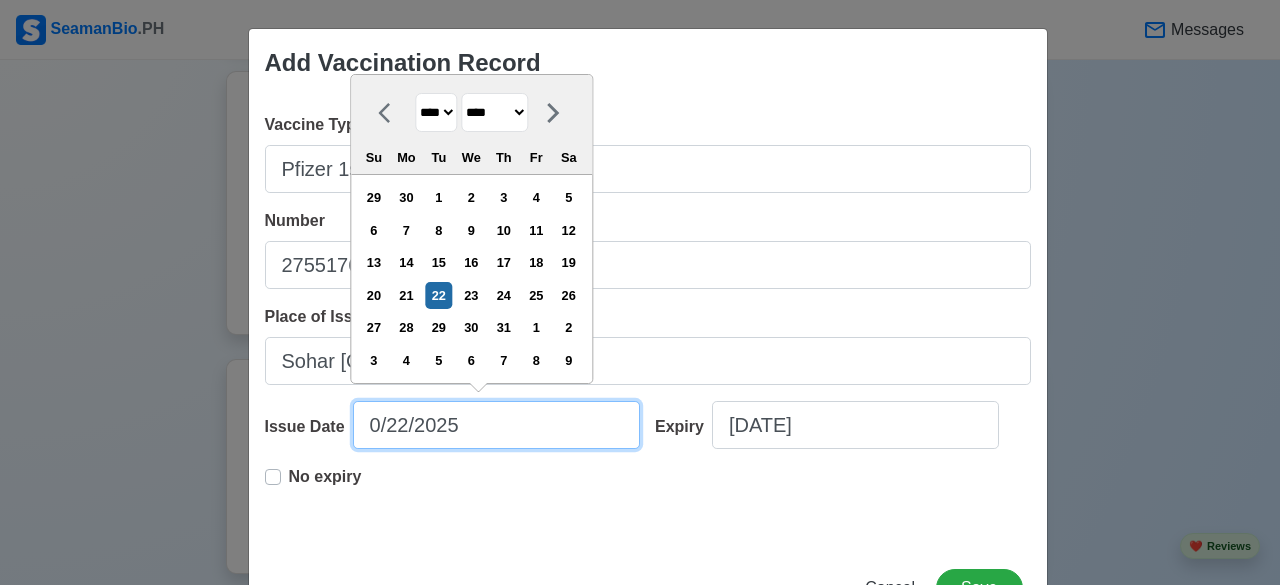 type on "[DATE]" 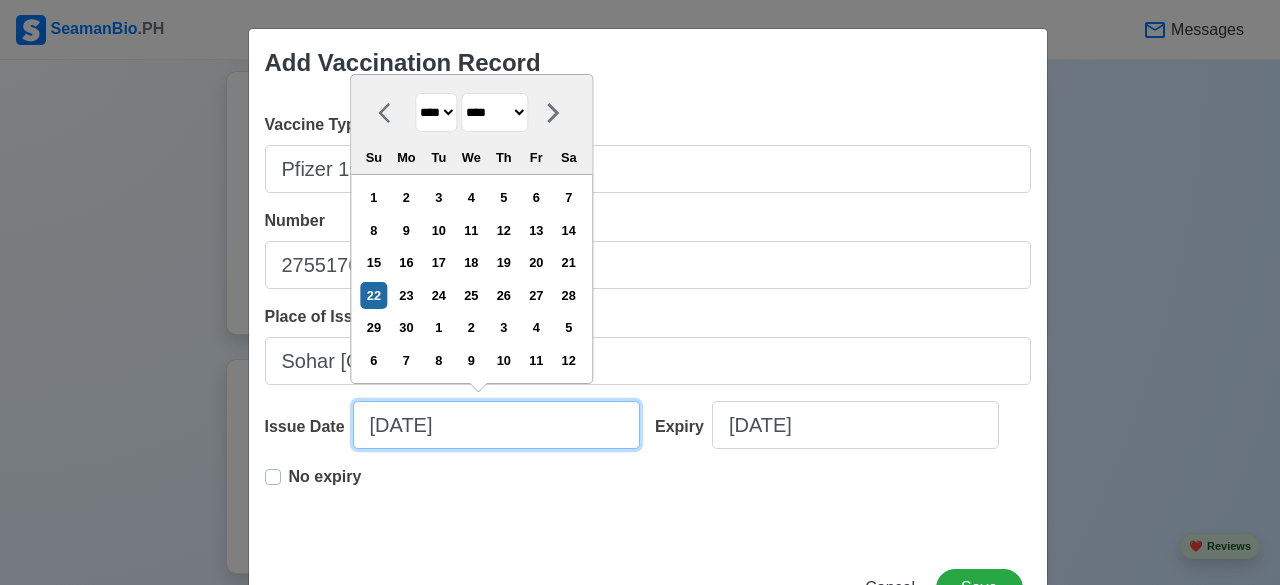 click on "[DATE]" at bounding box center [496, 425] 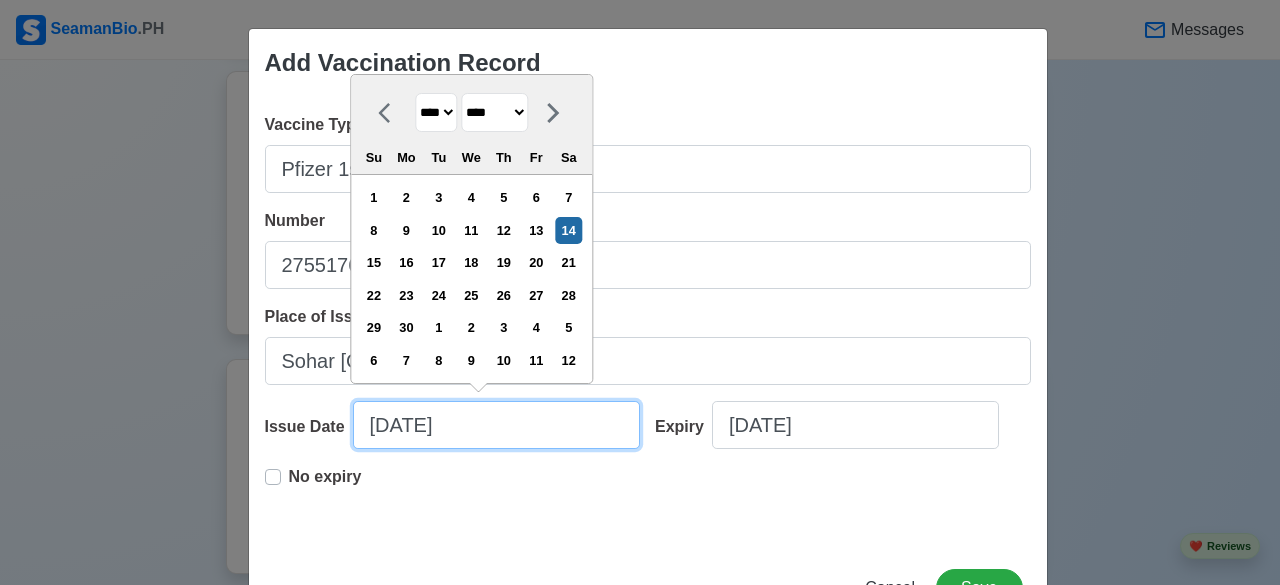 click on "[DATE]" at bounding box center (496, 425) 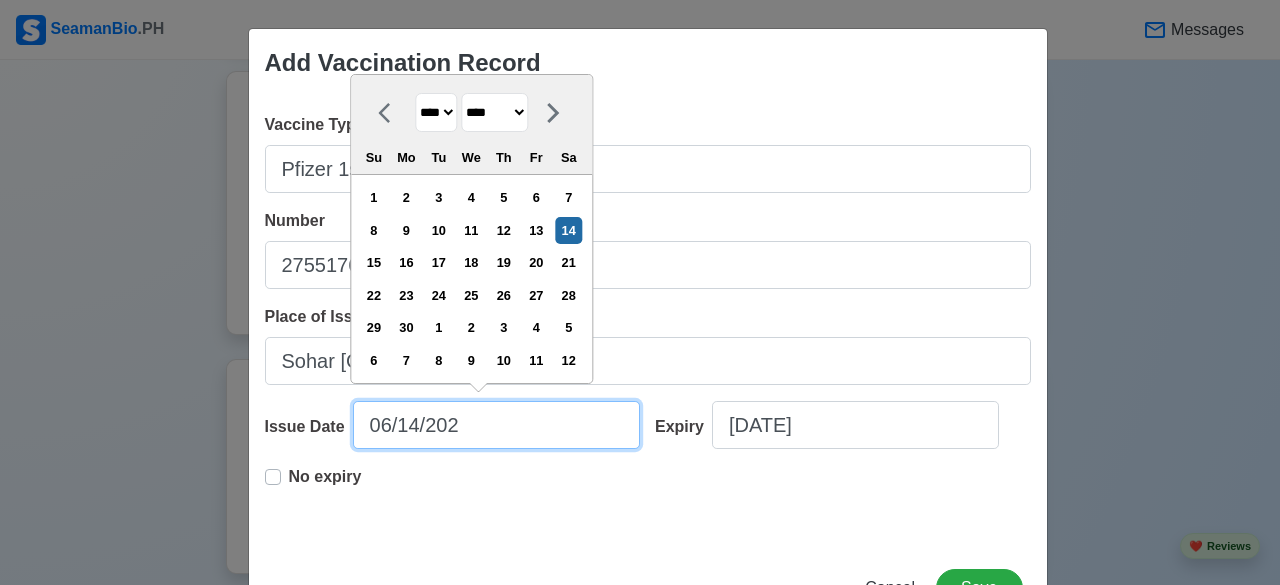 type on "[DATE]" 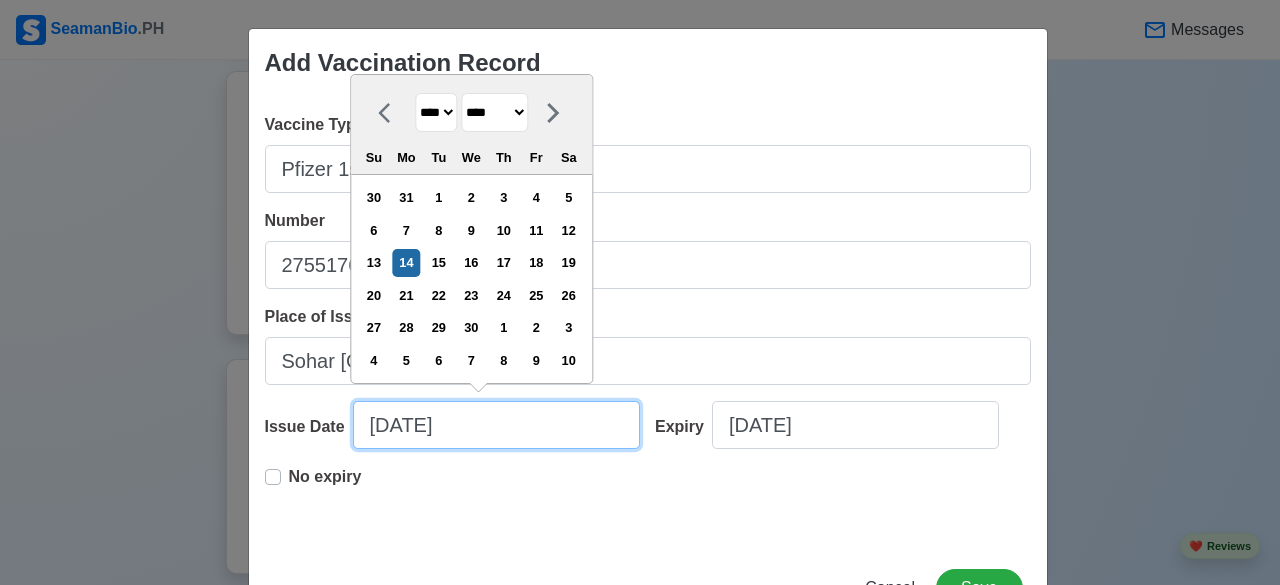 type on "[DATE]" 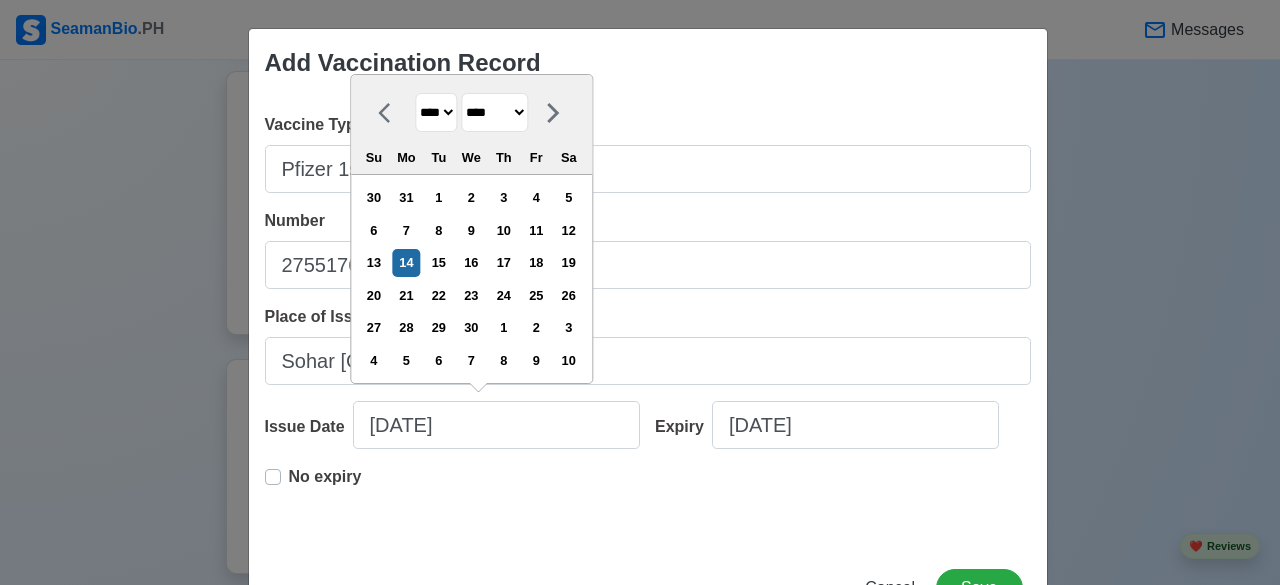 click on "No expiry" at bounding box center [648, 497] 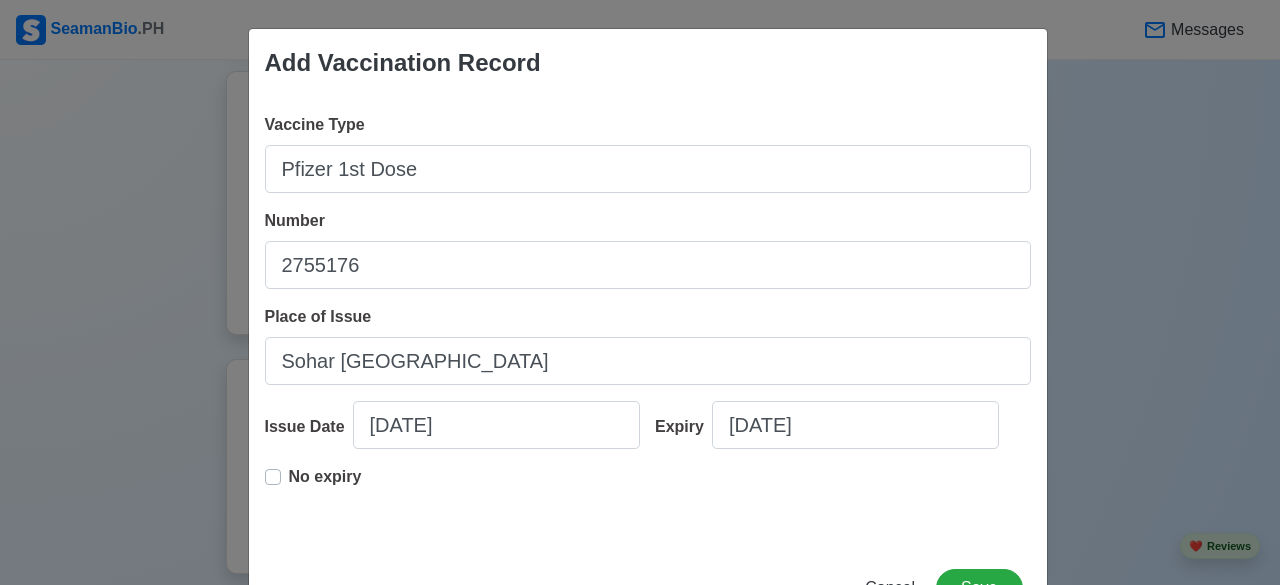 click on "No expiry" at bounding box center [325, 485] 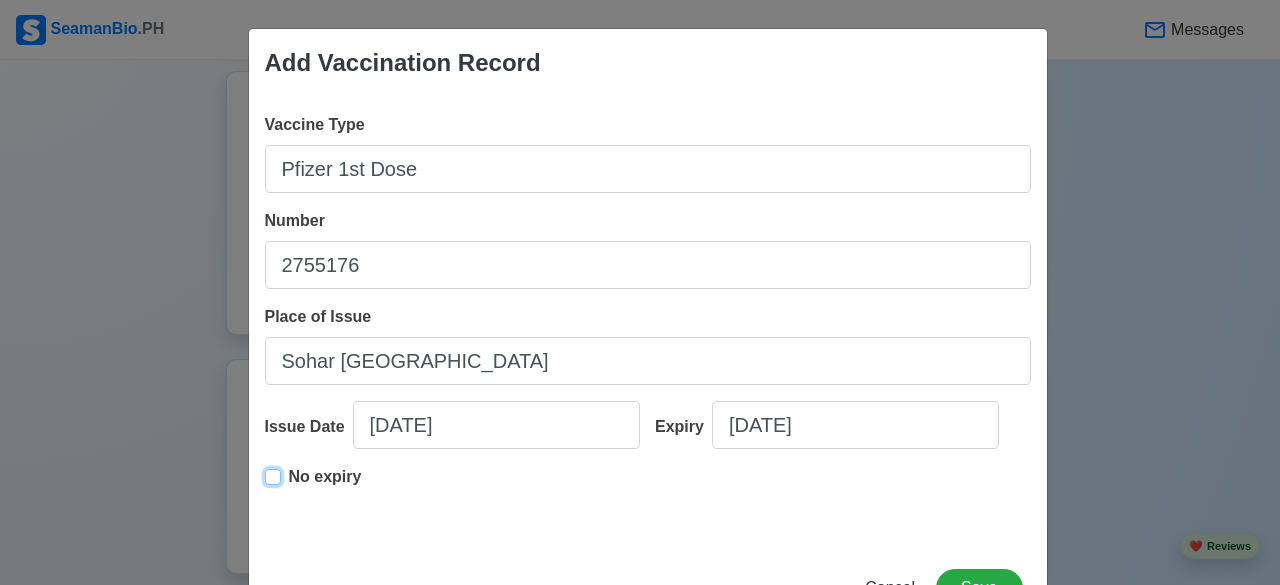 type on "[DATE]" 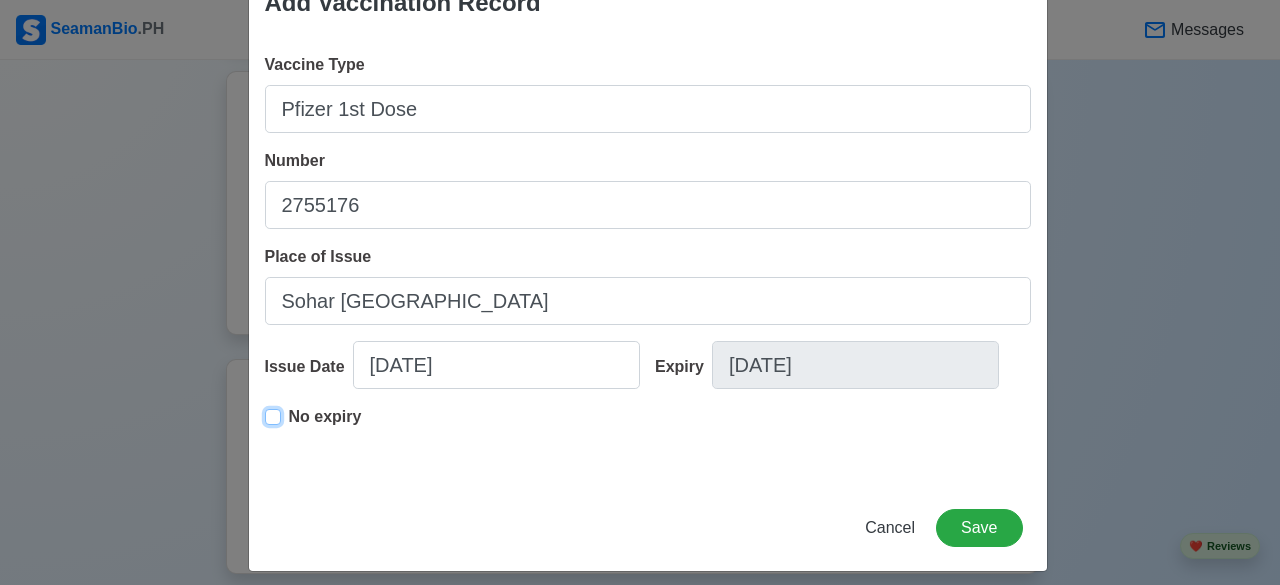 scroll, scrollTop: 73, scrollLeft: 0, axis: vertical 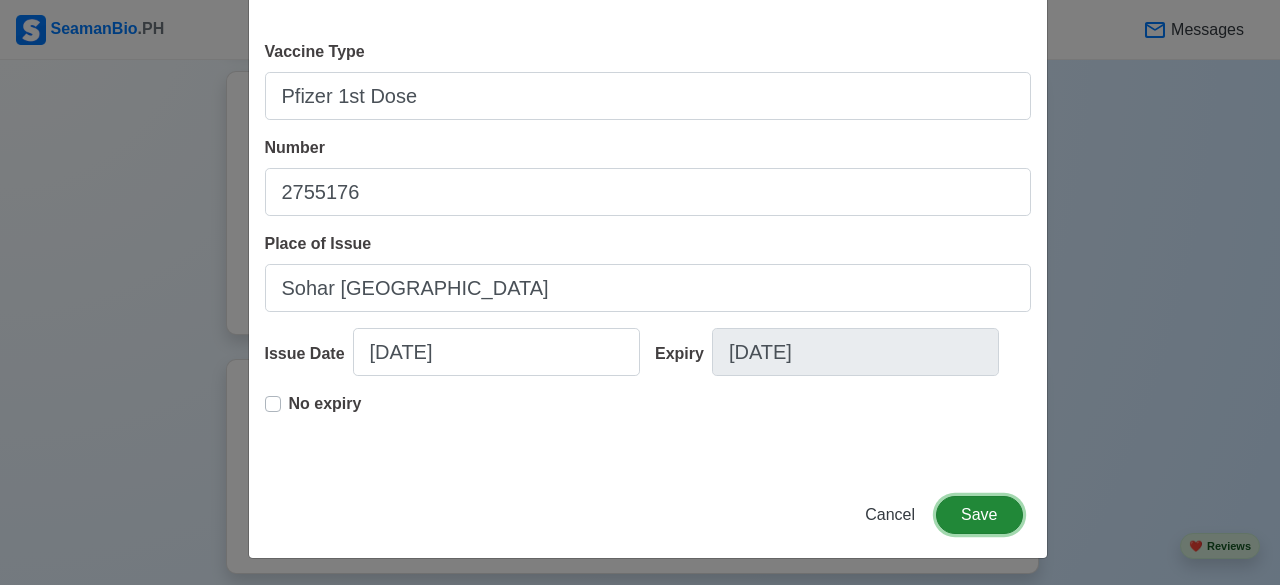 click on "Save" at bounding box center (979, 515) 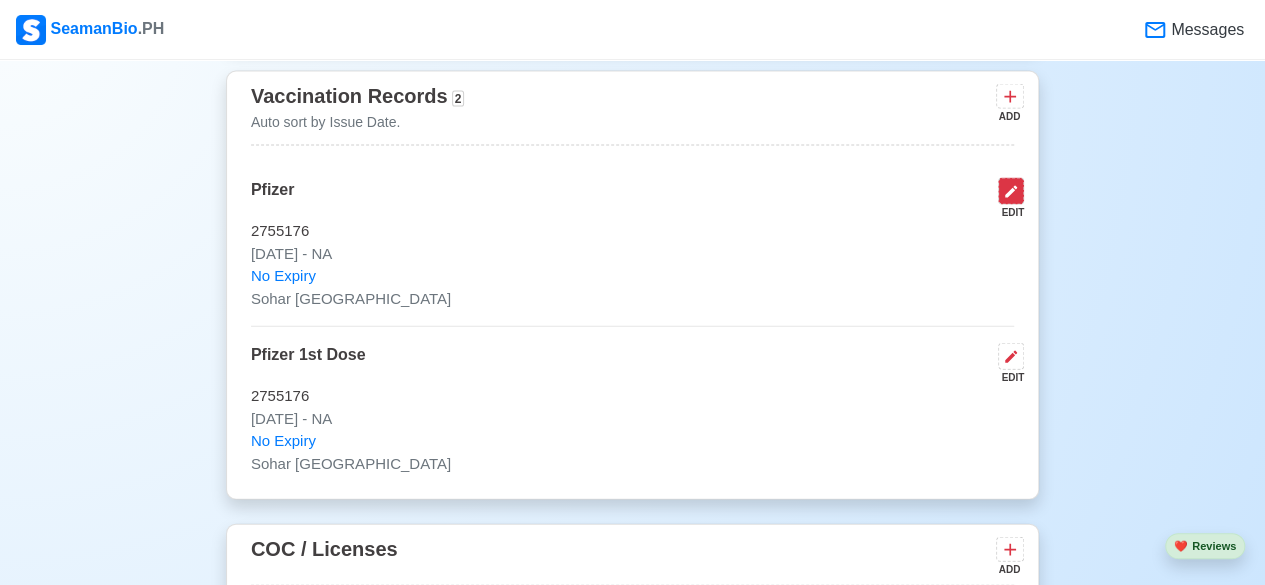 click 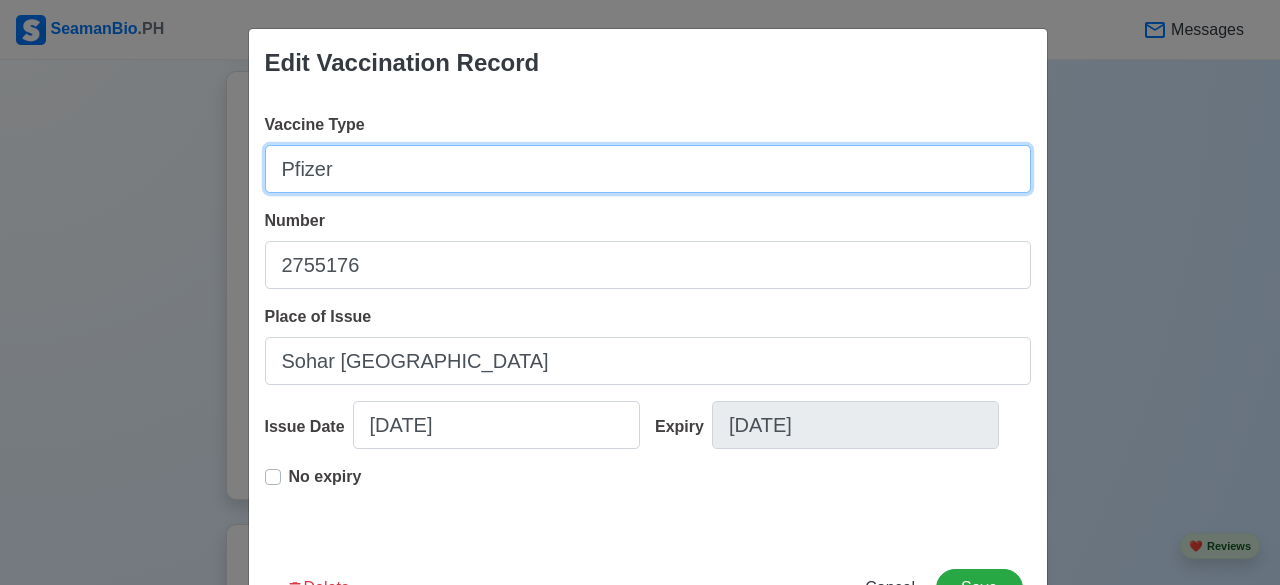 click on "Pfizer" at bounding box center [648, 169] 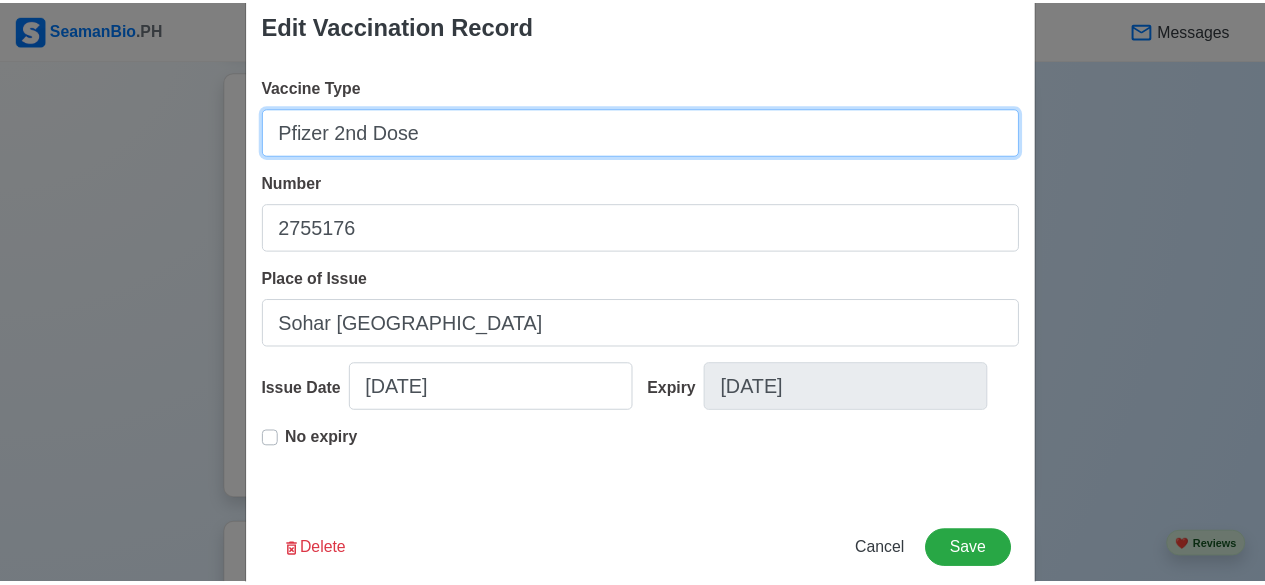 scroll, scrollTop: 73, scrollLeft: 0, axis: vertical 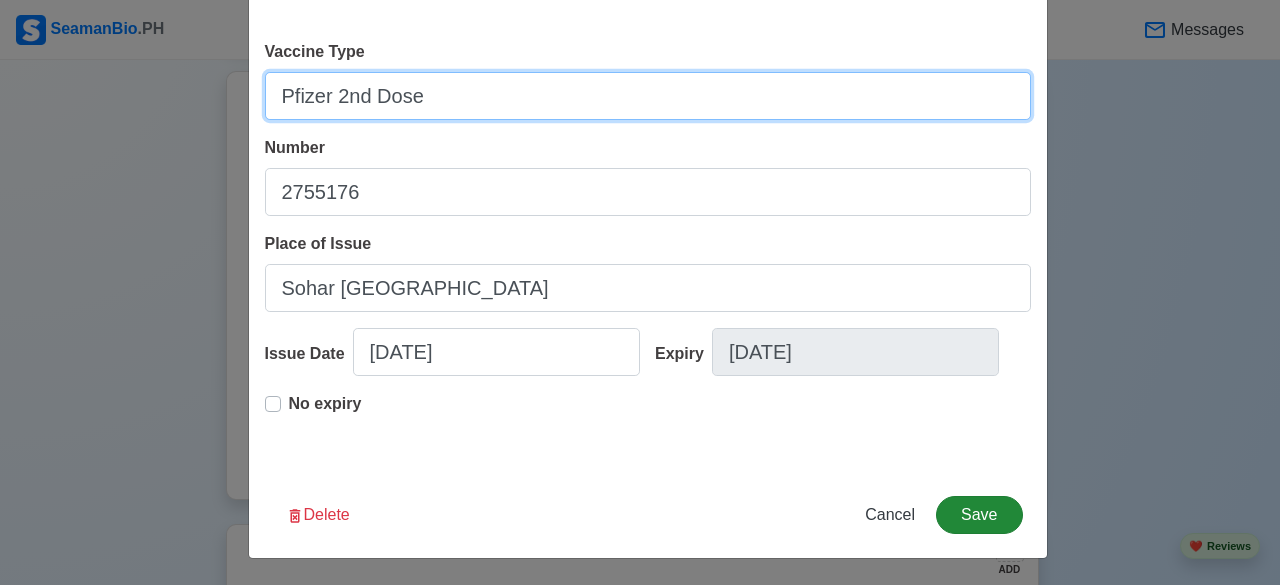 type on "Pfizer 2nd Dose" 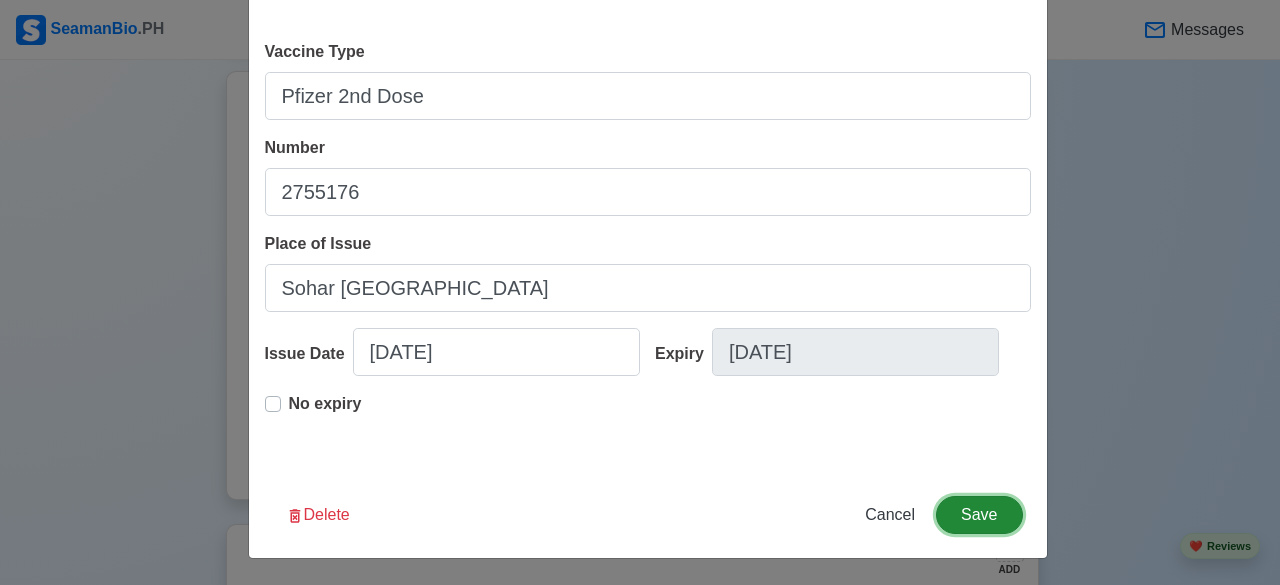 click on "Save" at bounding box center (979, 515) 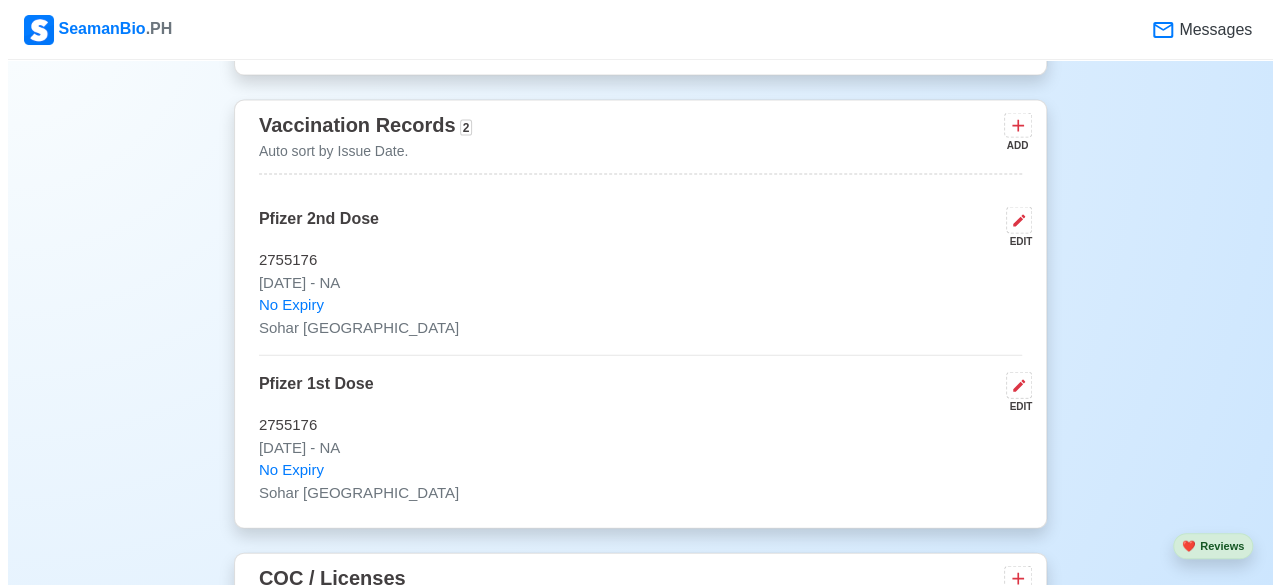scroll, scrollTop: 2078, scrollLeft: 0, axis: vertical 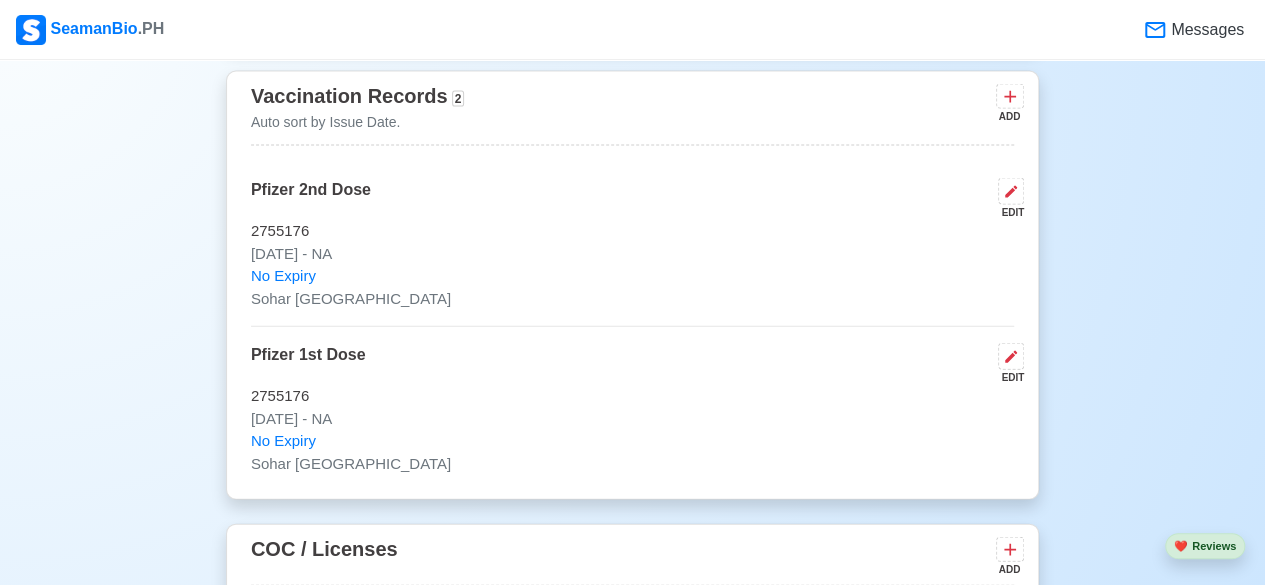 click on "Auto sort by Issue Date." at bounding box center [357, 122] 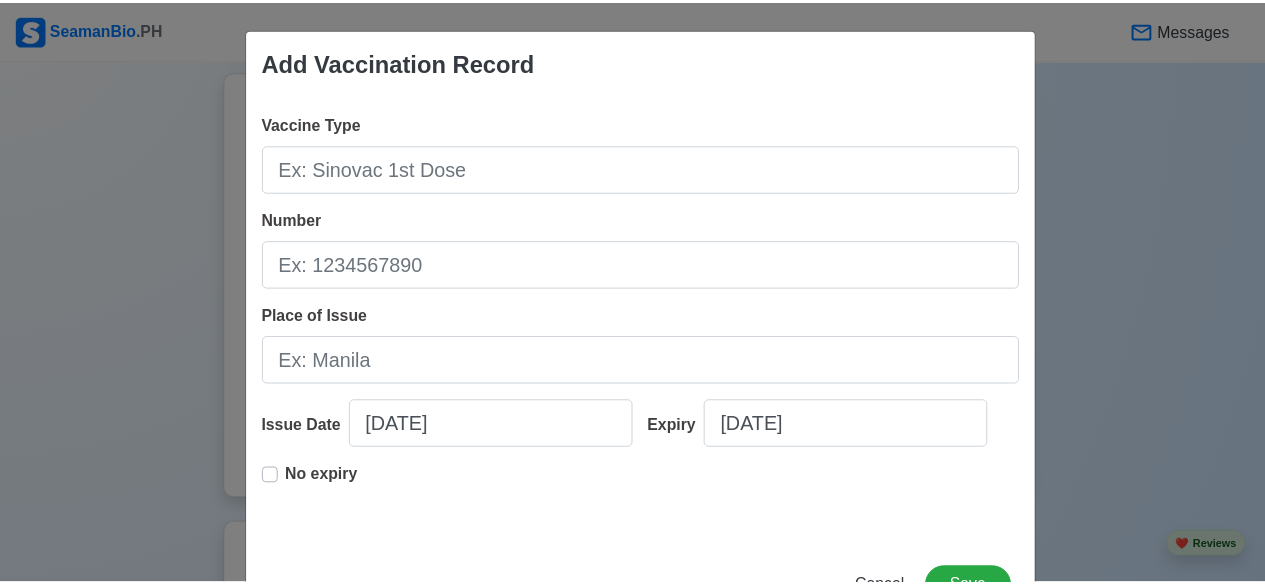 scroll, scrollTop: 73, scrollLeft: 0, axis: vertical 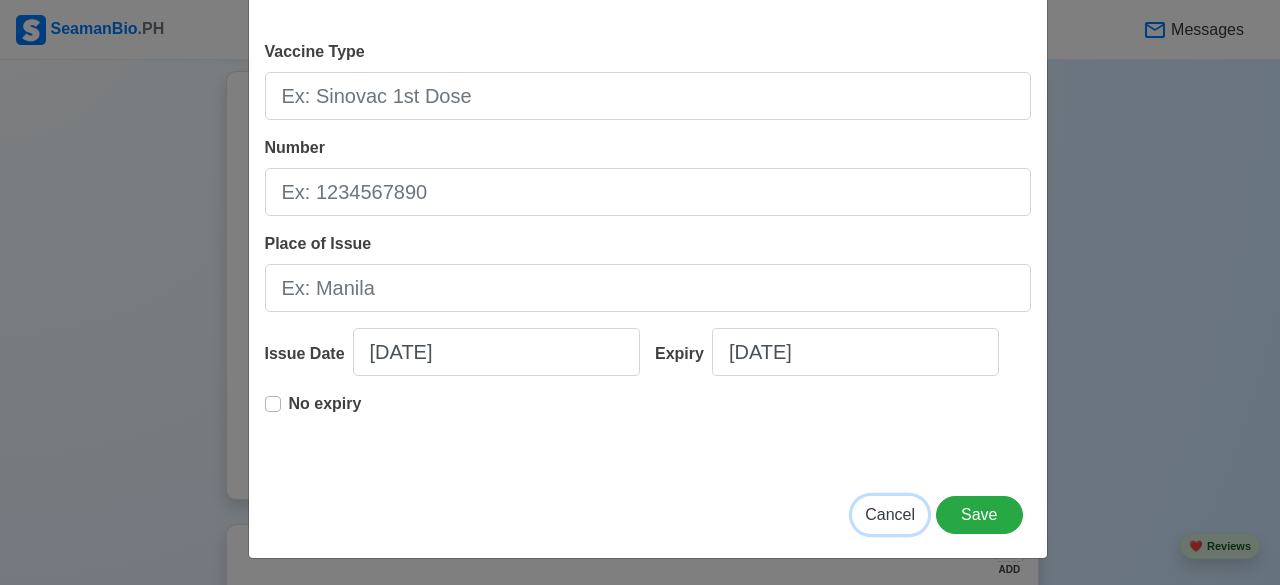 click on "Cancel" at bounding box center (890, 514) 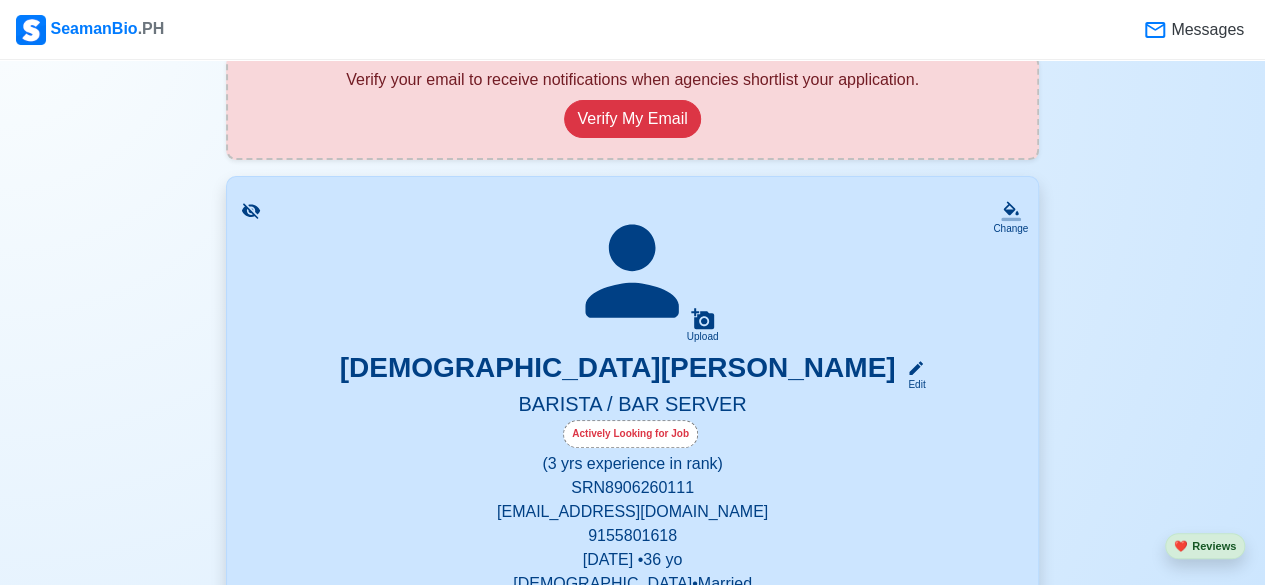 scroll, scrollTop: 400, scrollLeft: 0, axis: vertical 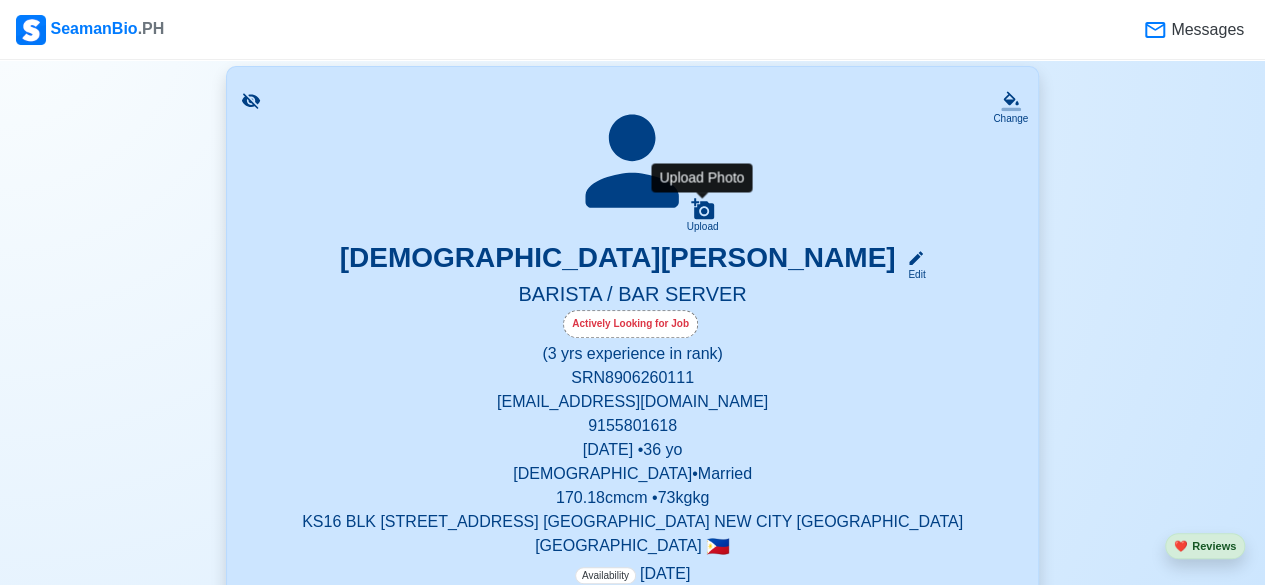 click 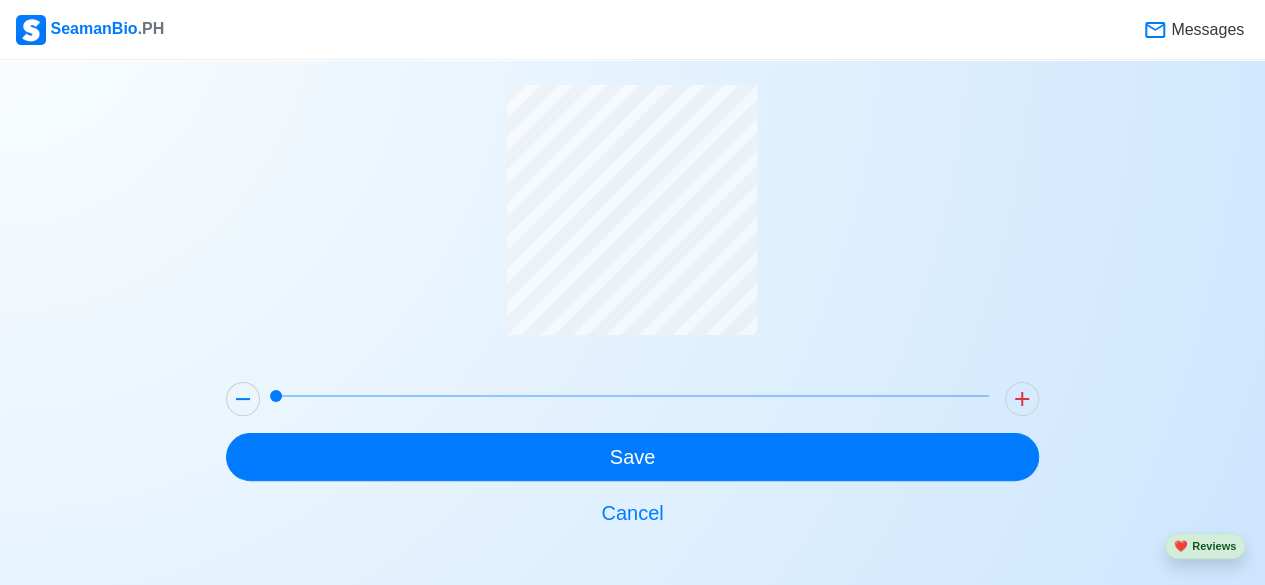 scroll, scrollTop: 79, scrollLeft: 0, axis: vertical 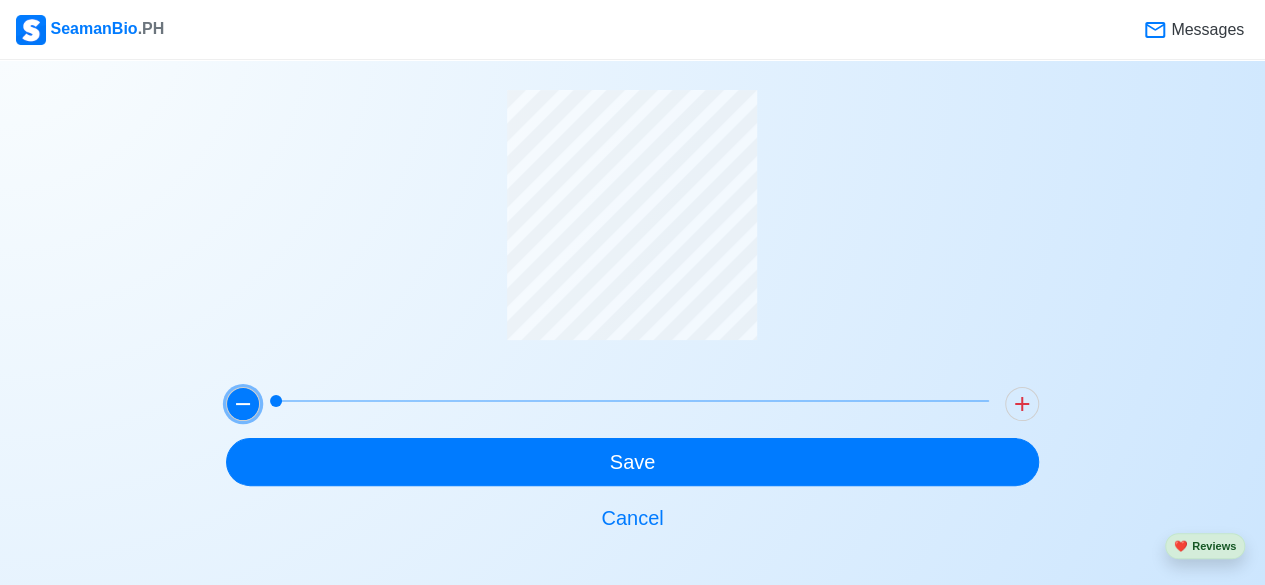 click 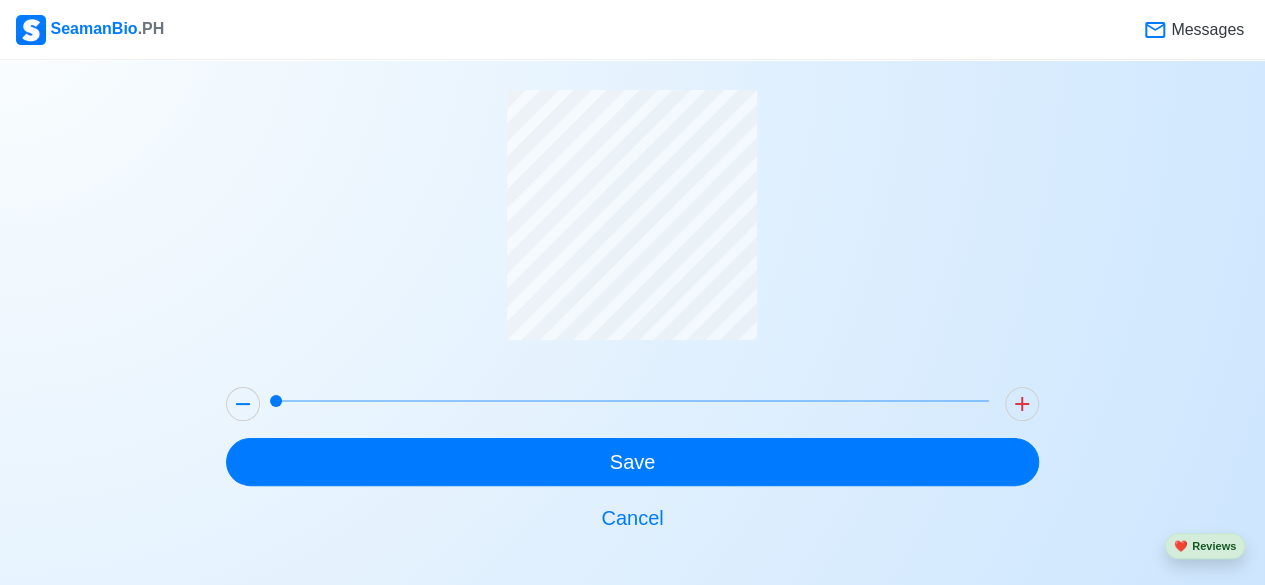 drag, startPoint x: 277, startPoint y: 394, endPoint x: 256, endPoint y: 406, distance: 24.186773 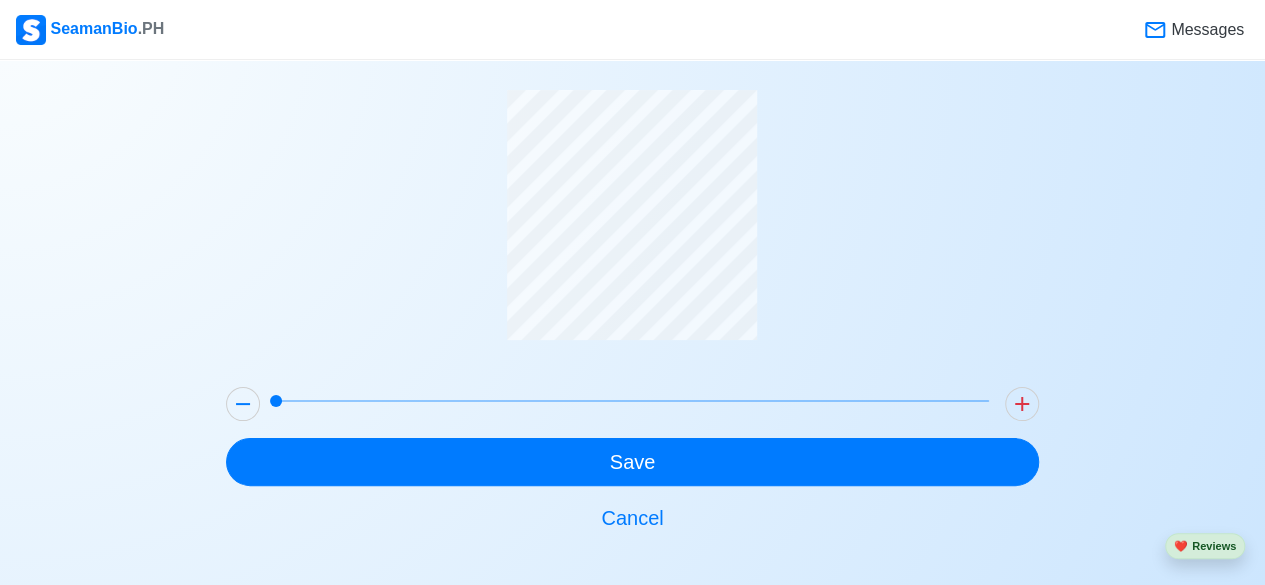 click at bounding box center [276, 401] 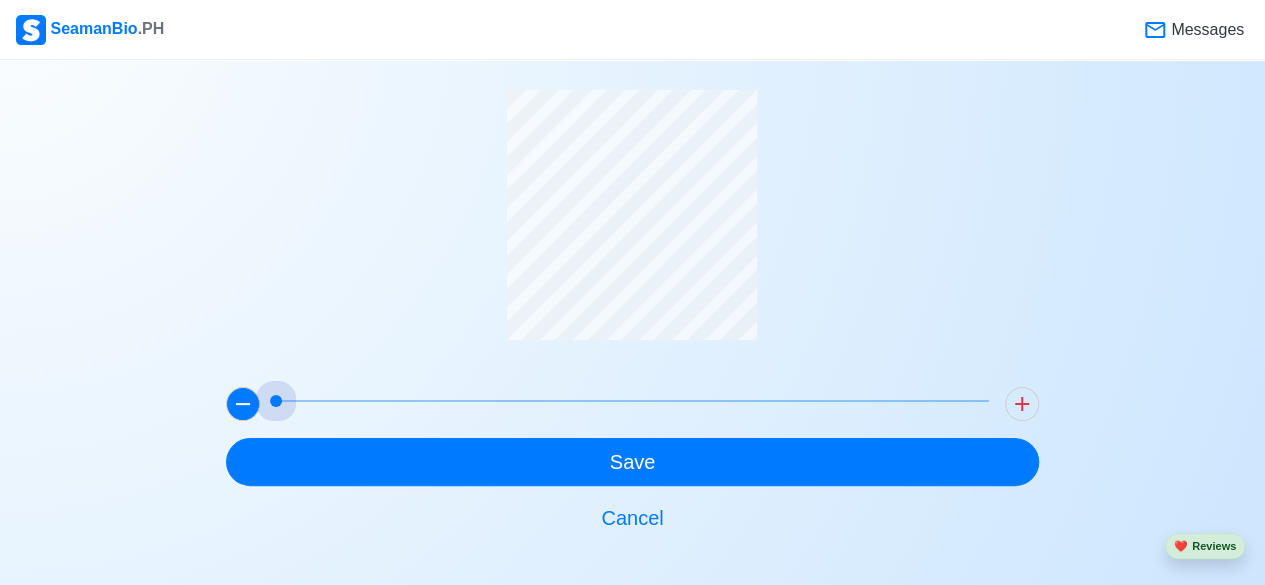 drag, startPoint x: 256, startPoint y: 406, endPoint x: 240, endPoint y: 400, distance: 17.088007 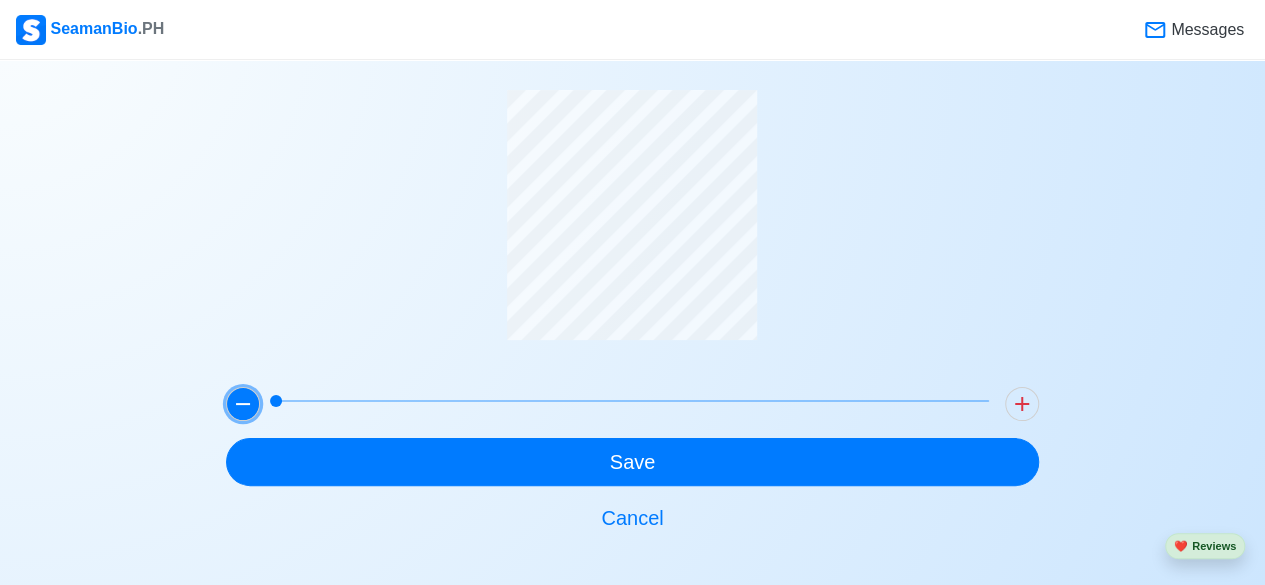 click 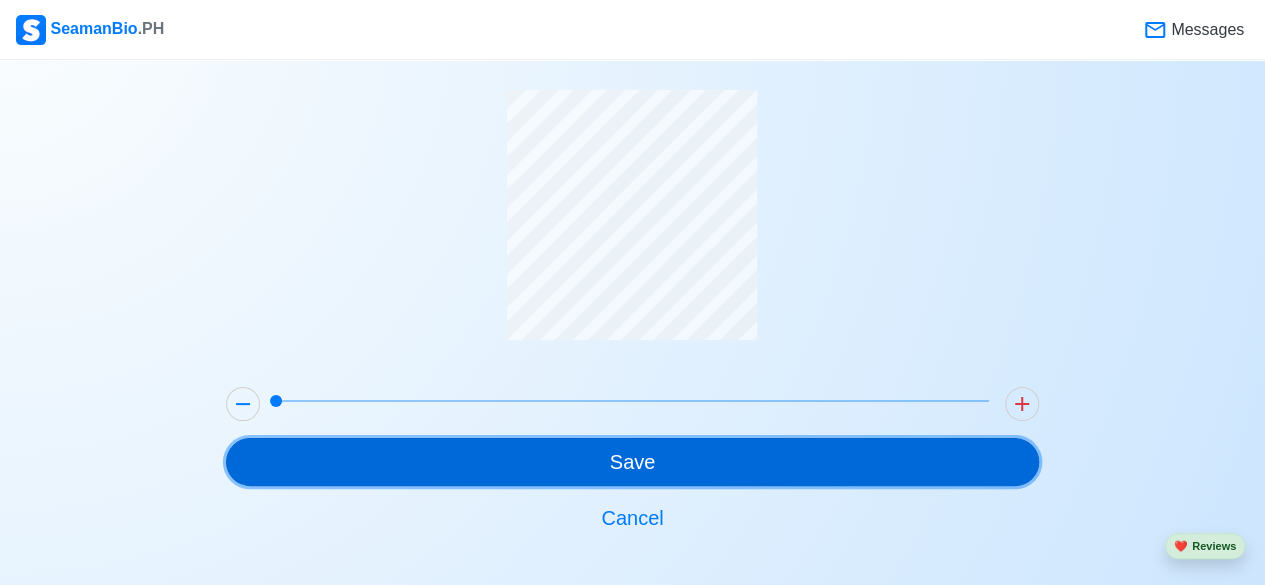 click on "Save" at bounding box center (632, 462) 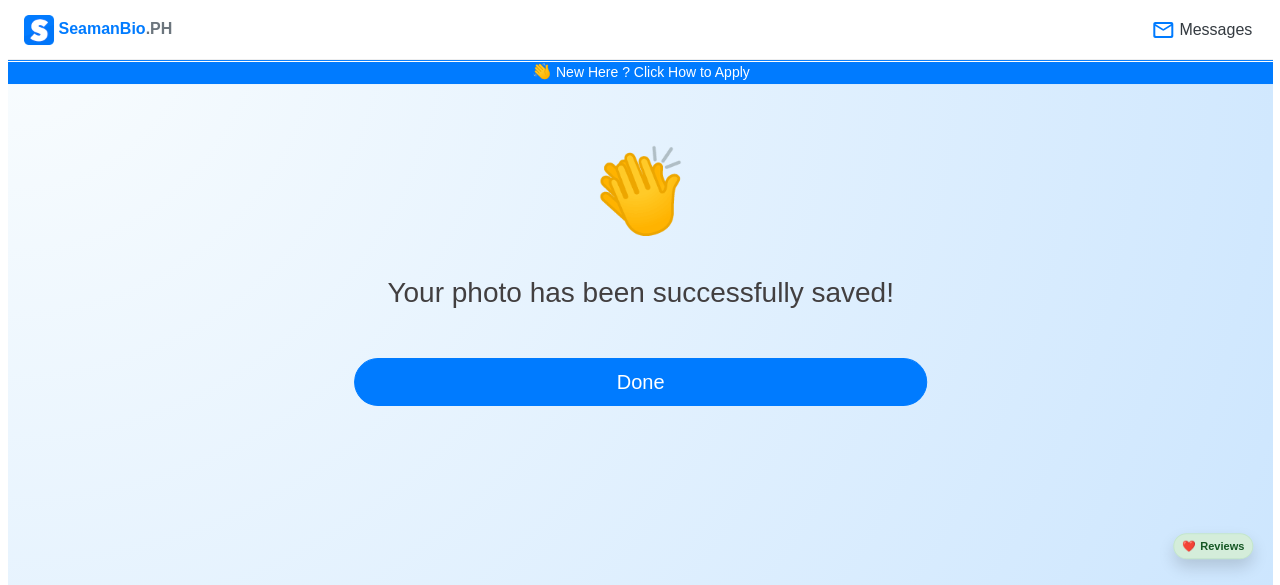 scroll, scrollTop: 0, scrollLeft: 0, axis: both 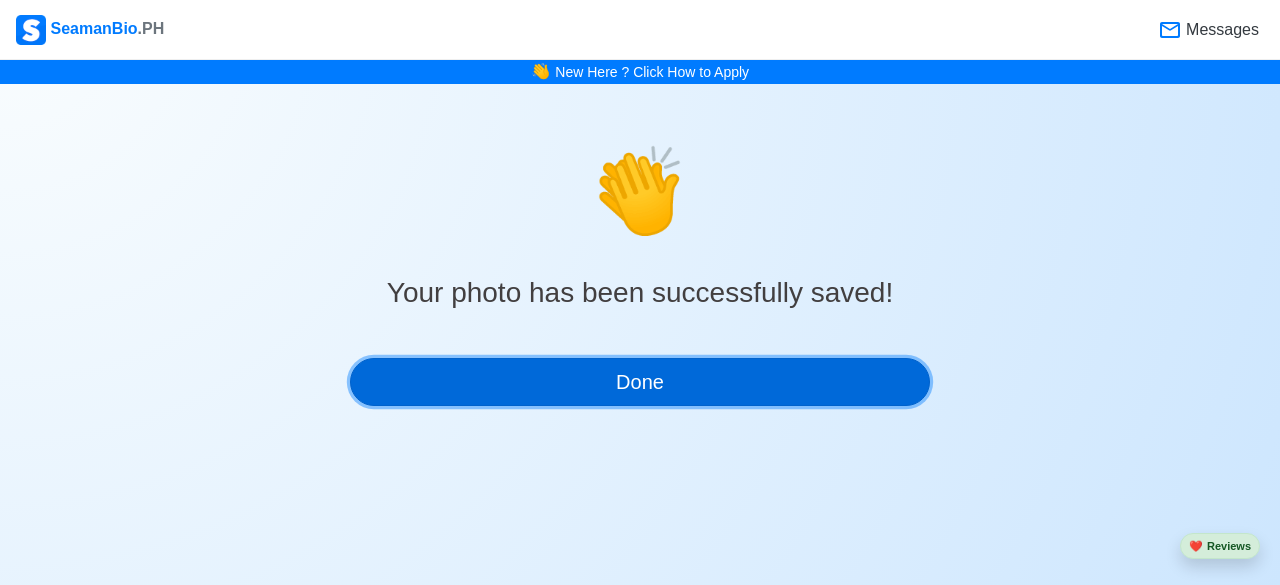 click on "Done" at bounding box center [640, 382] 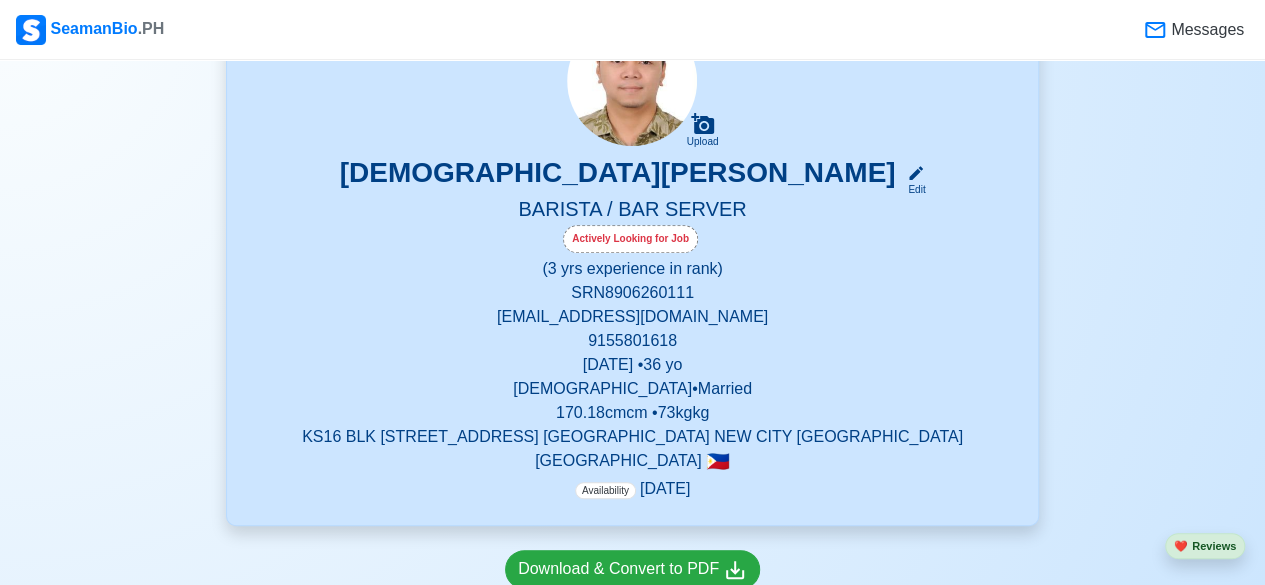 scroll, scrollTop: 500, scrollLeft: 0, axis: vertical 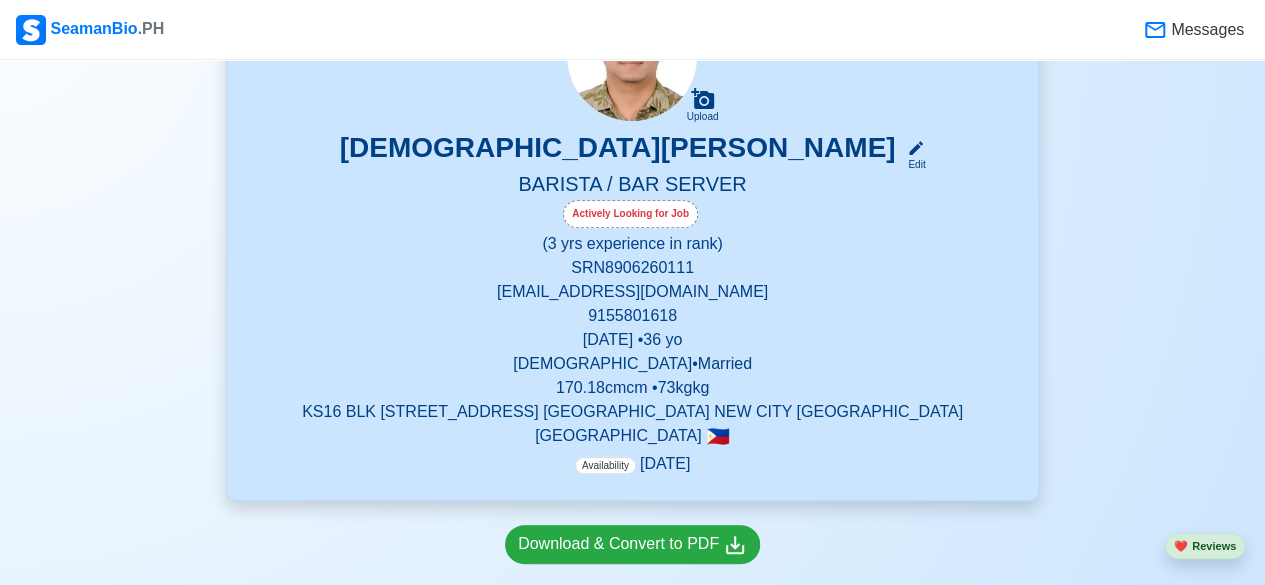 click on "170.18cm  cm •  73kg  kg" at bounding box center (632, 388) 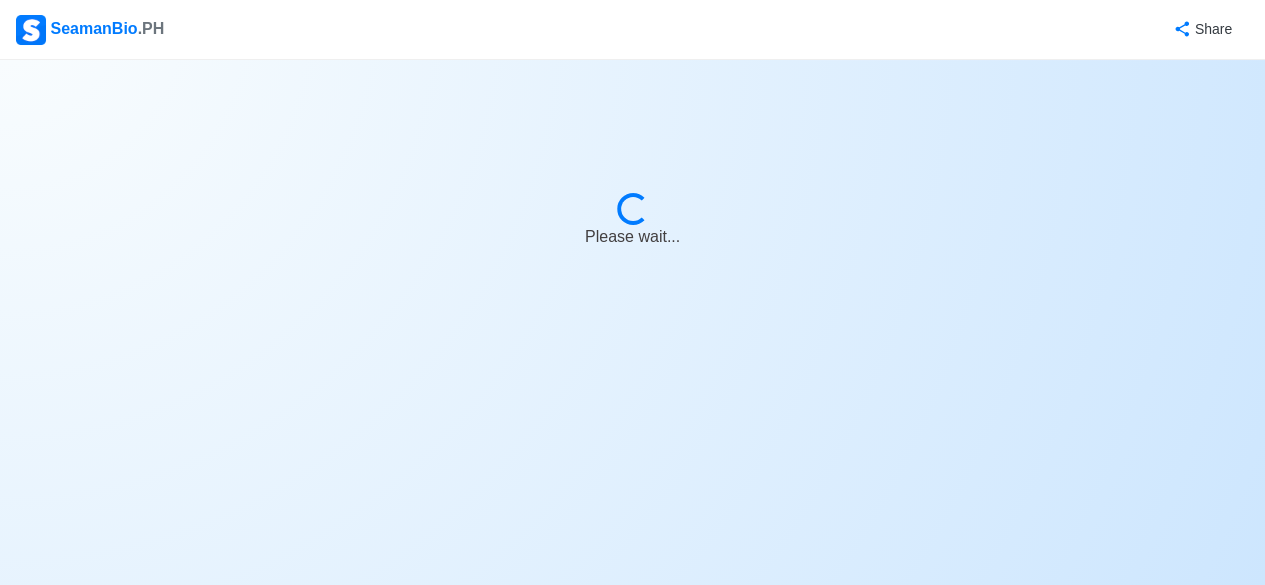 select on "Actively Looking for Job" 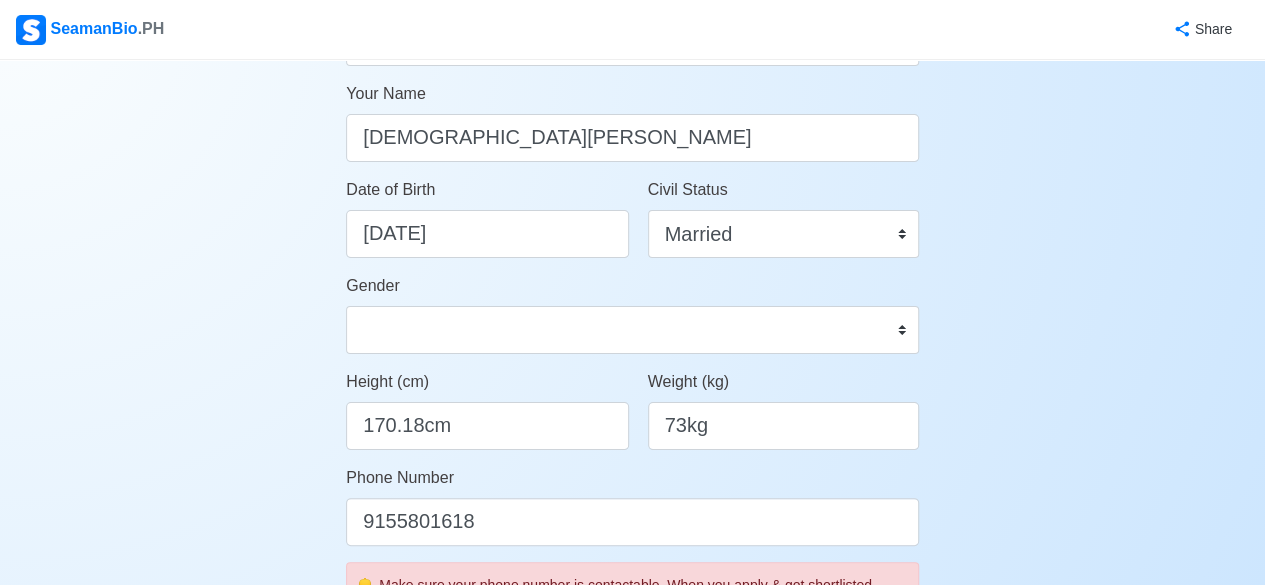 scroll, scrollTop: 300, scrollLeft: 0, axis: vertical 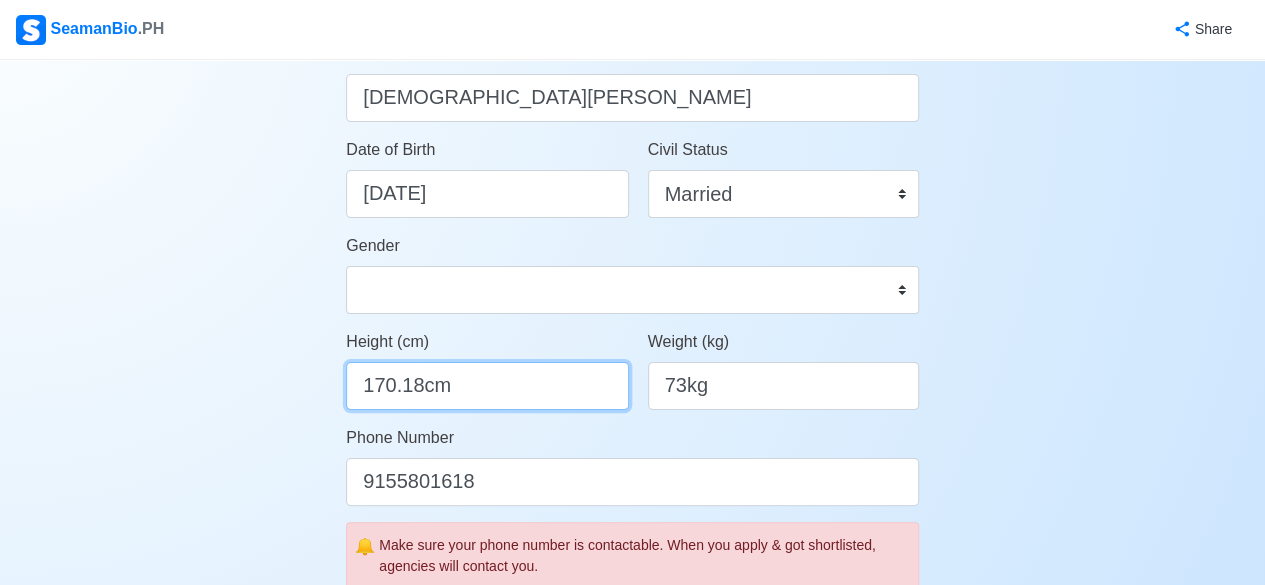 click on "170.18cm" at bounding box center [487, 386] 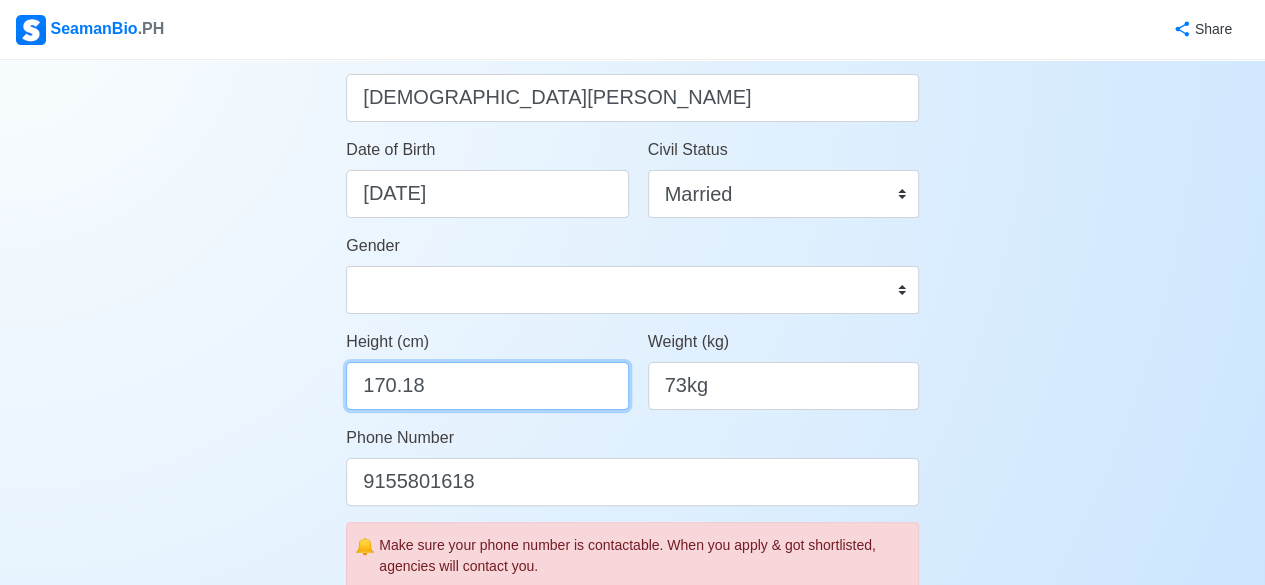 type on "170.18" 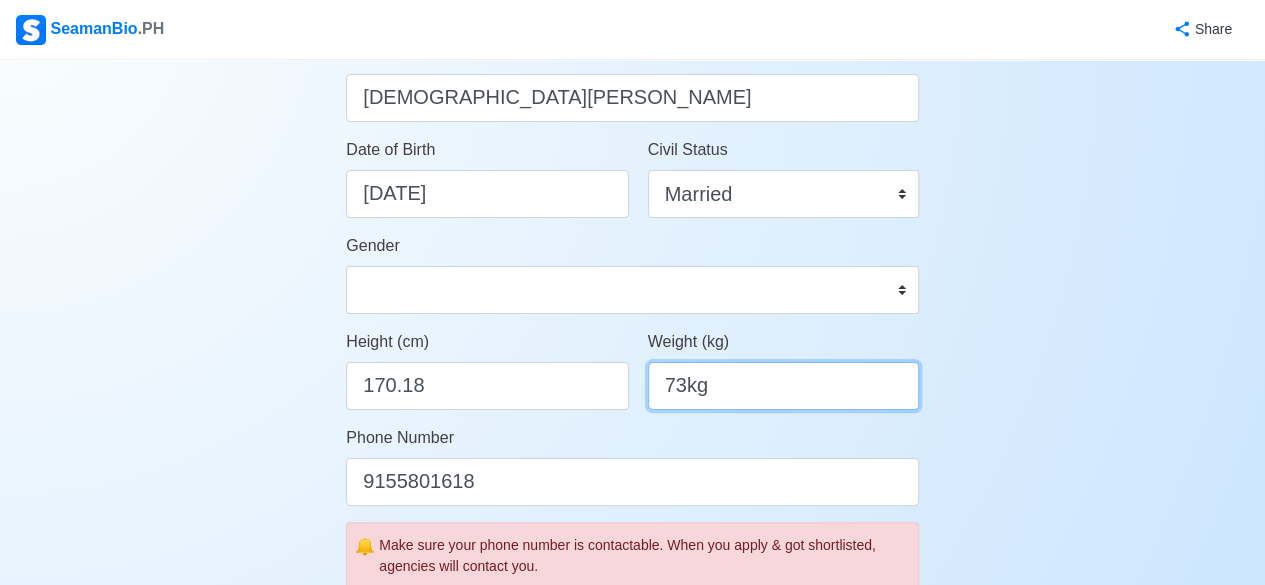 click on "73kg" at bounding box center (783, 386) 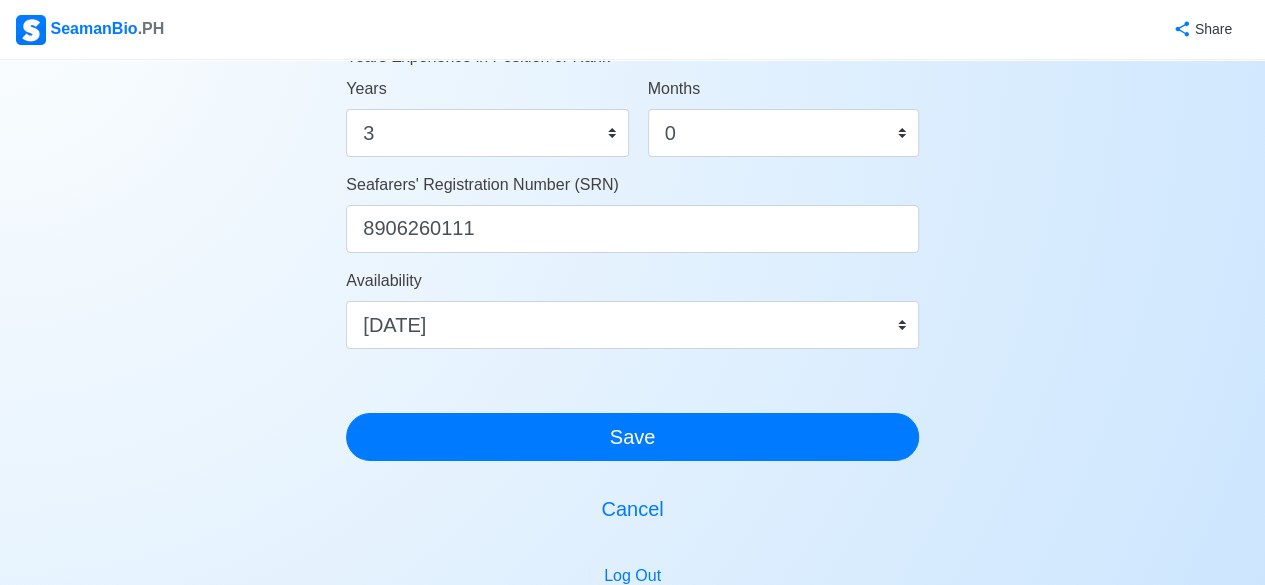 scroll, scrollTop: 1200, scrollLeft: 0, axis: vertical 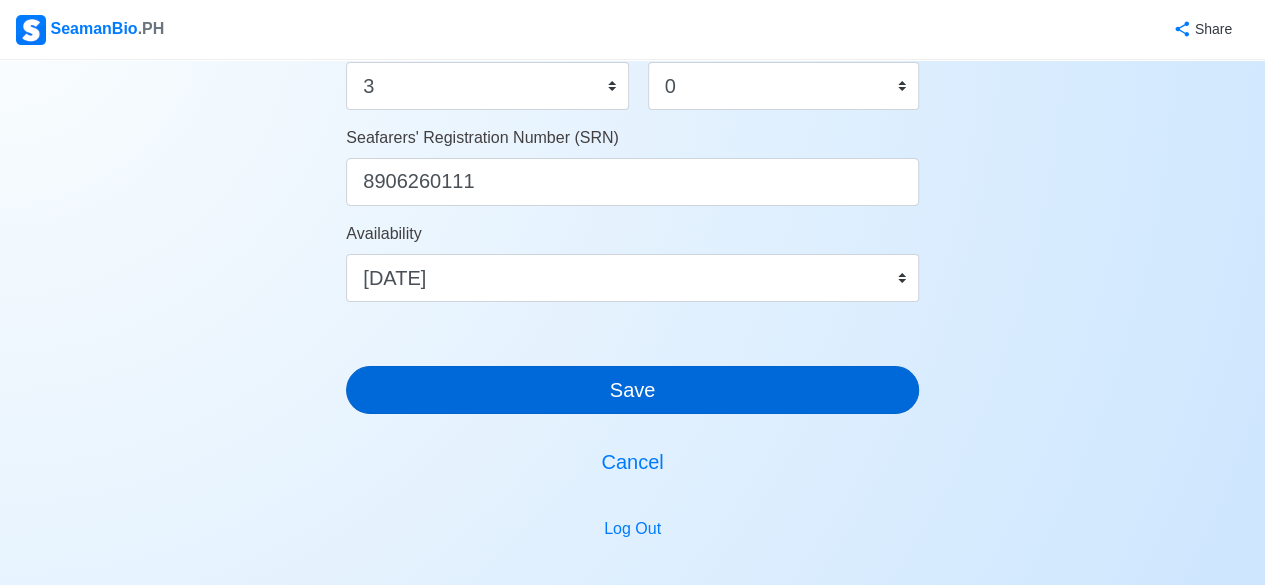 type on "73" 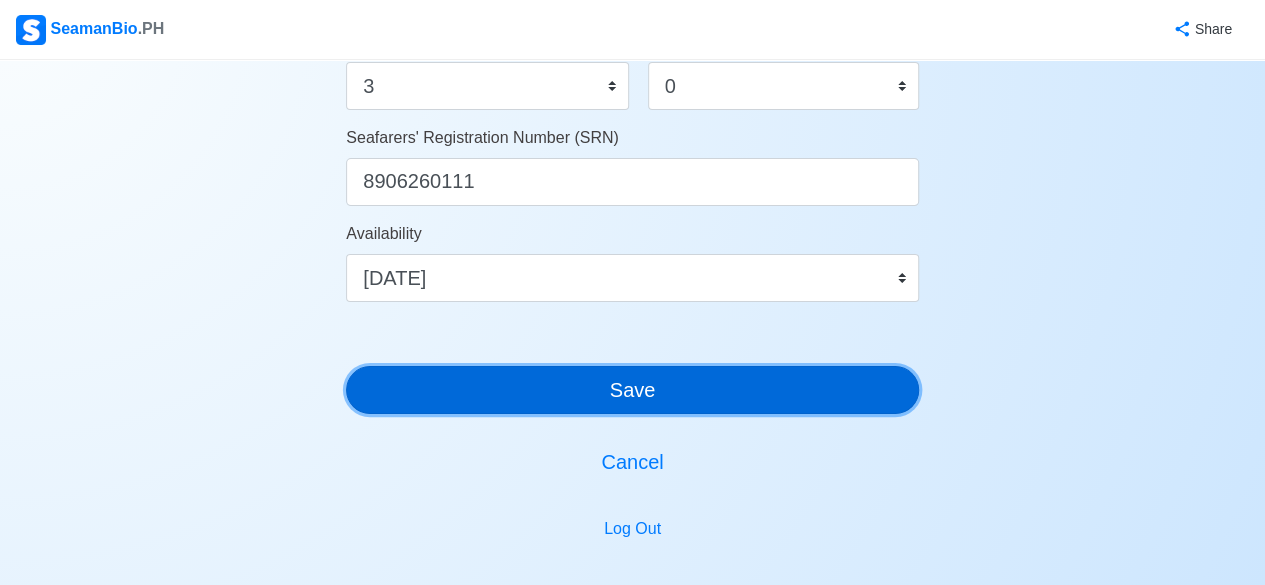 click on "Save" at bounding box center (632, 390) 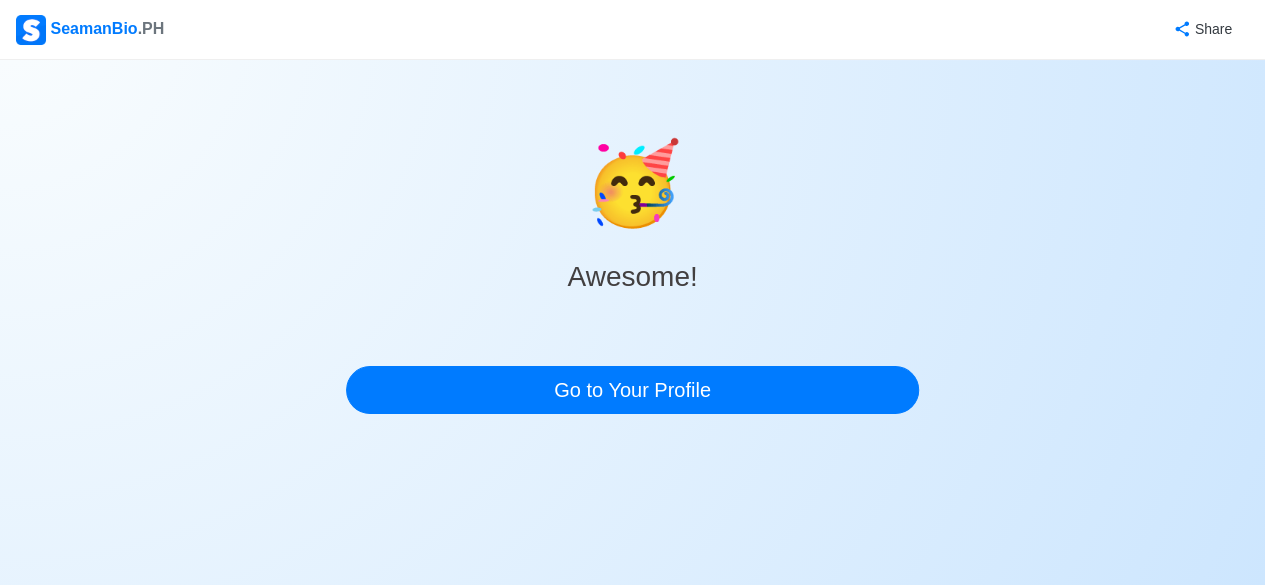 scroll, scrollTop: 0, scrollLeft: 0, axis: both 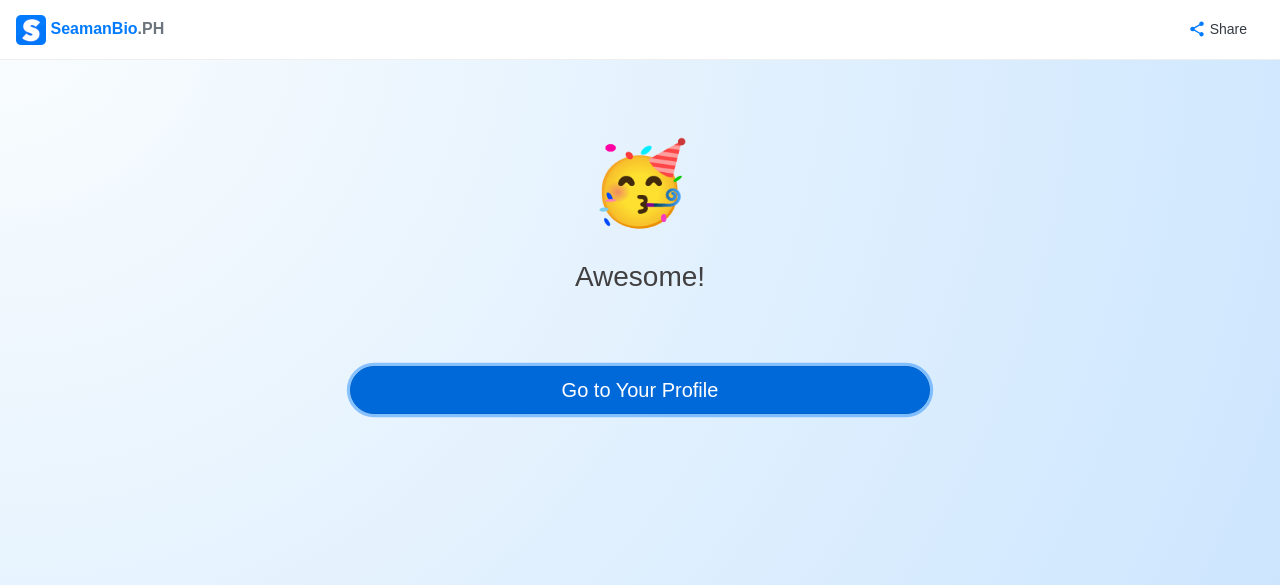 click on "Go to Your Profile" at bounding box center (640, 390) 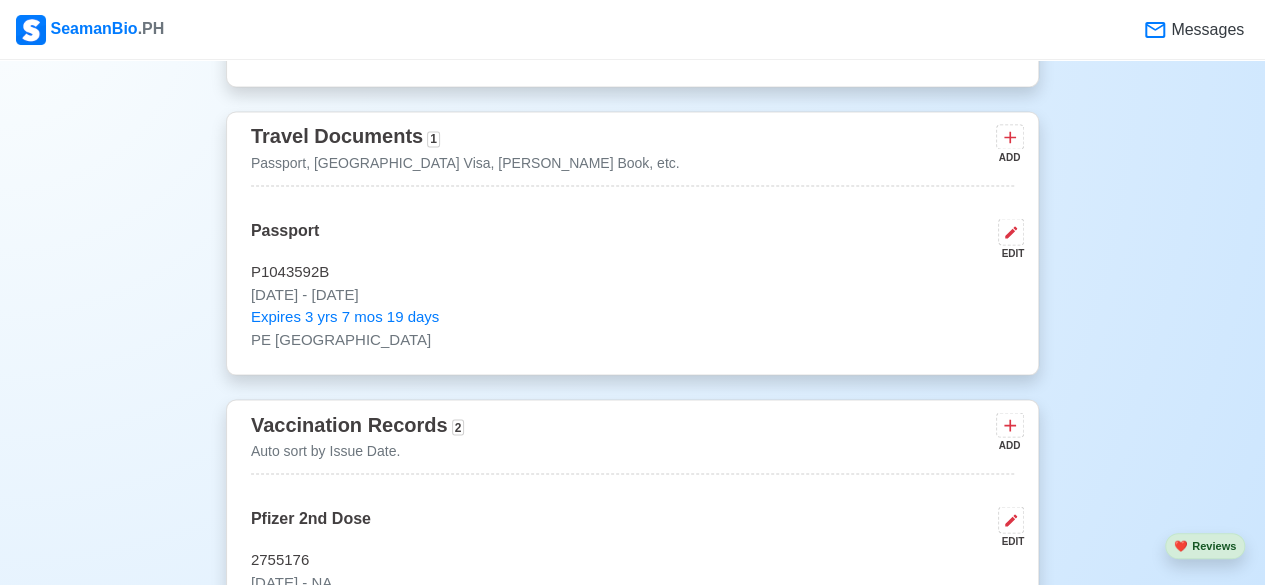 scroll, scrollTop: 1766, scrollLeft: 0, axis: vertical 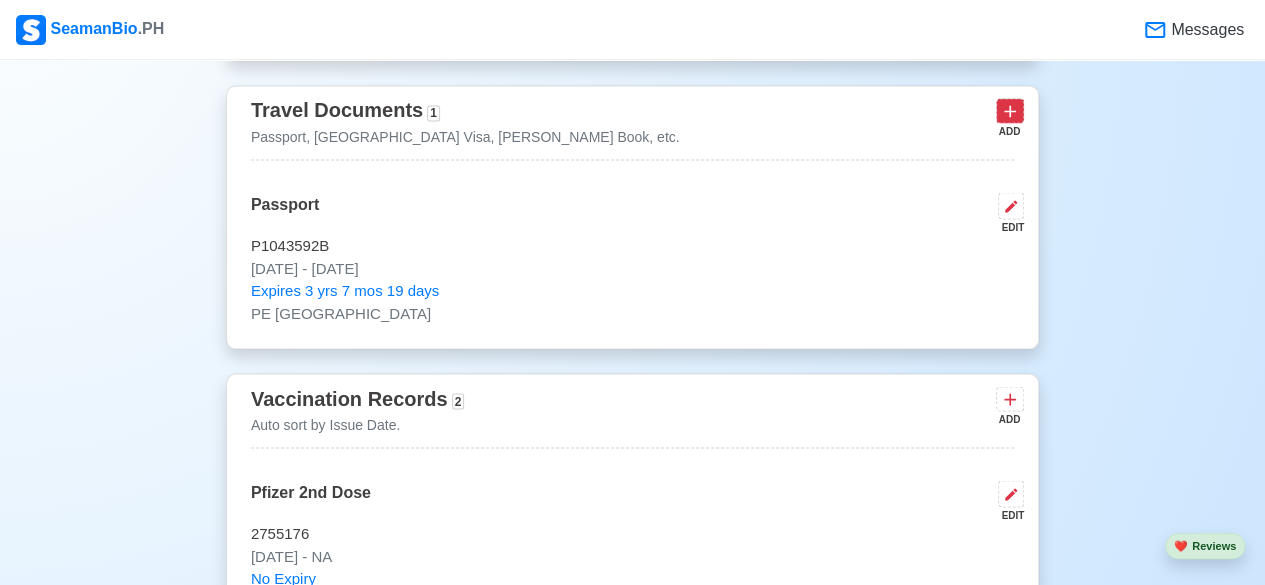 click 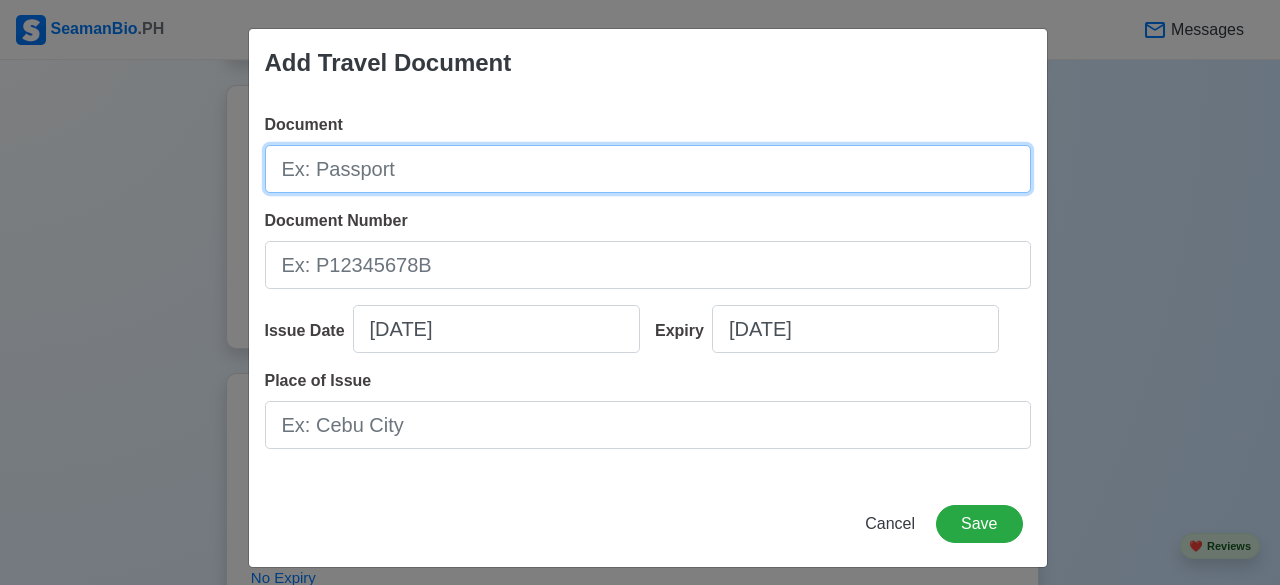 click on "Document" at bounding box center [648, 169] 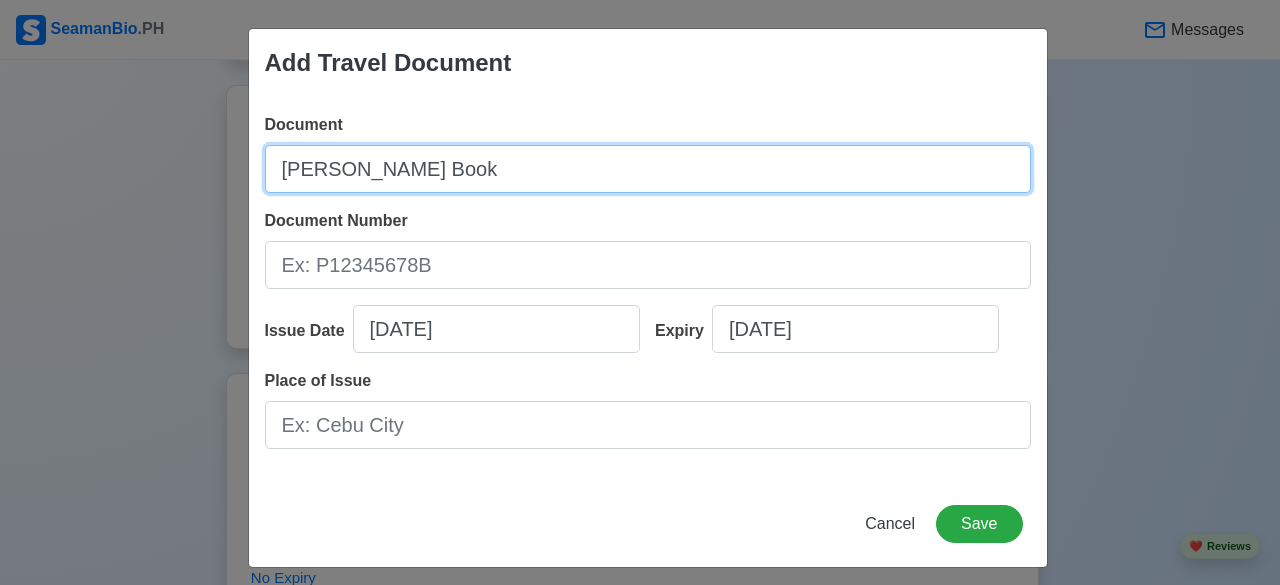 type on "Seamans Book" 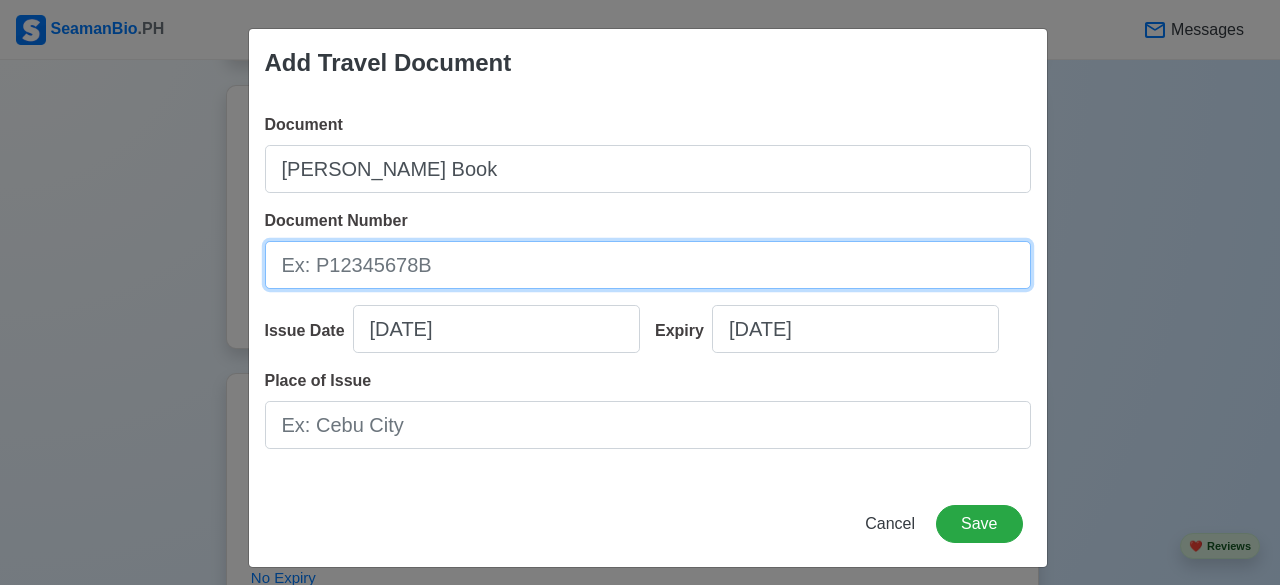 click on "Document Number" at bounding box center (648, 265) 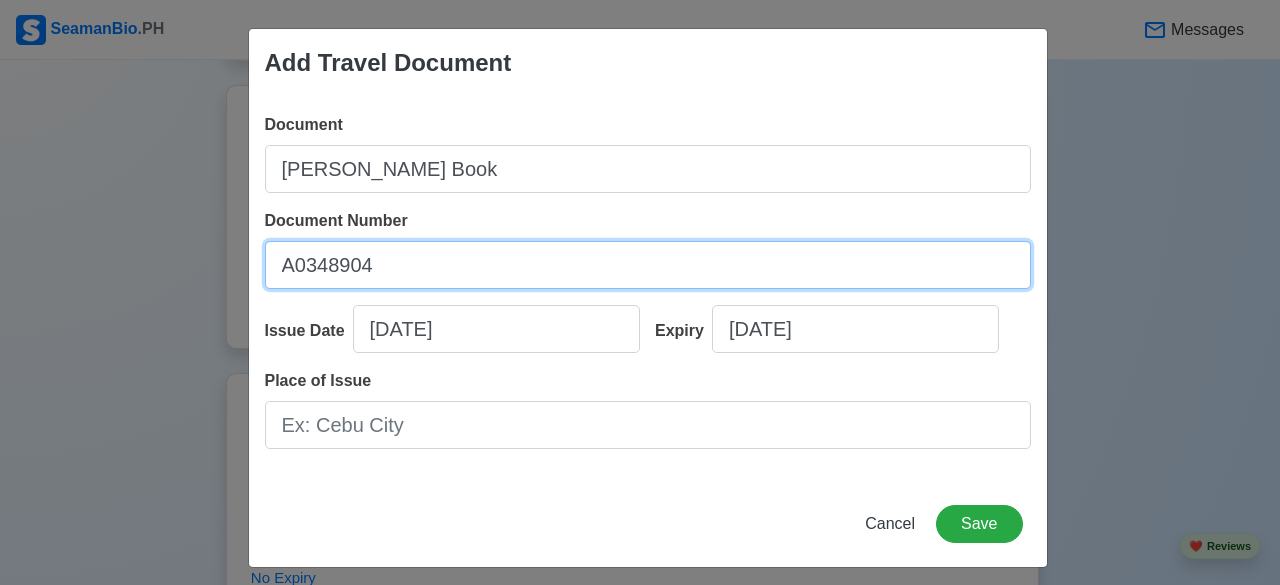 type on "A0348904" 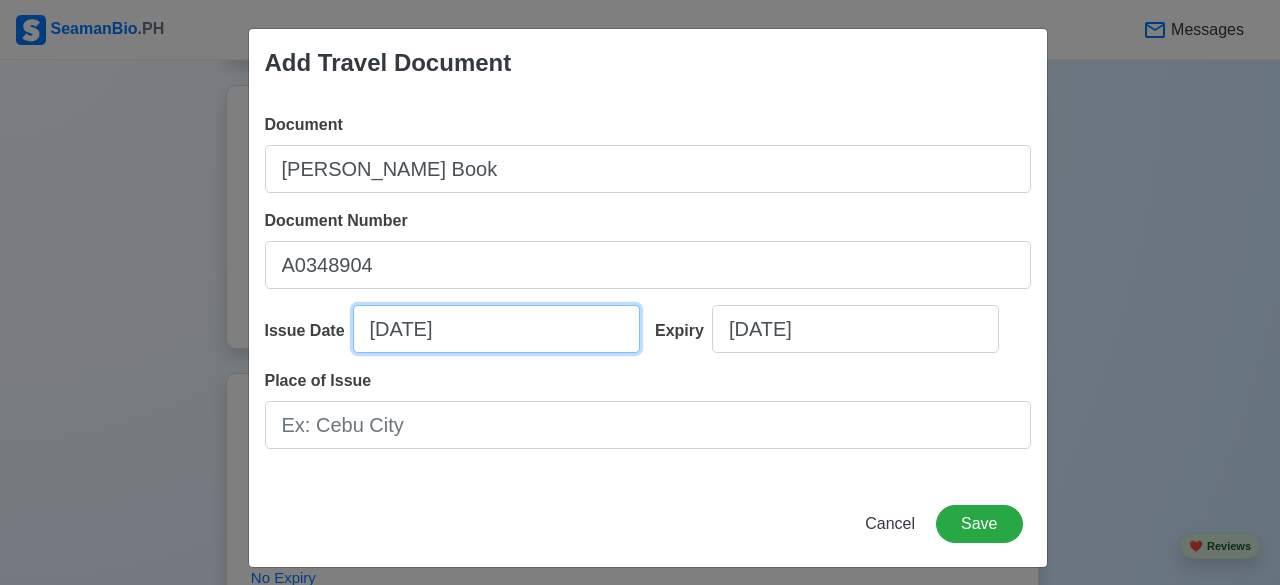 select on "****" 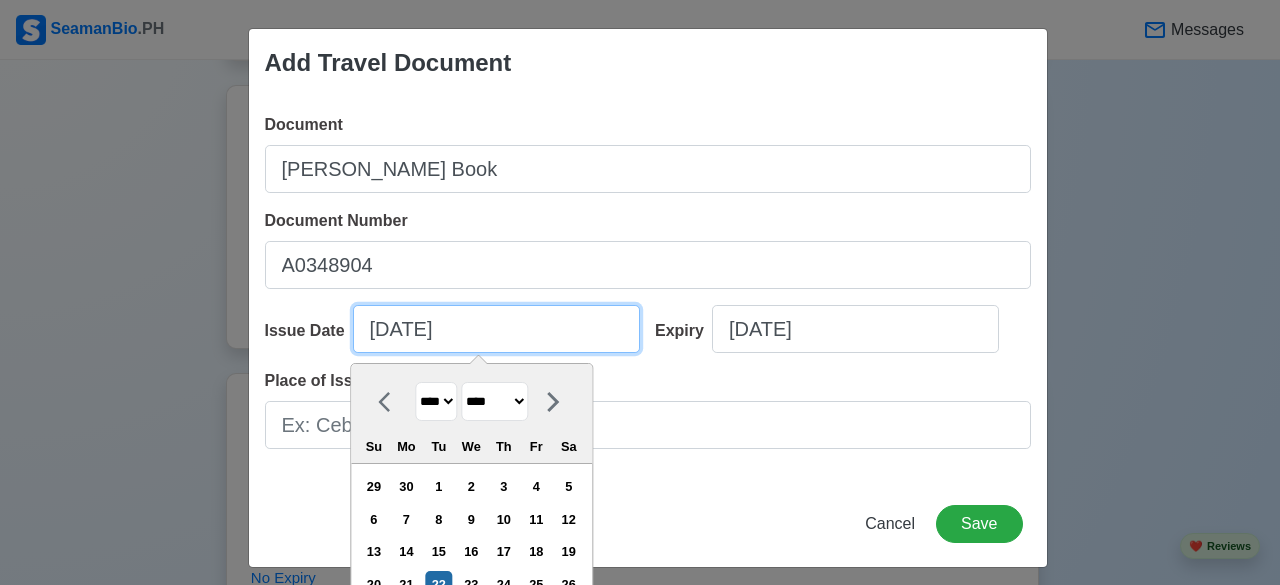 click on "[DATE]" at bounding box center (496, 329) 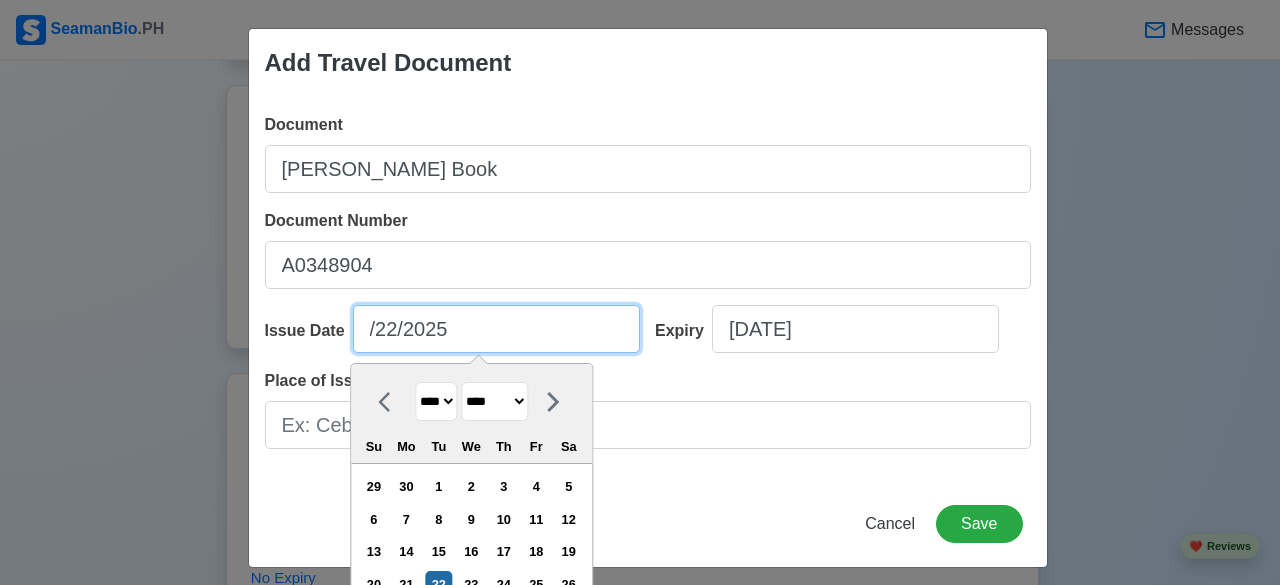 type on "[DATE]" 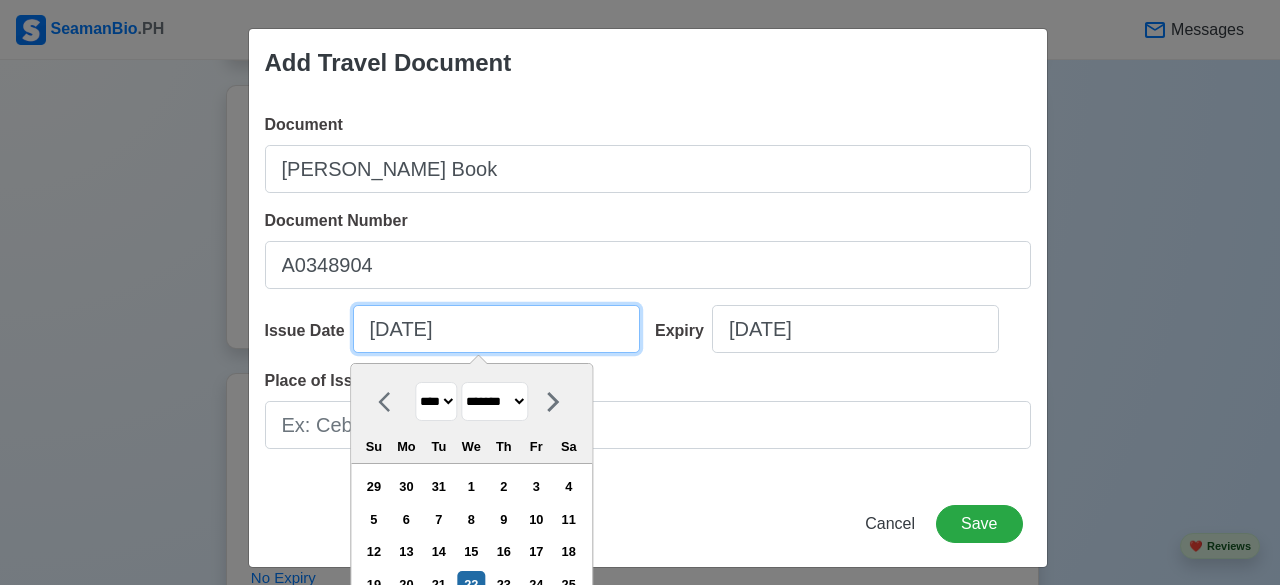 type on "10/22/2025" 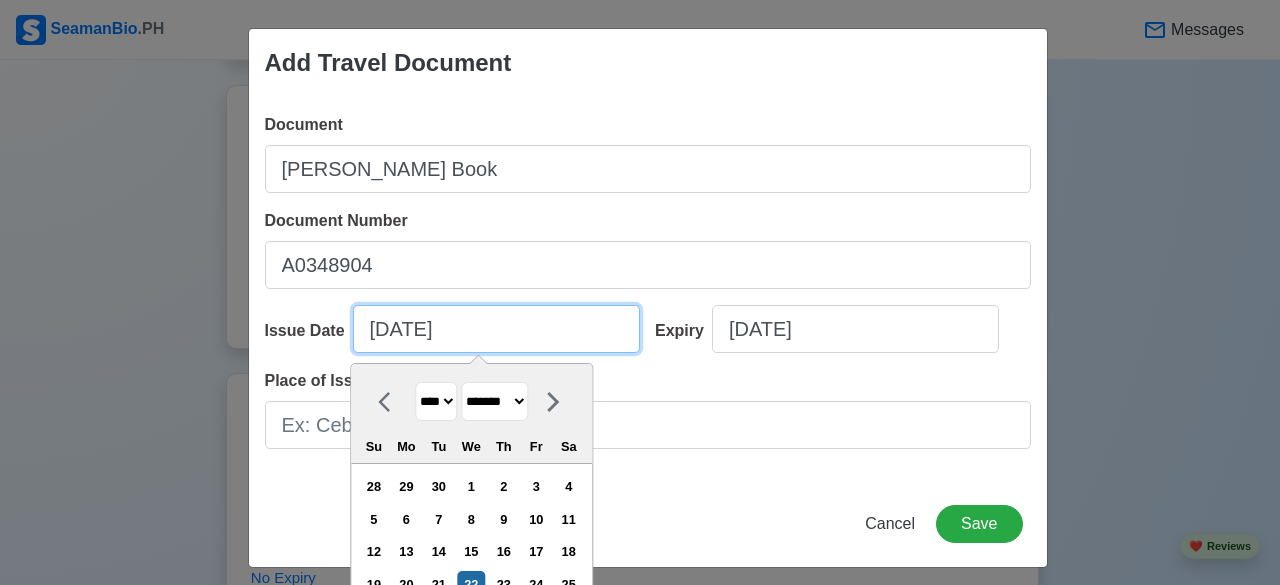 click on "10/22/2025" at bounding box center (496, 329) 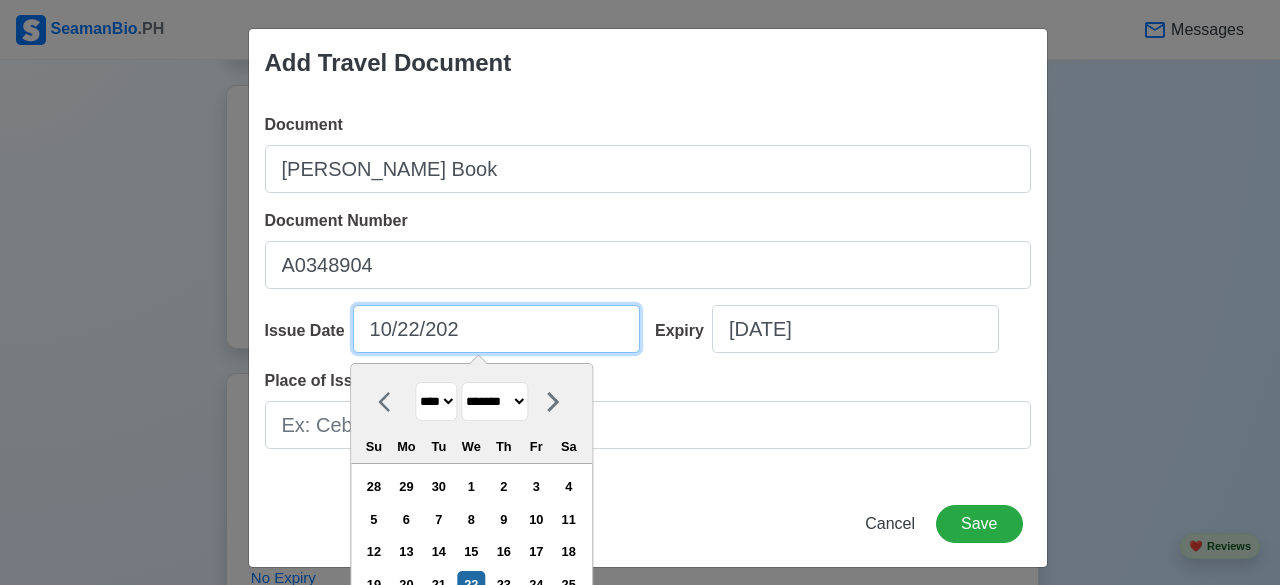 type on "10/22/2024" 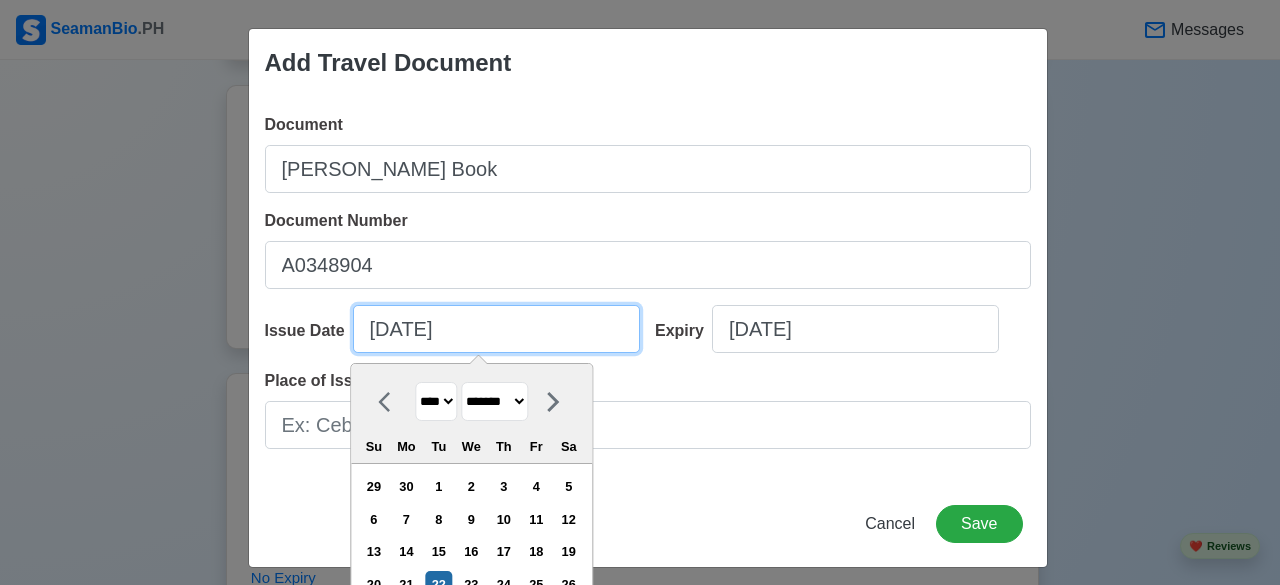 type on "10/22/2024" 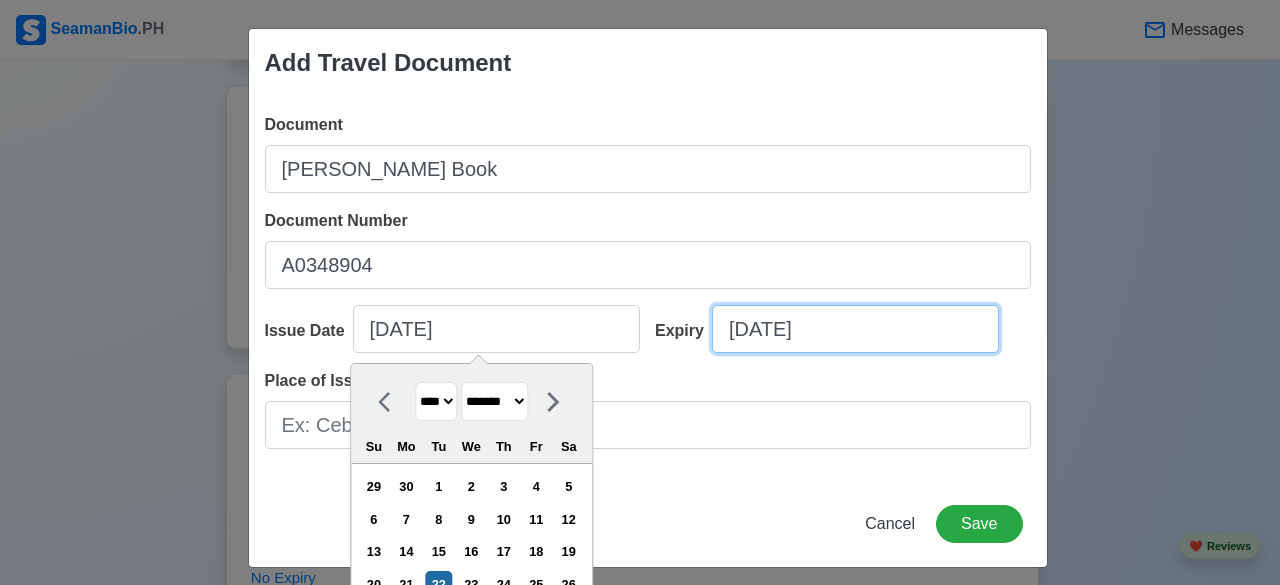 click on "[DATE]" at bounding box center [855, 329] 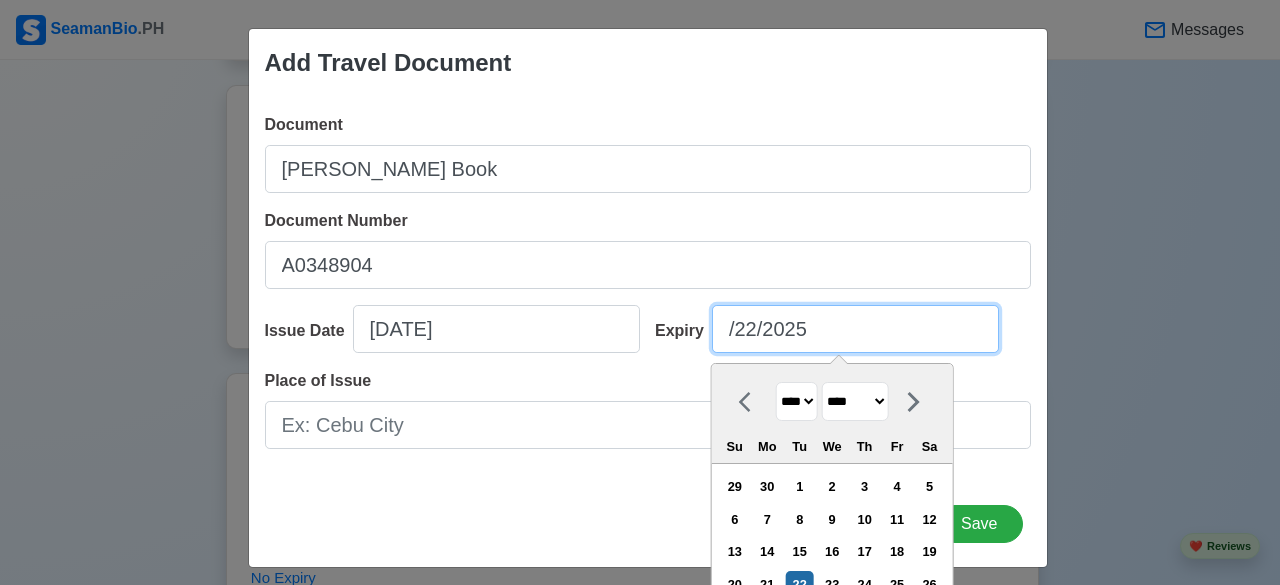 type on "[DATE]" 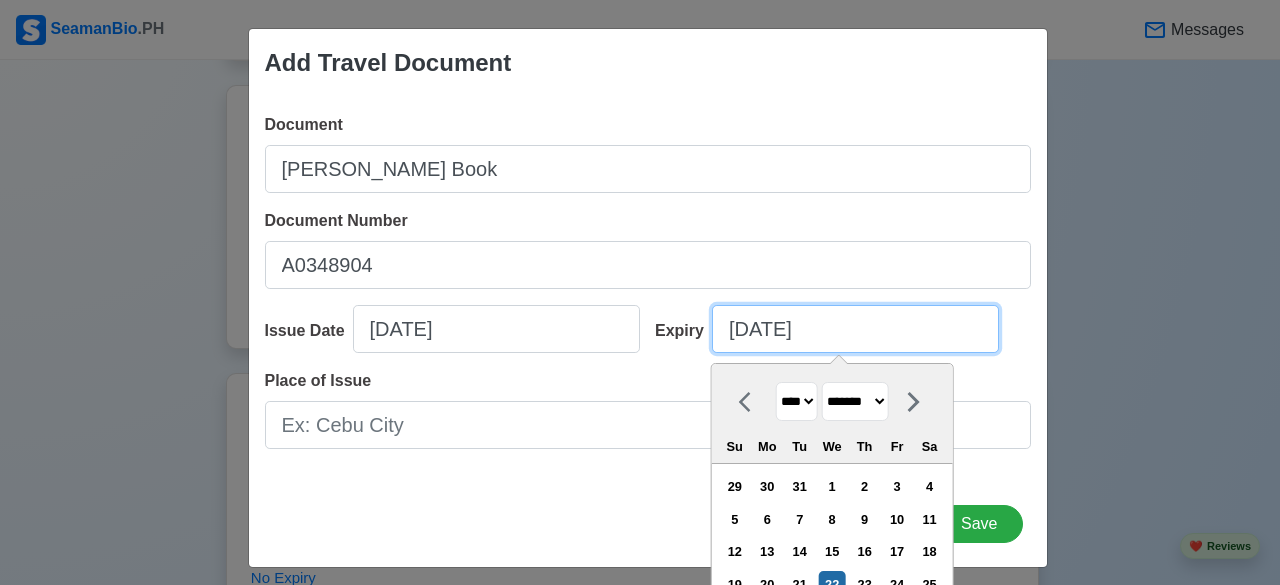 type on "10/22/2025" 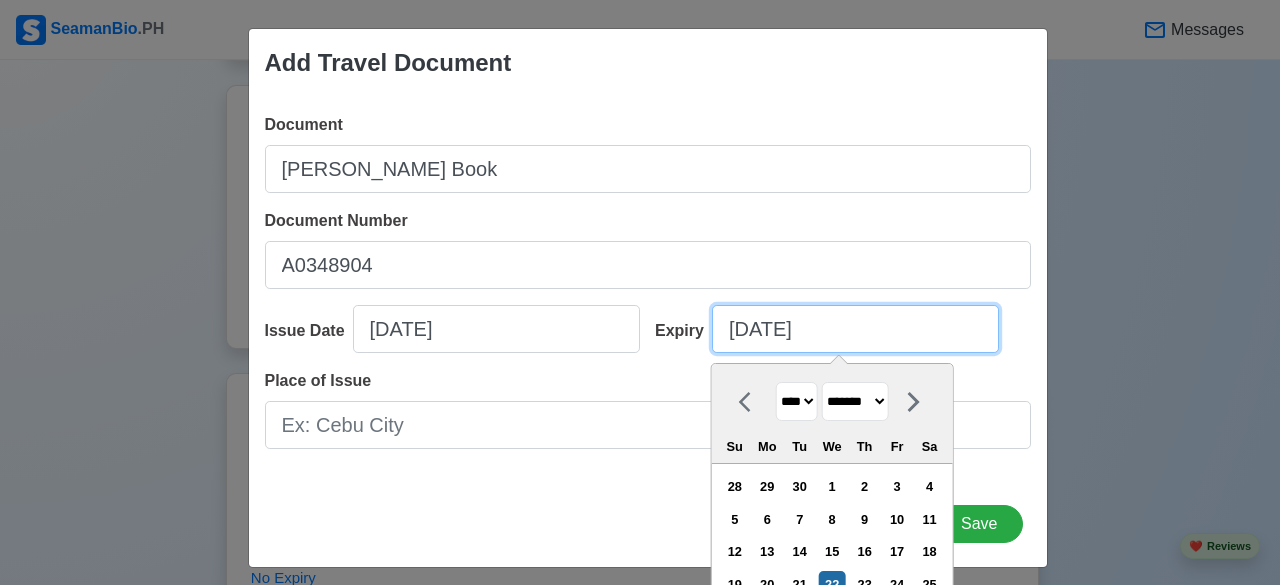 click on "10/22/2025" at bounding box center (855, 329) 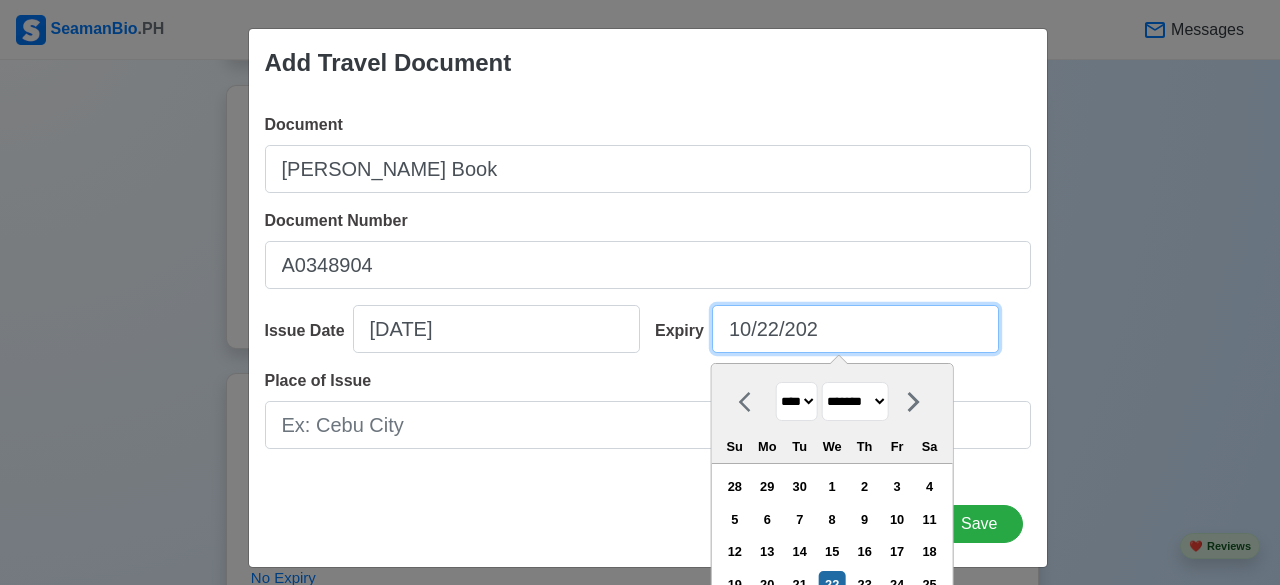 type on "10/22/20" 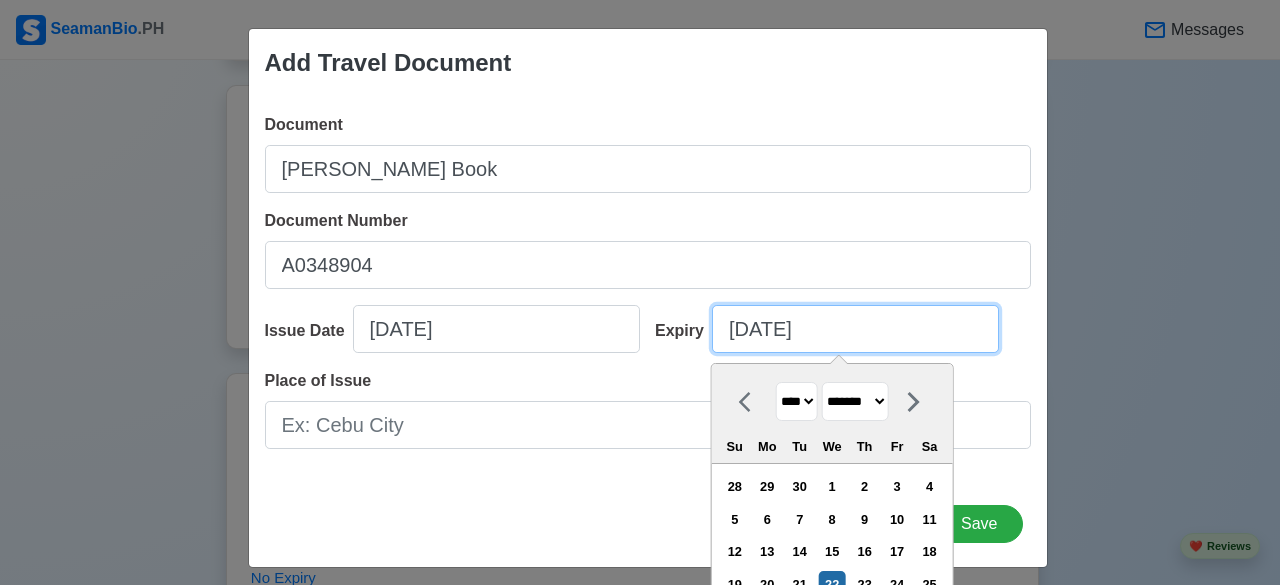 select on "****" 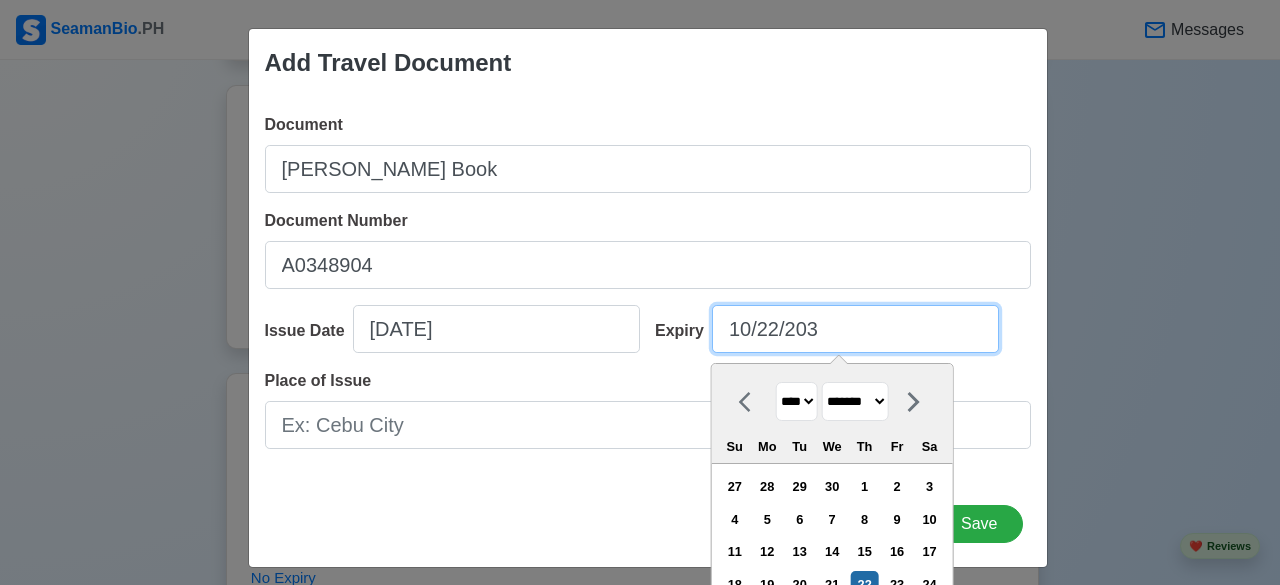 type on "10/22/2034" 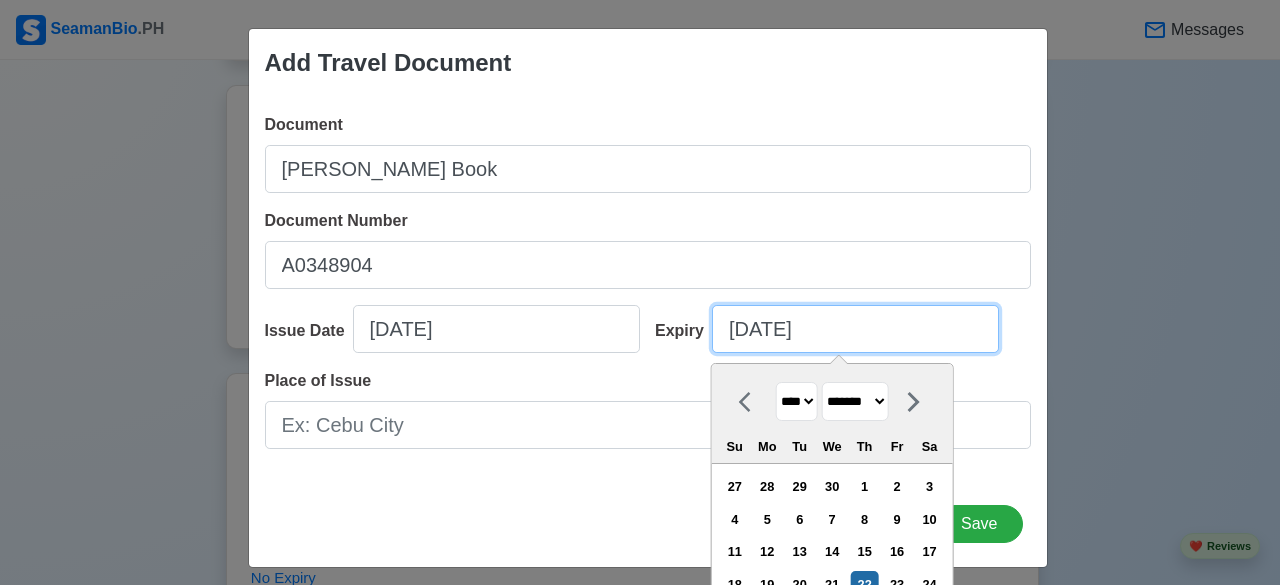 select on "****" 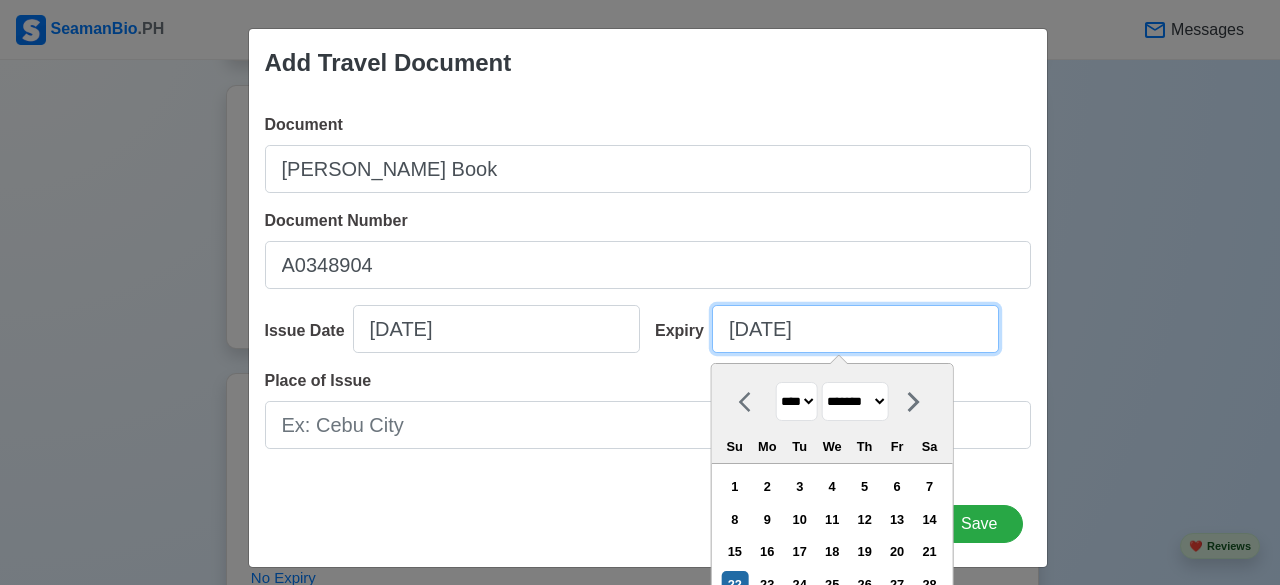 type on "10/22/2034" 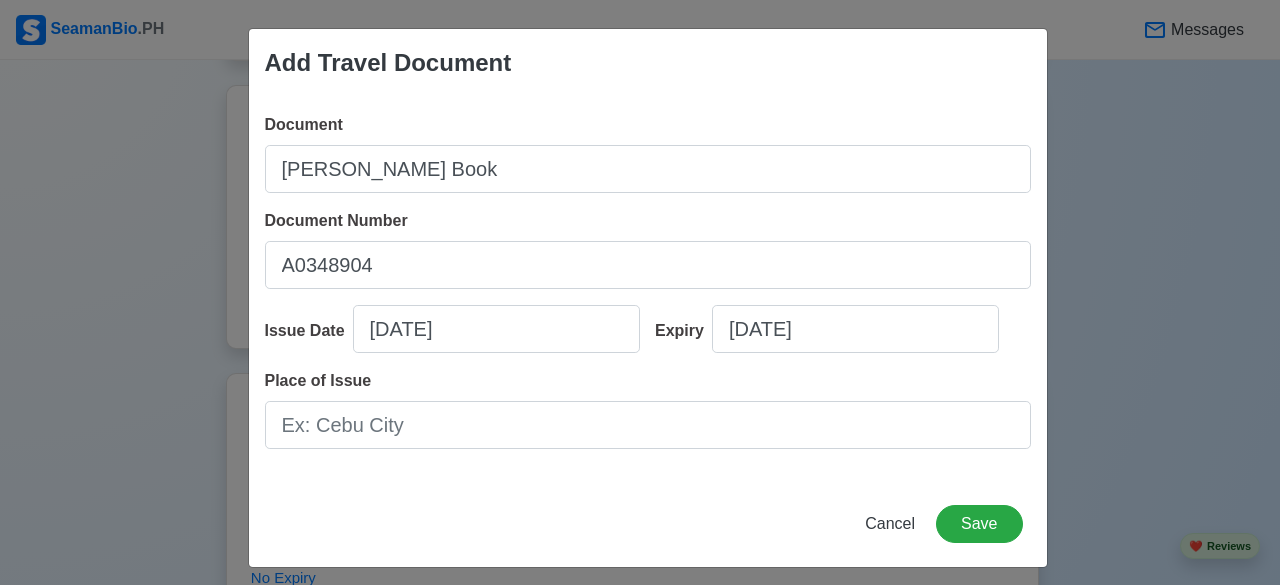 click on "Cancel Save" at bounding box center (648, 536) 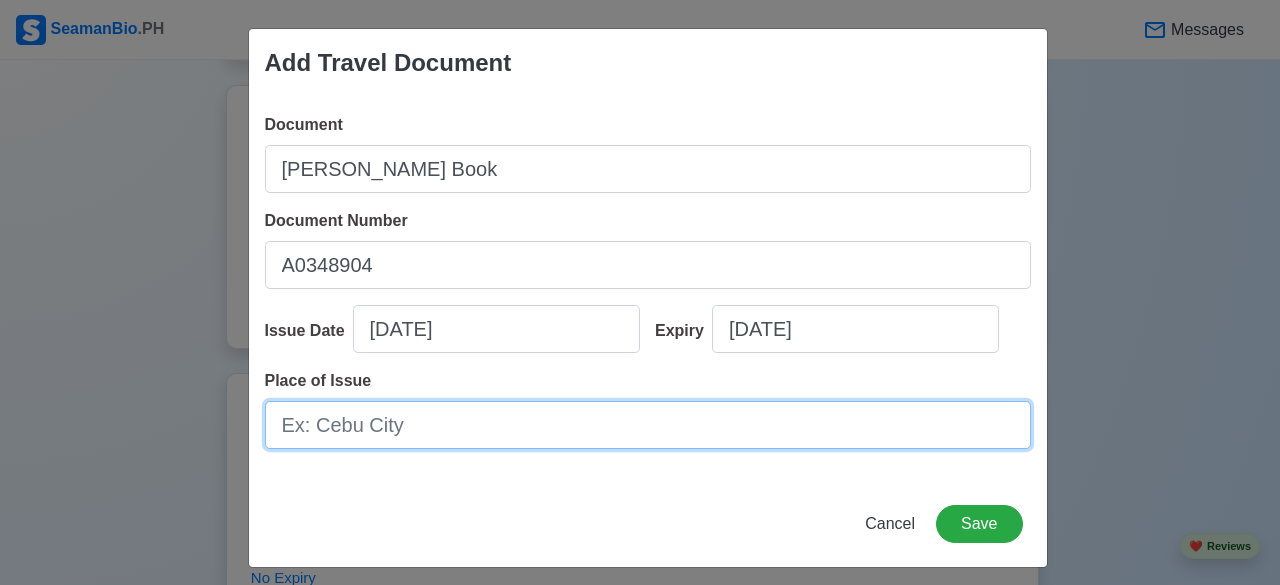 click on "Place of Issue" at bounding box center (648, 425) 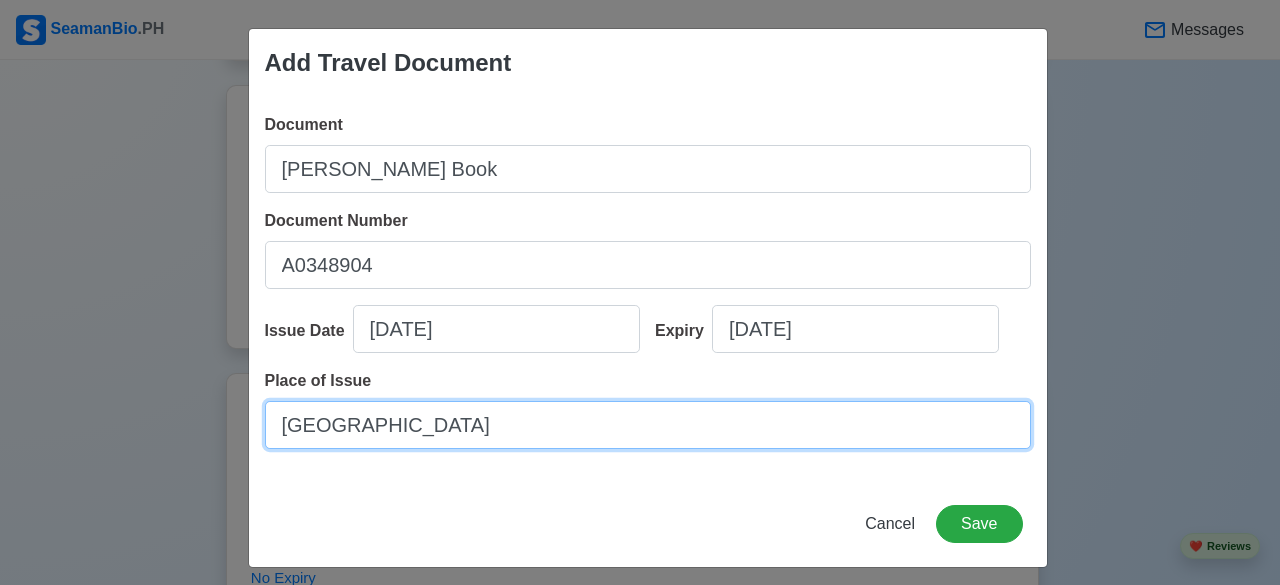 type on "[GEOGRAPHIC_DATA]" 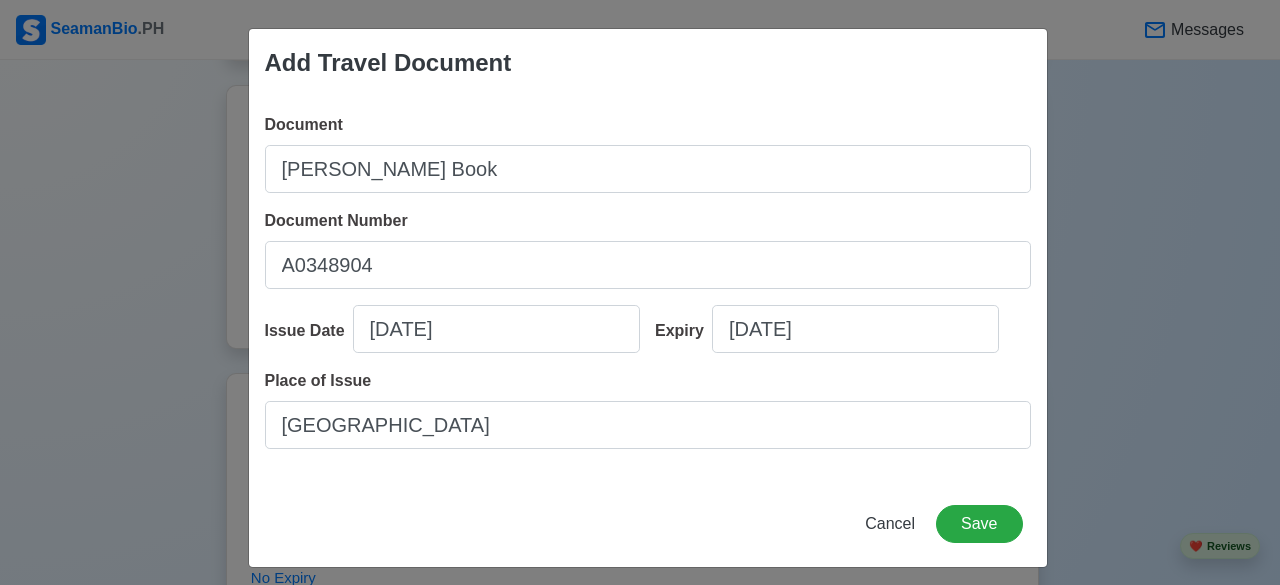 click on "Cancel Save" at bounding box center (648, 536) 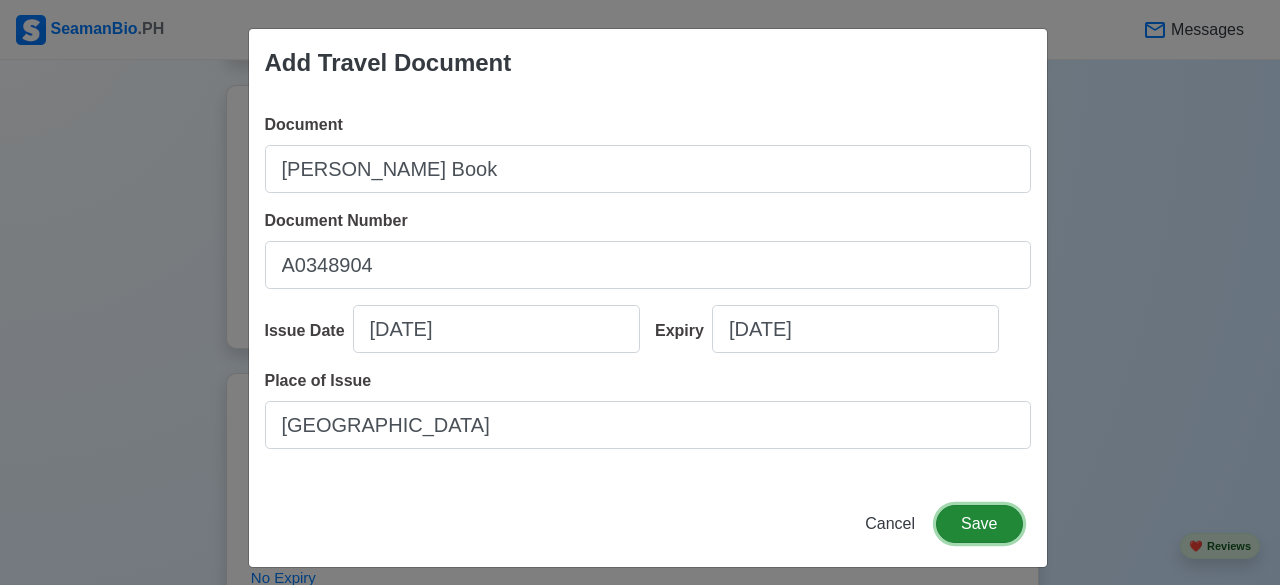 click on "Save" at bounding box center (979, 524) 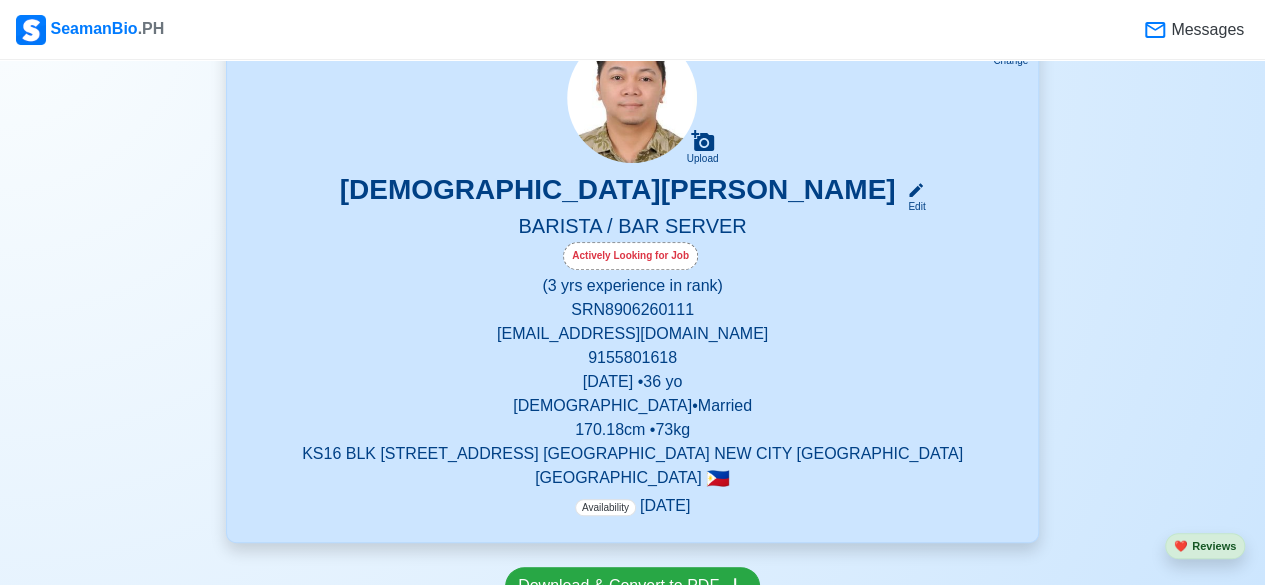 scroll, scrollTop: 430, scrollLeft: 0, axis: vertical 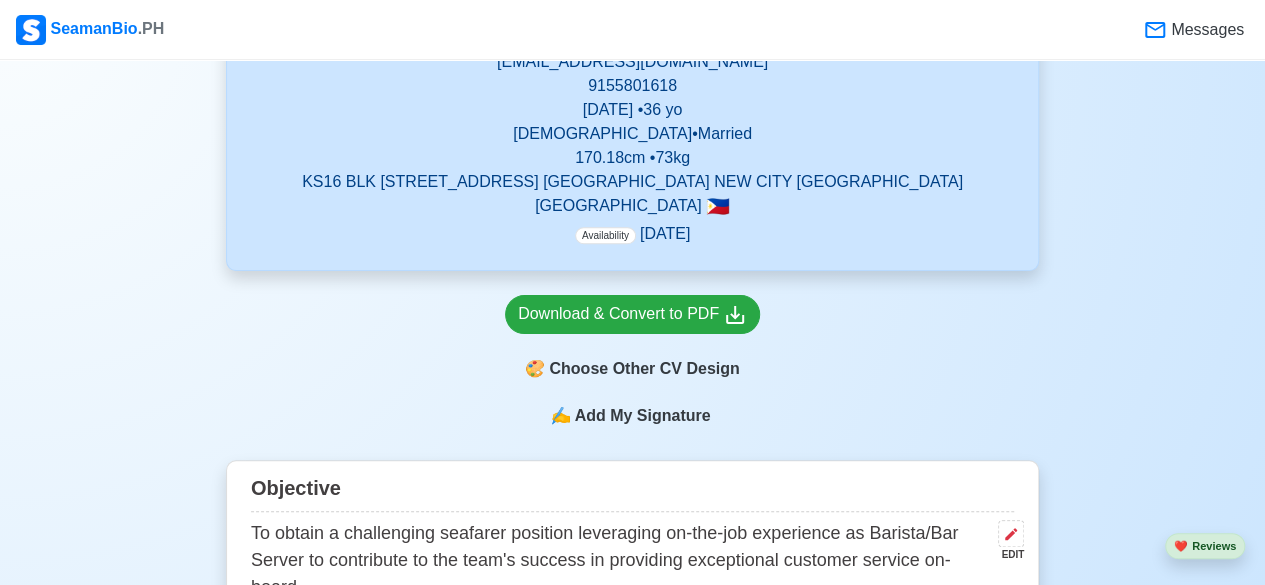 click on "Add My Signature" at bounding box center (642, 416) 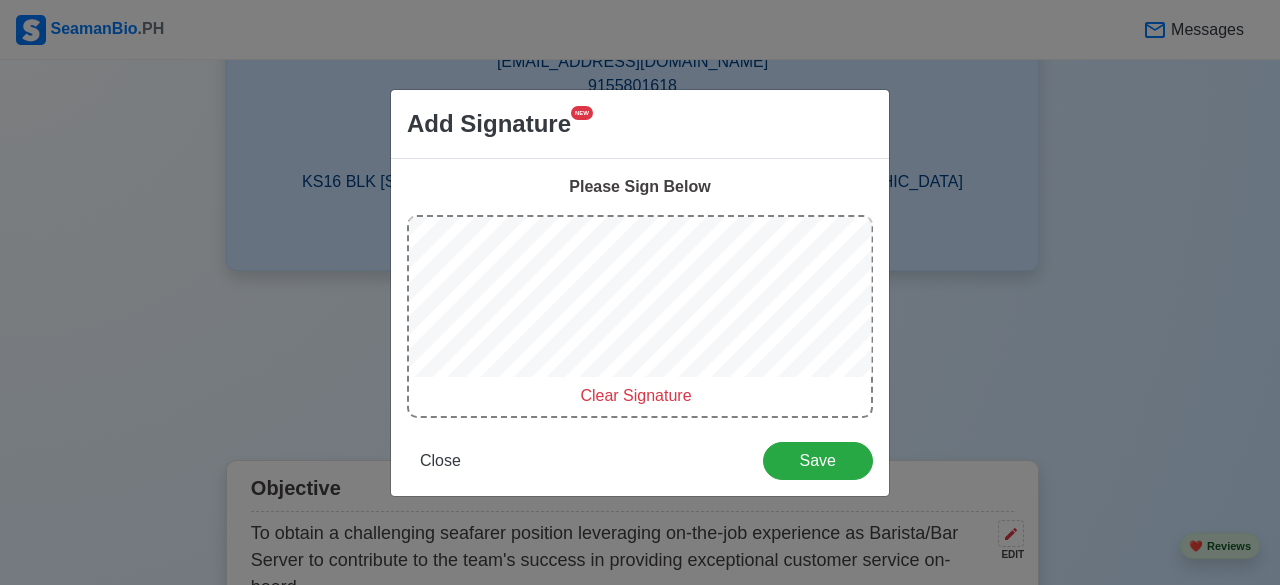 click on "Clear Signature" at bounding box center (635, 395) 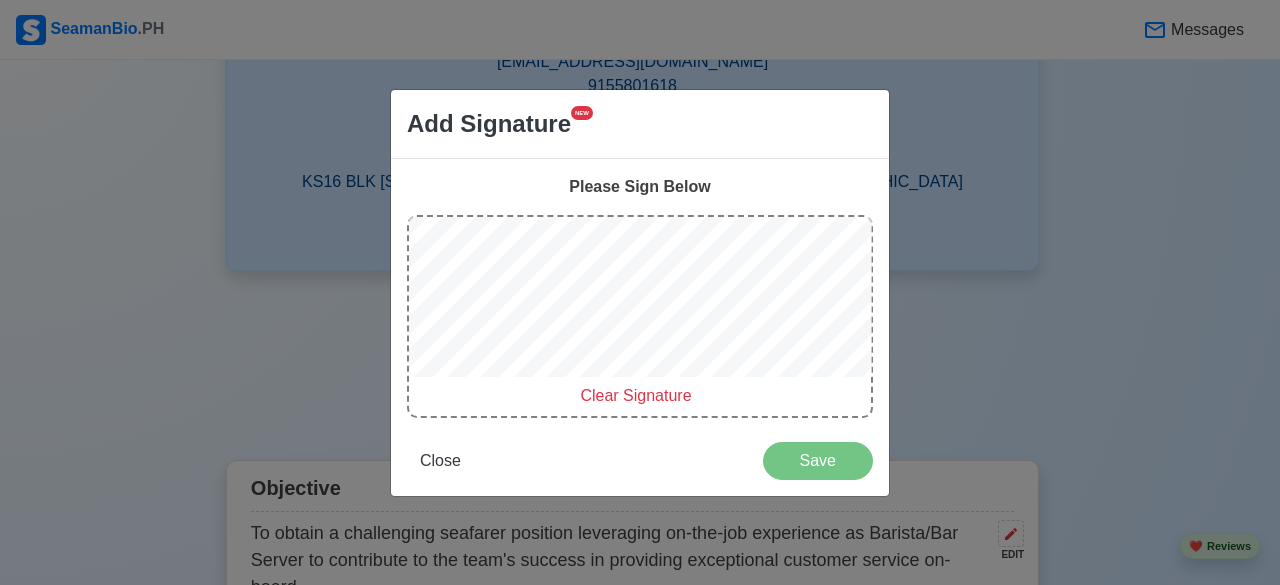 click on "Clear Signature" at bounding box center (640, 316) 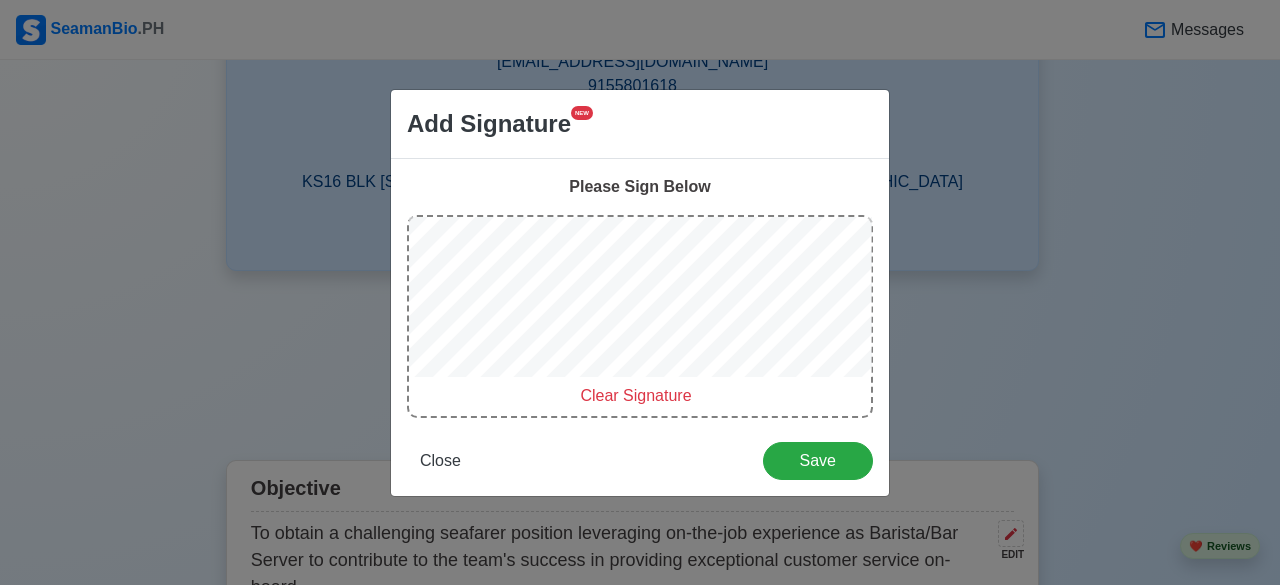click on "Clear Signature" at bounding box center (635, 395) 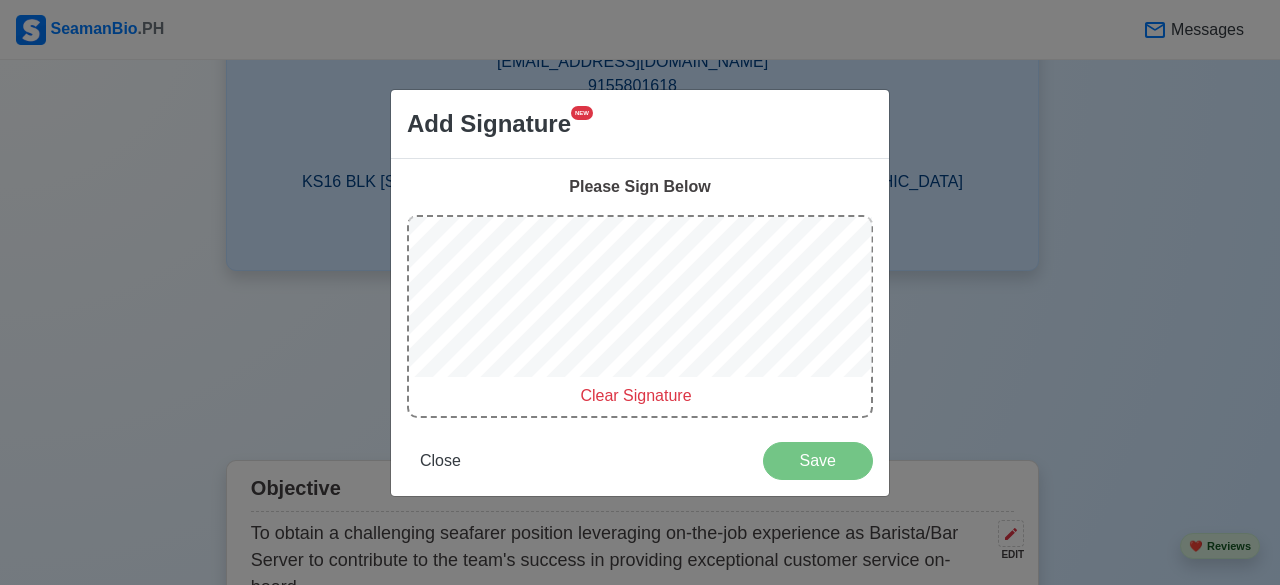 click on "SeamanBio .PH Messages 👋   New Here ? Click How to Apply New 🧑🏻‍💻   Practice Interview 🏬   Apply to Agencies 🔥 Apply Jobs 🚢   Log My Travels Your Action Items   🎯 Photo Education Training 4 Exp Verify your email to receive notifications when agencies shortlist your application. Verify My Email Change Upload CHRISTIAN V. NOBLE Edit BARISTA / BAR SERVER Actively Looking for Job (3 yrs experience in rank) SRN  8906260111 degianan.sjcni@gmail.com 9155801618 June 26, 1989   •  36   yo Male  •  Married 170.18  cm •  73  kg KS16 BLK 1 LOT 26 ARUBA ST. LANCASTER NEW CITY CAVITE Philippines   🇵🇭 Availability Sep 2025 Download & Convert to PDF 🎨 Choose Other CV Design ✍️ Add My Signature Objective To obtain a challenging seafarer position leveraging on-the-job experience as Barista/Bar Server to contribute to the team's success in providing exceptional customer service on-board. EDIT Statutory Info EDIT SSS: 3416277877 TIN: 433702440000 Pag-IBIG: 915105136418 PhilHealth: 1" at bounding box center (640, -438) 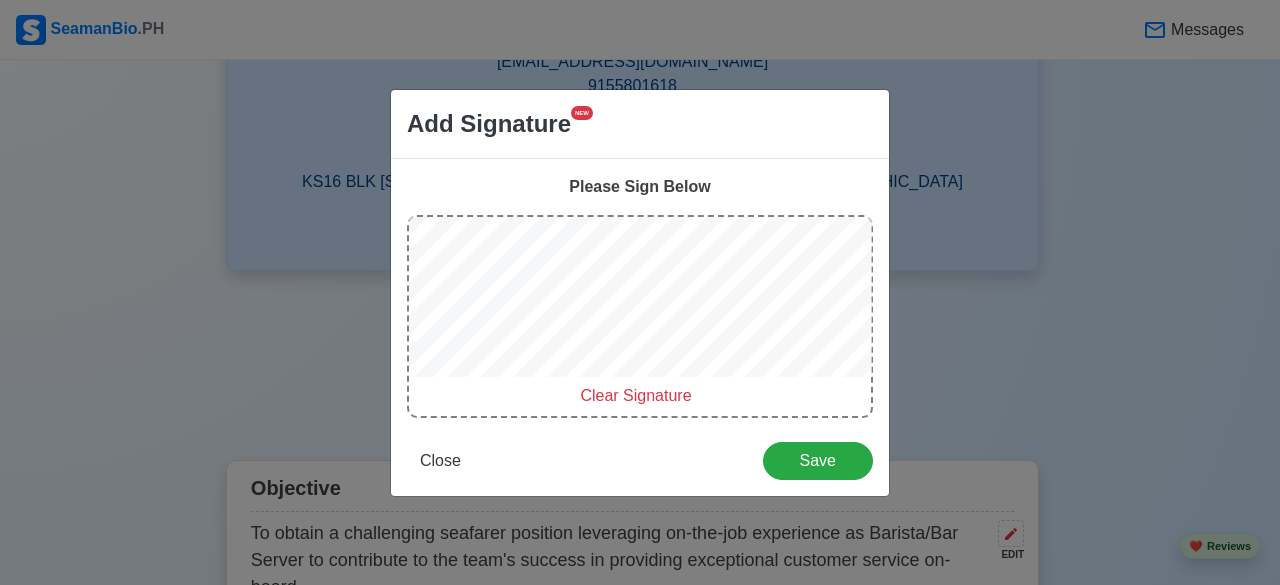 click on "Clear Signature" at bounding box center [635, 395] 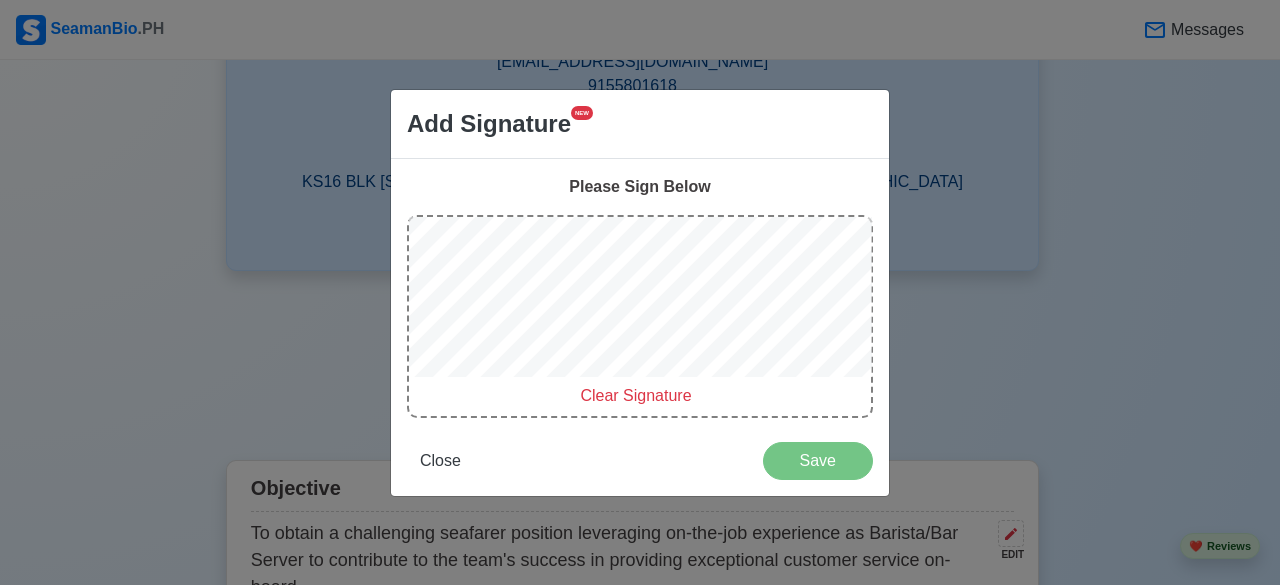 click at bounding box center (640, 300) 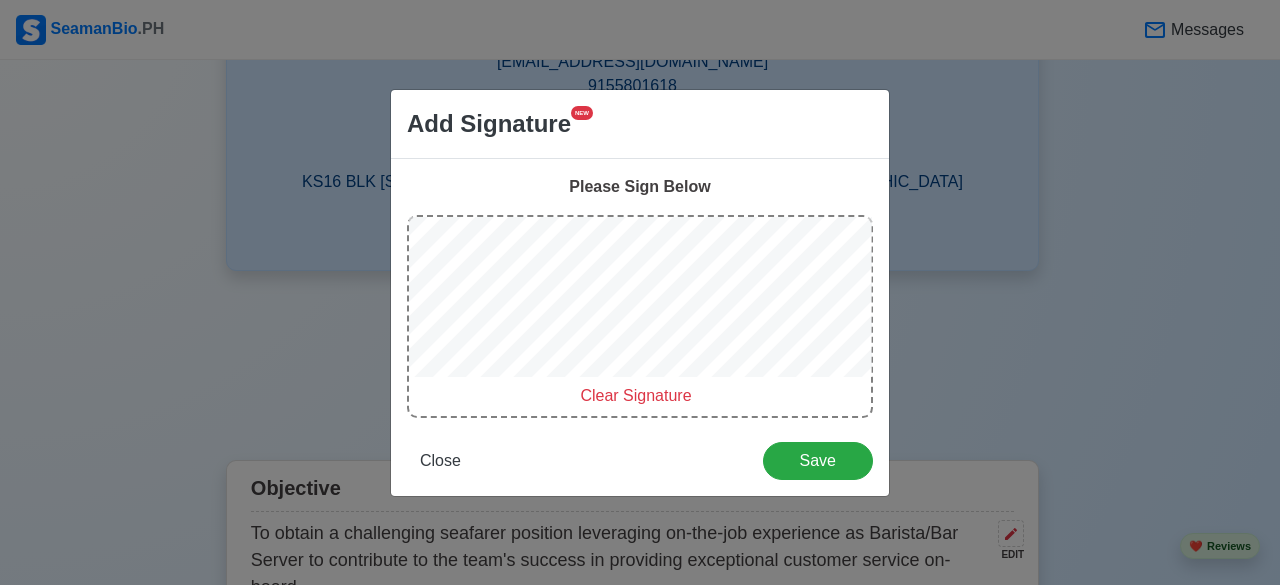 click on "Clear Signature" at bounding box center [635, 395] 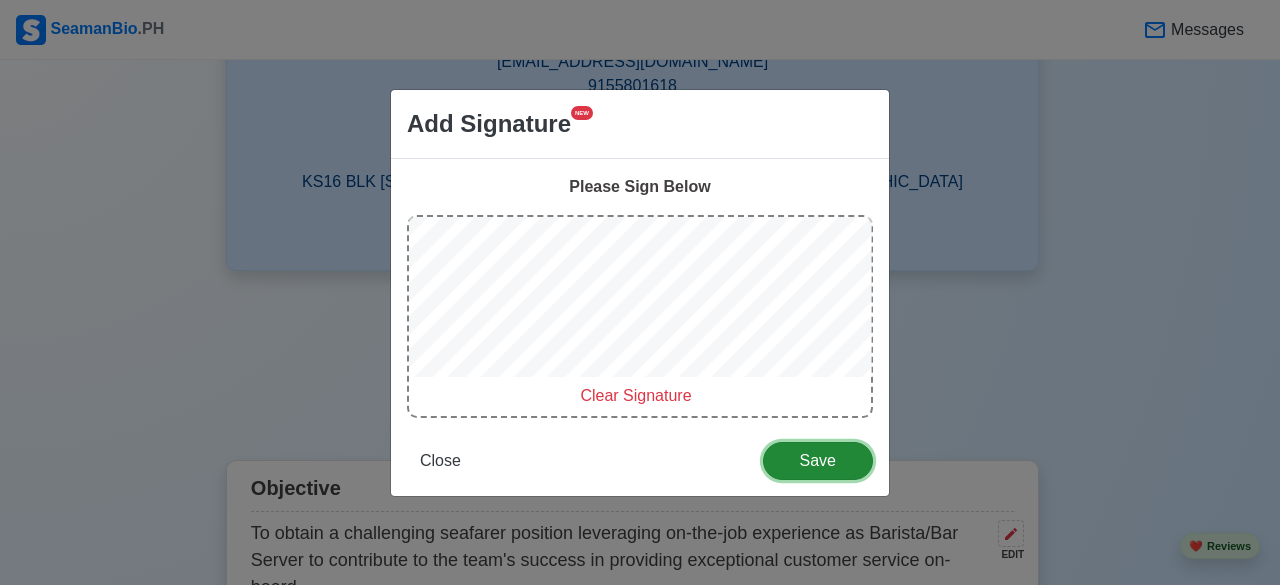 click on "Save" at bounding box center (818, 460) 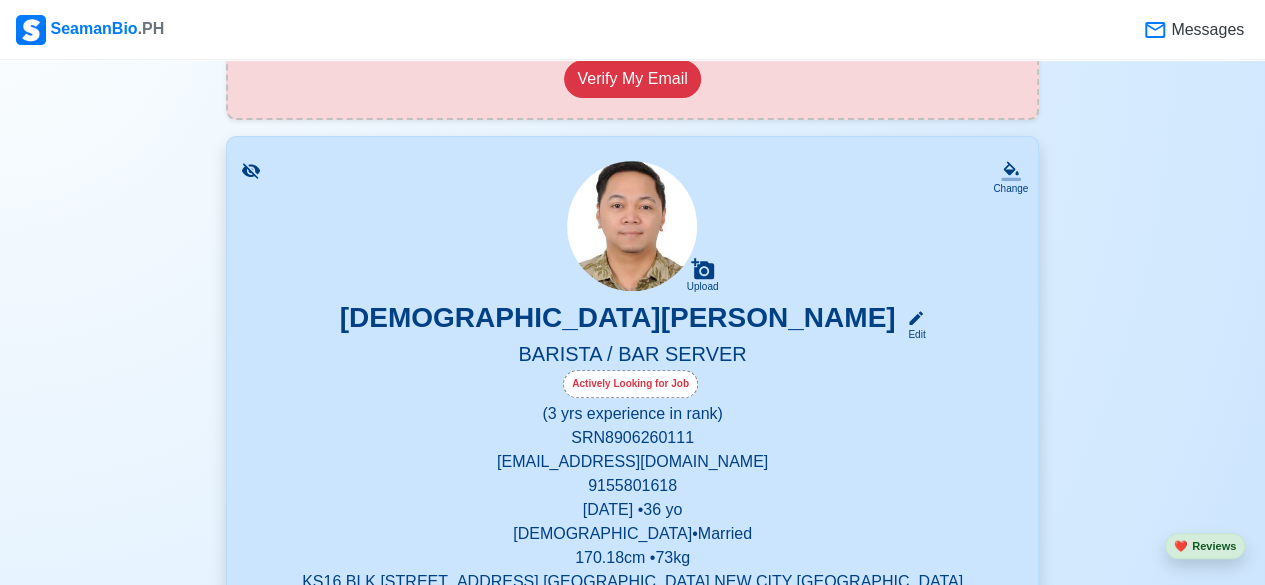 scroll, scrollTop: 430, scrollLeft: 0, axis: vertical 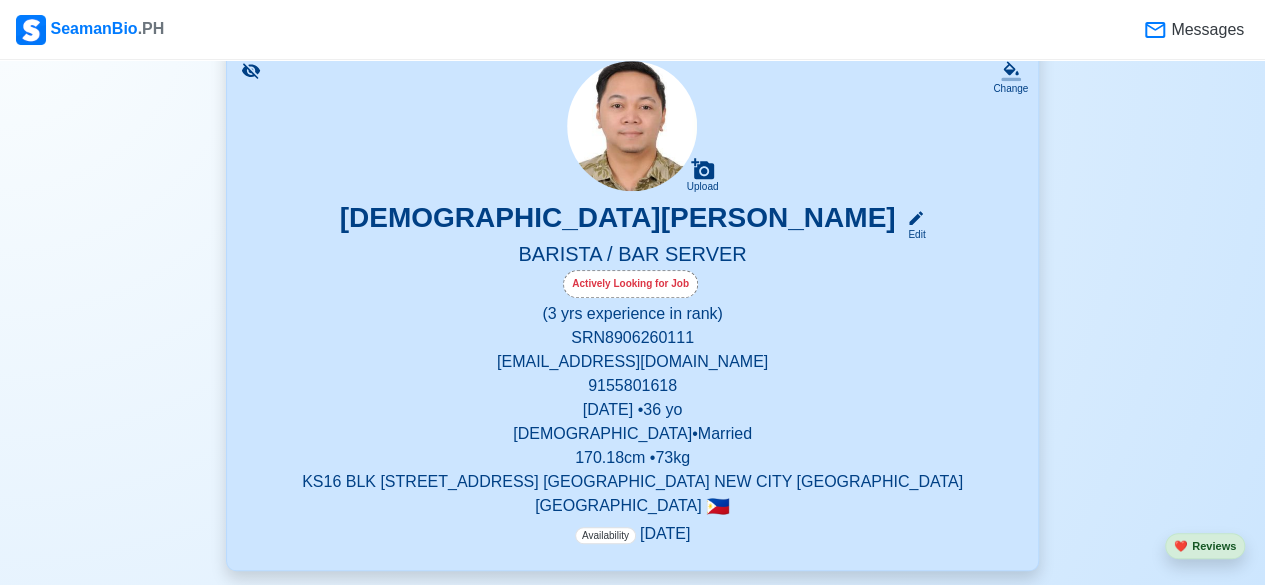 click on "[EMAIL_ADDRESS][DOMAIN_NAME]" at bounding box center [632, 362] 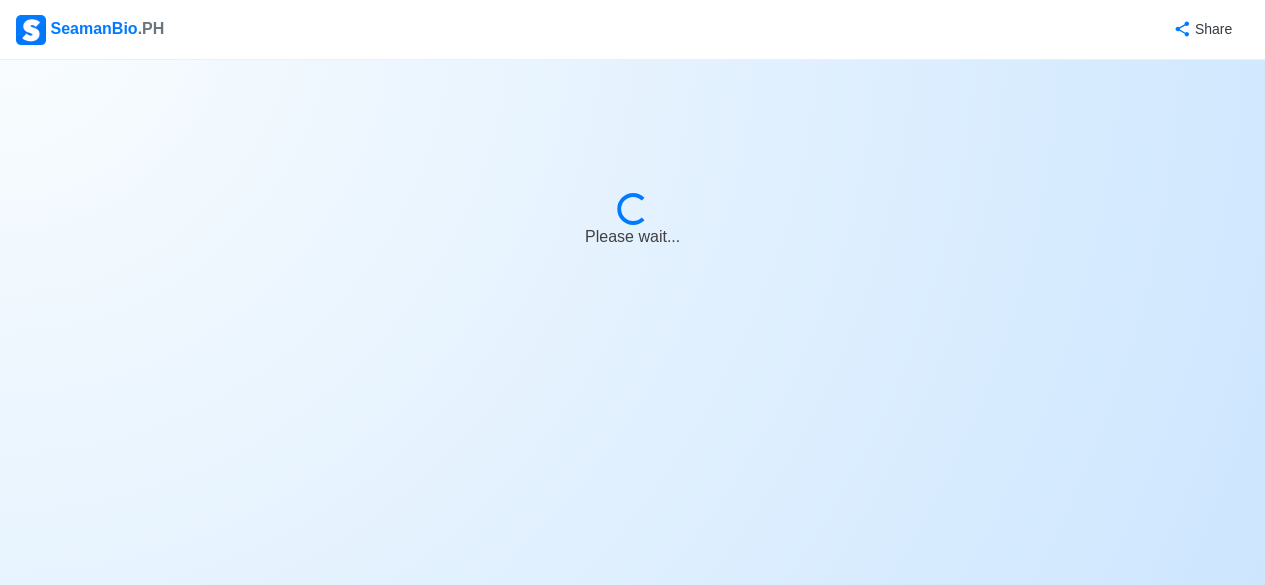 scroll, scrollTop: 0, scrollLeft: 0, axis: both 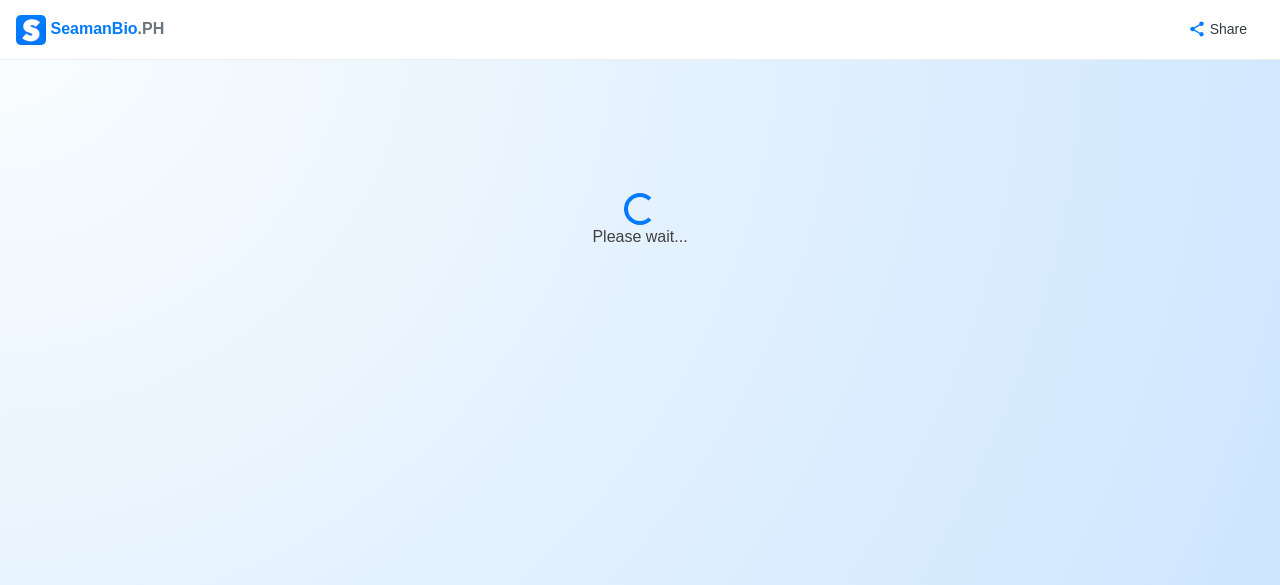 select on "Actively Looking for Job" 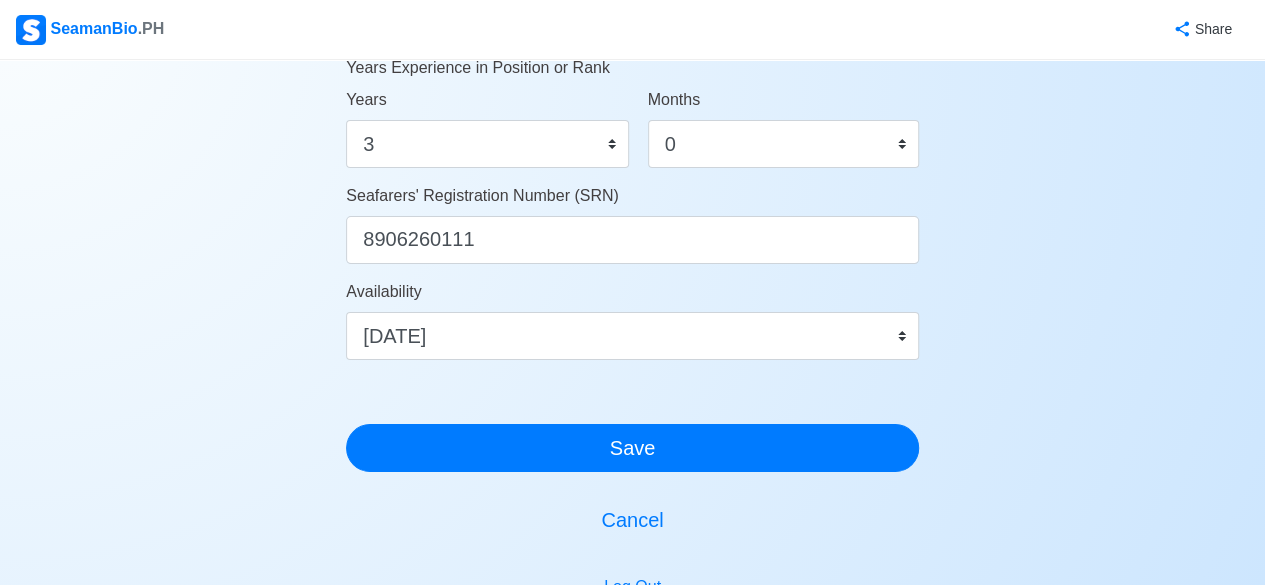 scroll, scrollTop: 1343, scrollLeft: 0, axis: vertical 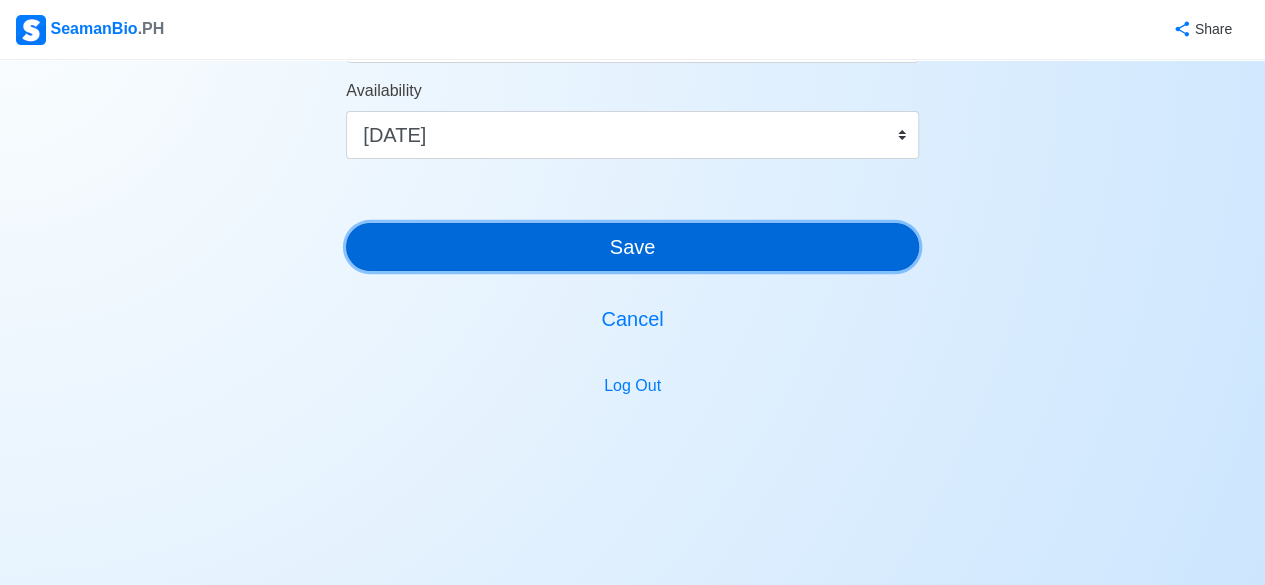 click on "Save" at bounding box center (632, 247) 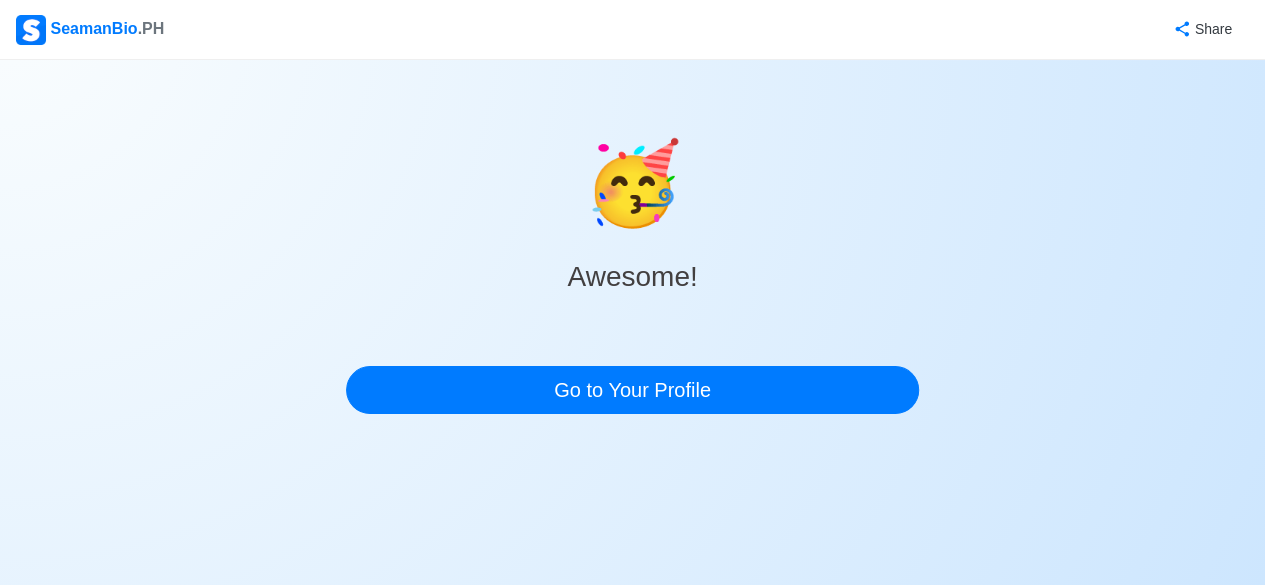 scroll, scrollTop: 0, scrollLeft: 0, axis: both 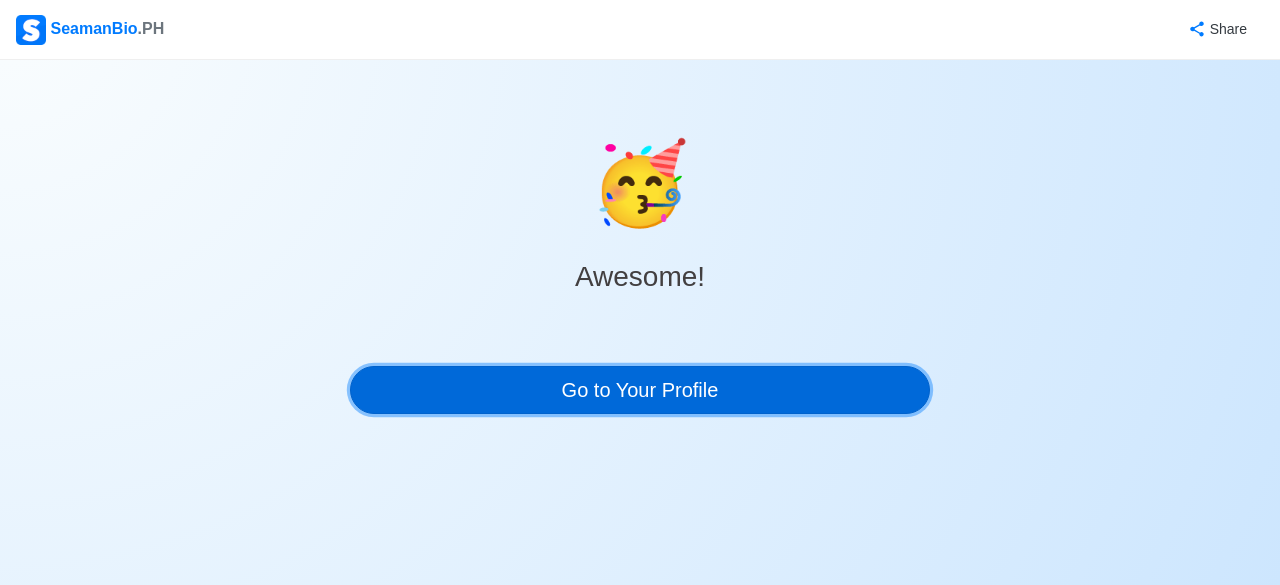 click on "Go to Your Profile" at bounding box center [640, 390] 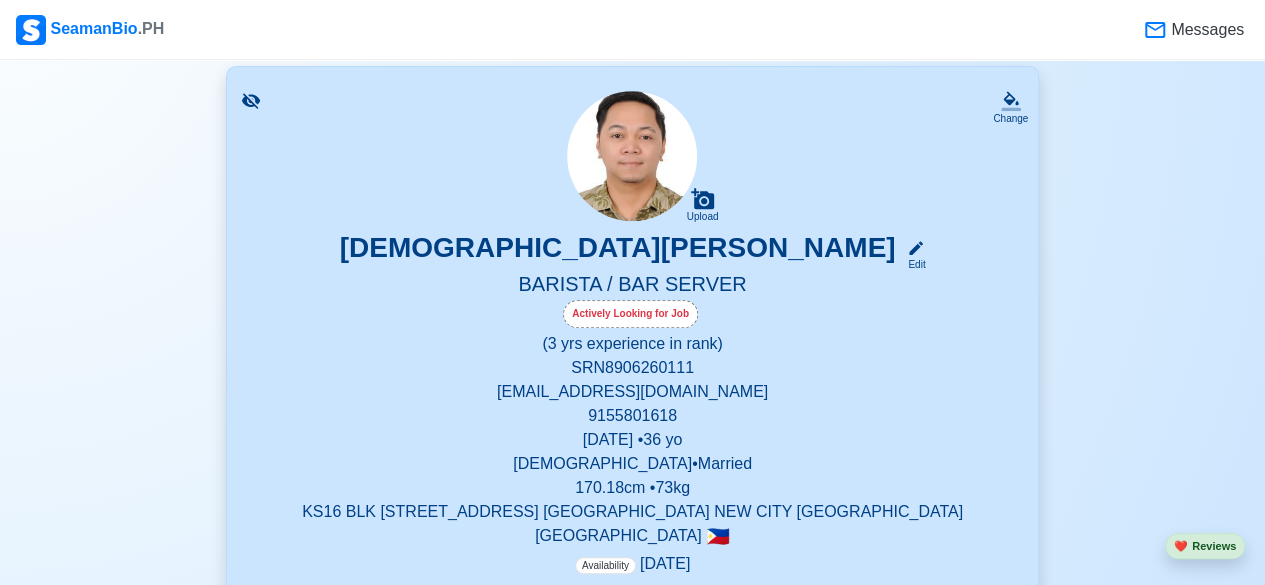 scroll, scrollTop: 700, scrollLeft: 0, axis: vertical 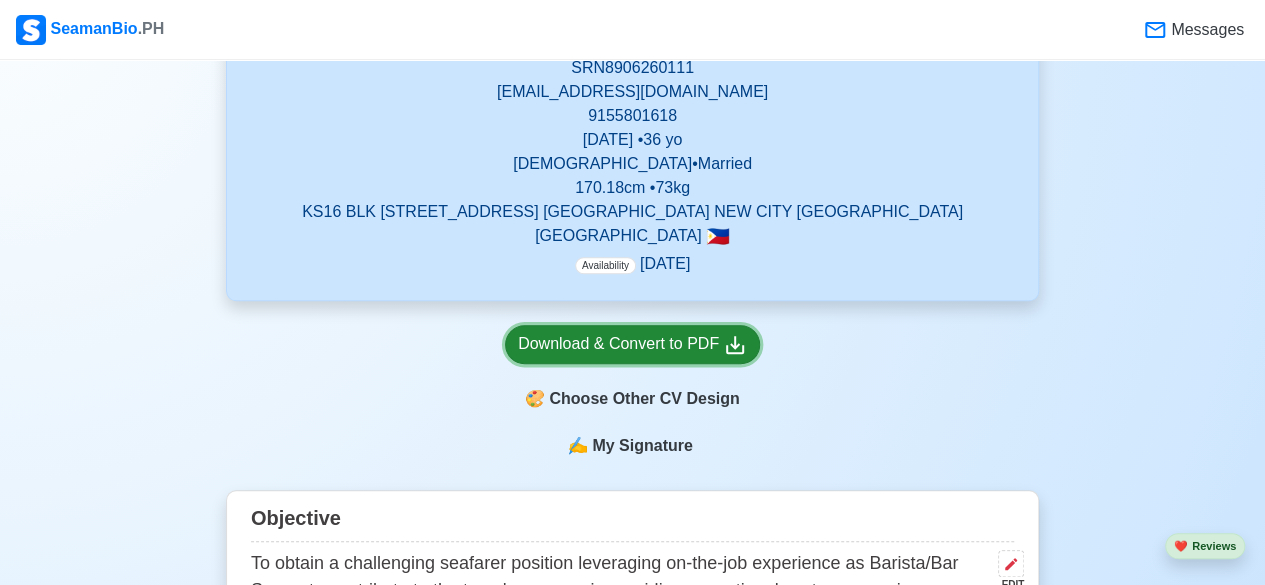 click on "Download & Convert to PDF" at bounding box center (632, 344) 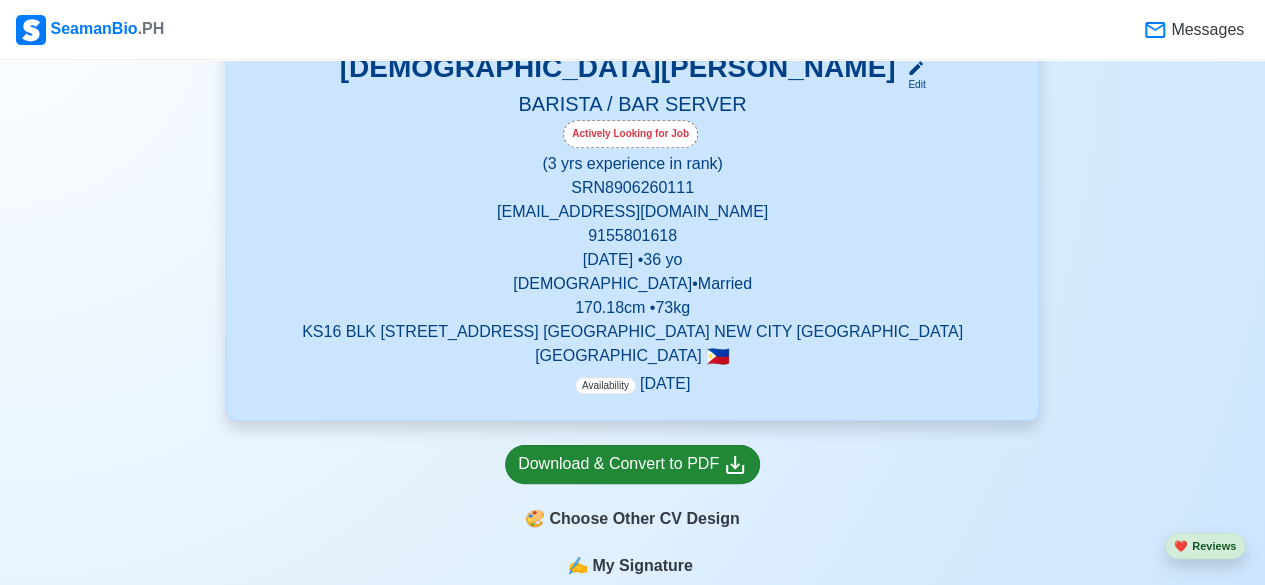 scroll, scrollTop: 500, scrollLeft: 0, axis: vertical 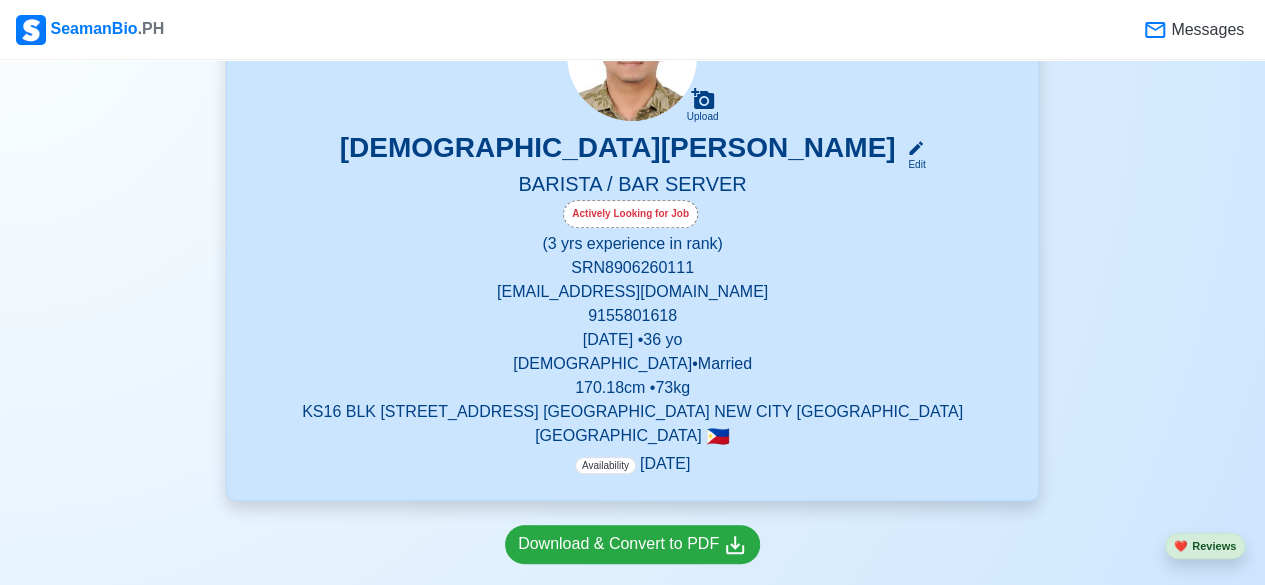 click on "[EMAIL_ADDRESS][DOMAIN_NAME]" at bounding box center (632, 292) 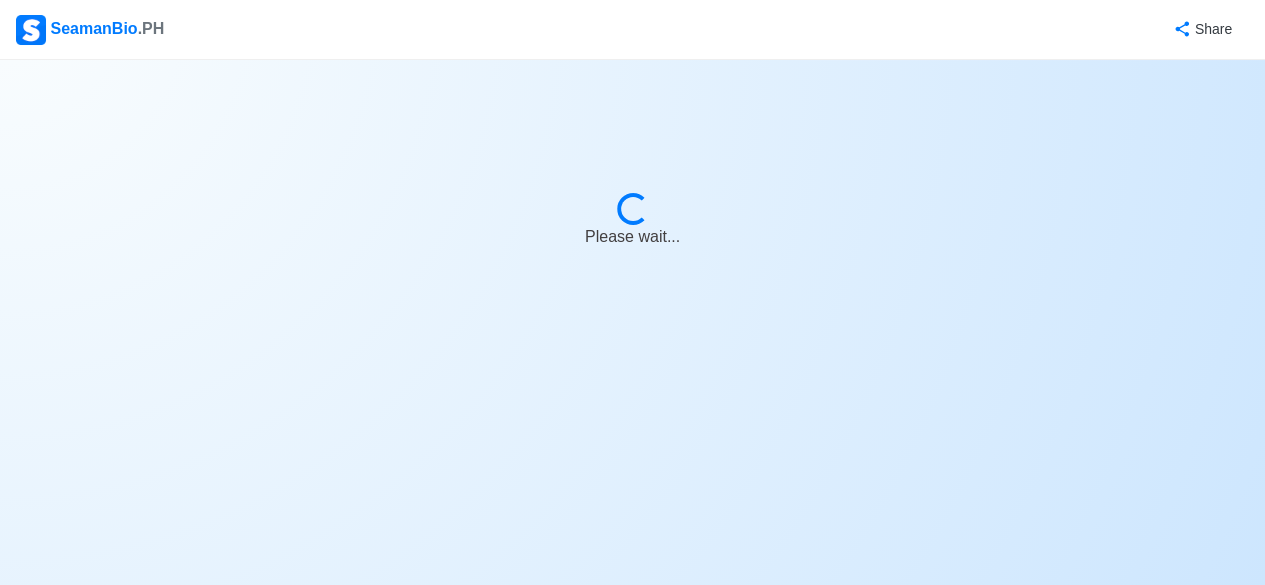 scroll, scrollTop: 0, scrollLeft: 0, axis: both 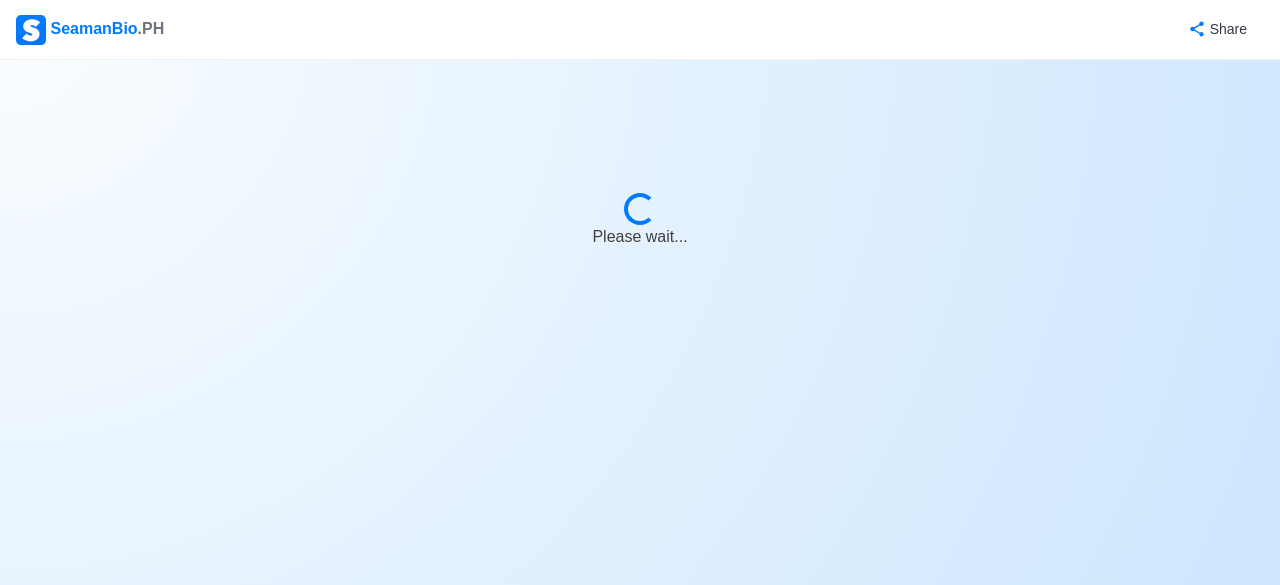select on "Actively Looking for Job" 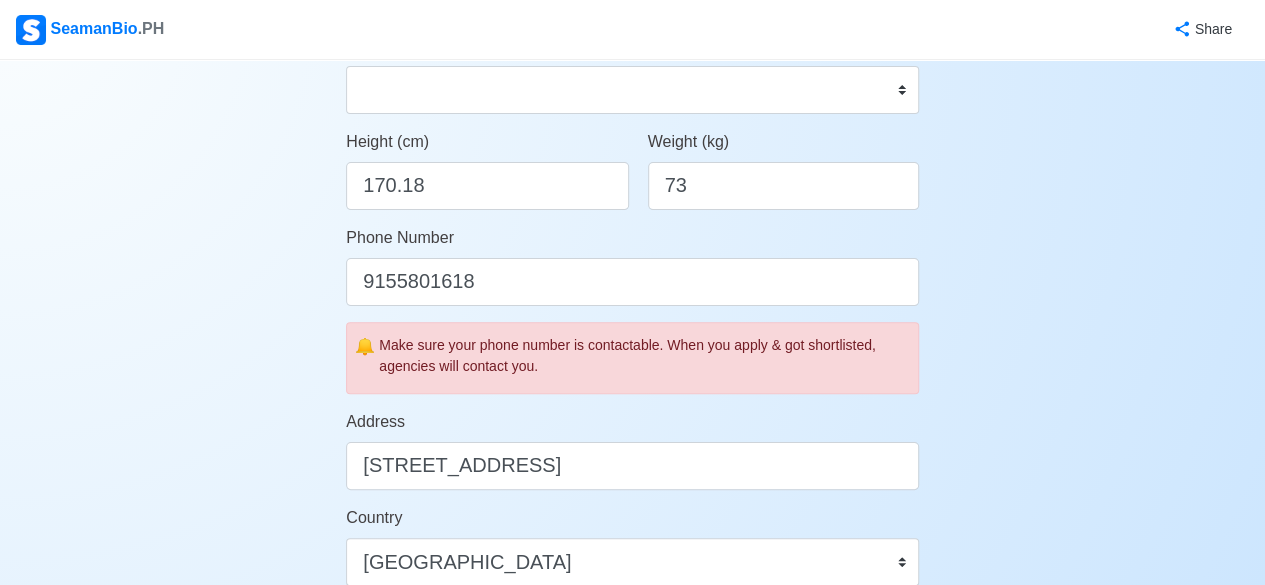 scroll, scrollTop: 700, scrollLeft: 0, axis: vertical 